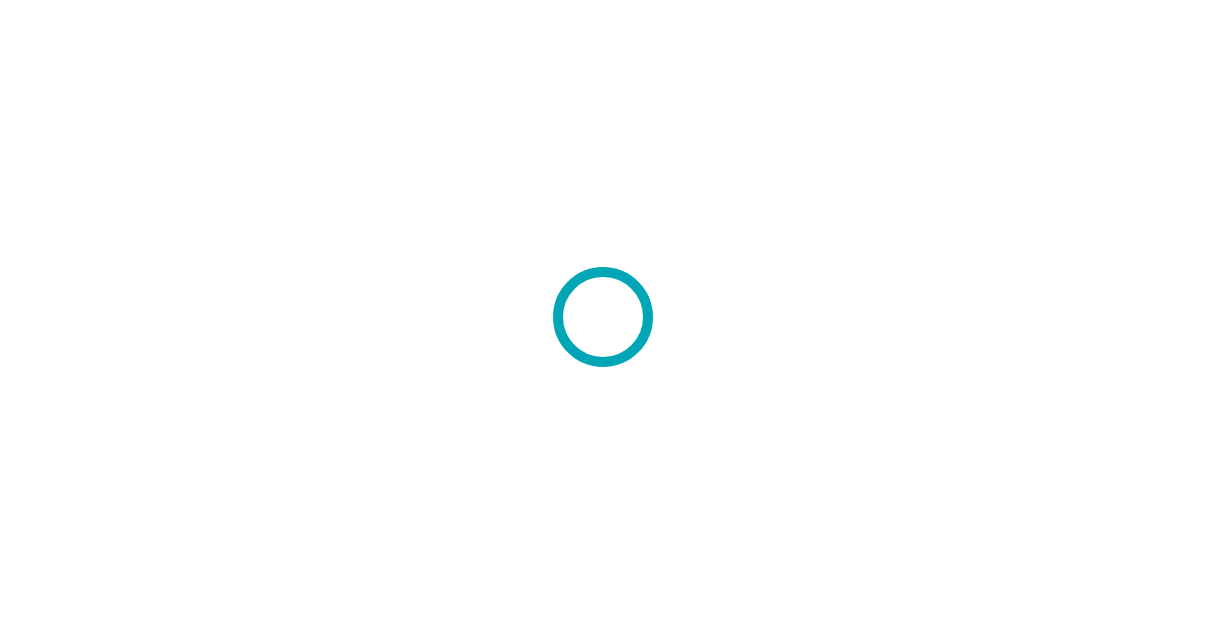 scroll, scrollTop: 0, scrollLeft: 0, axis: both 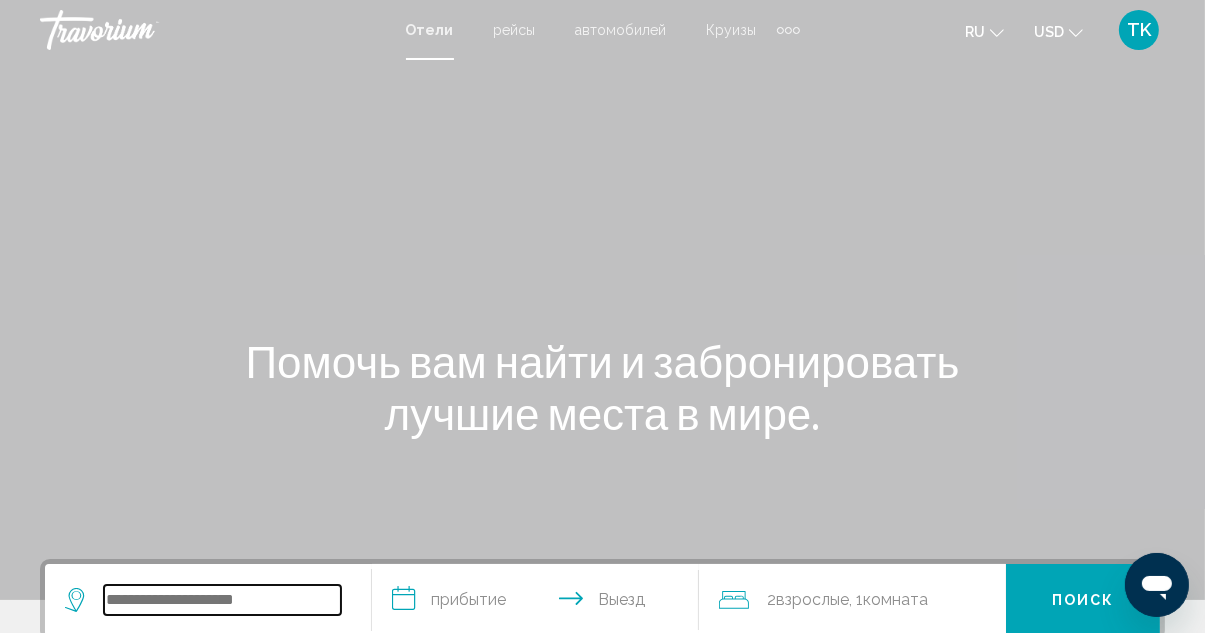 click at bounding box center [222, 600] 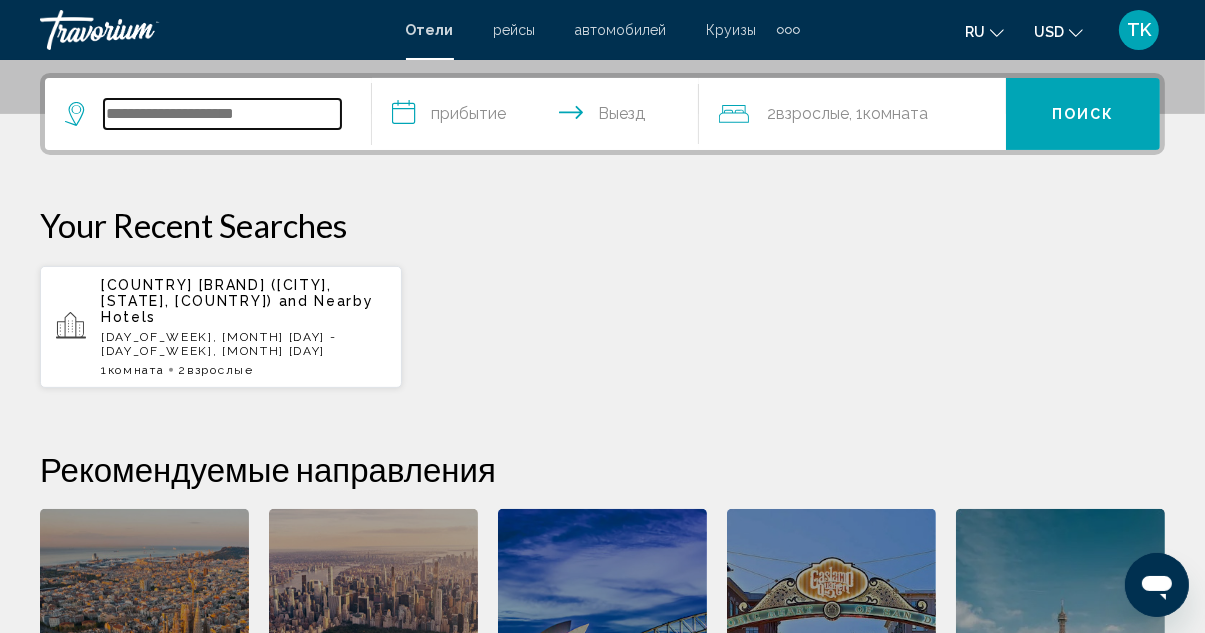 scroll, scrollTop: 493, scrollLeft: 0, axis: vertical 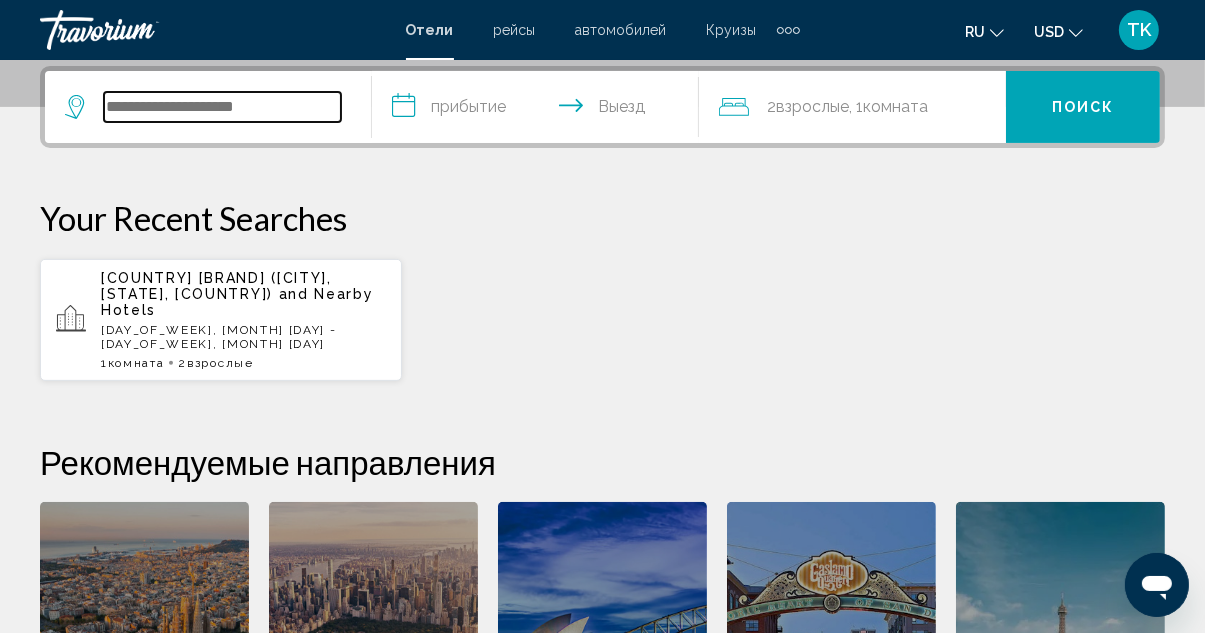 click at bounding box center [222, 107] 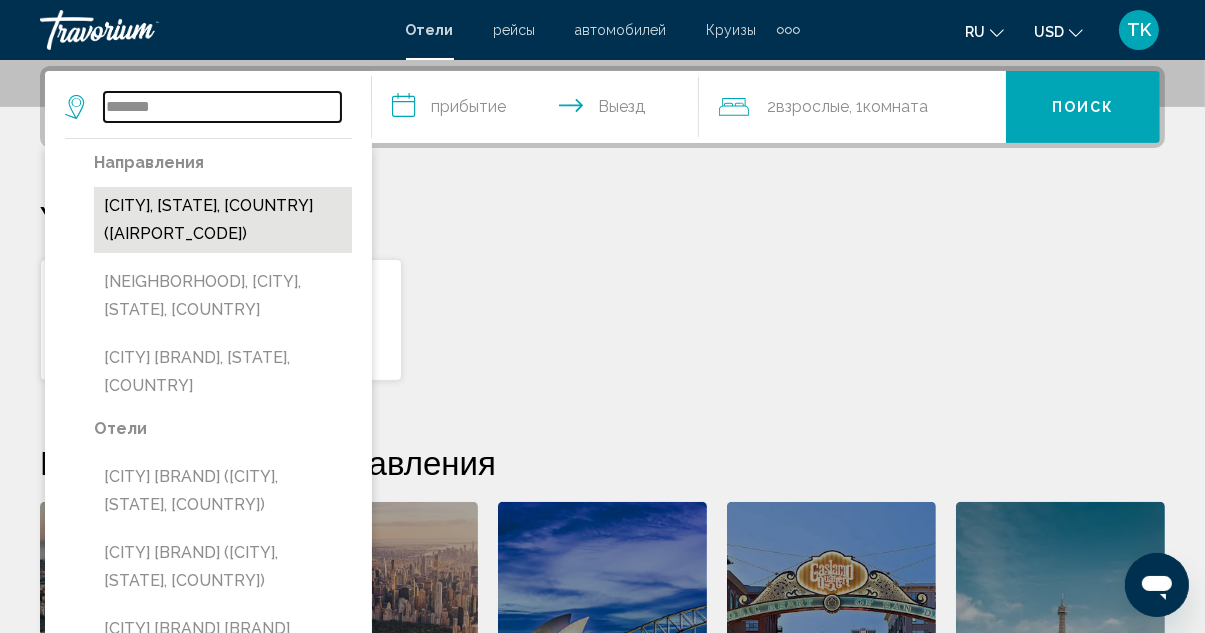 type on "*******" 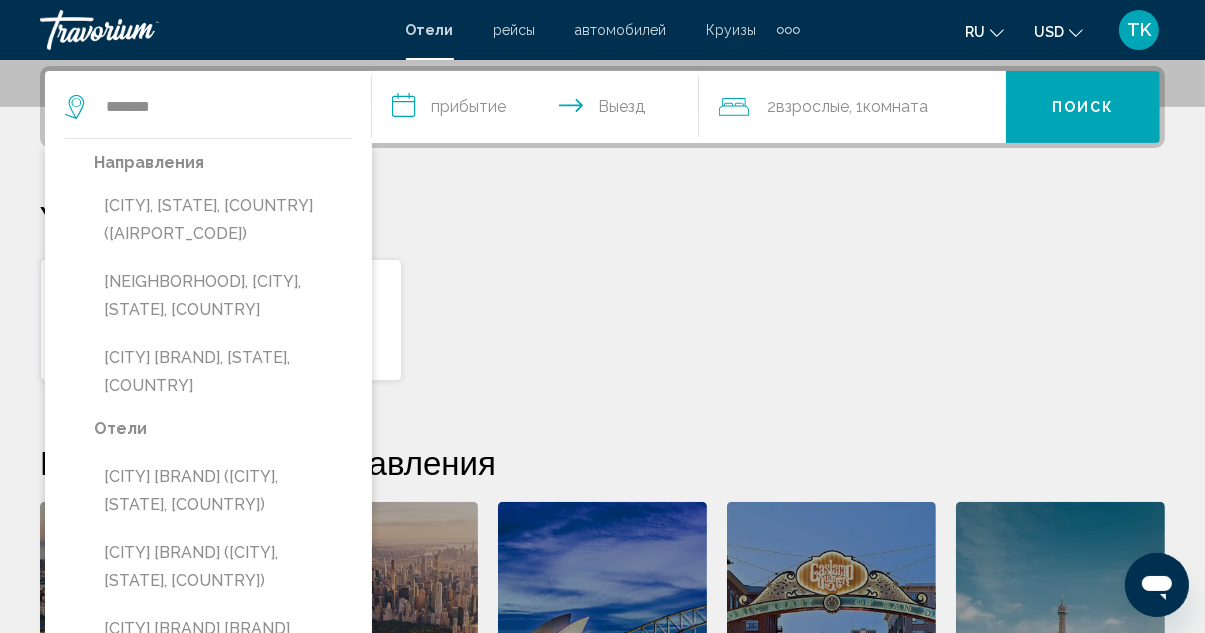 click on "Calgary, AB, Canada (YYC)" at bounding box center [223, 220] 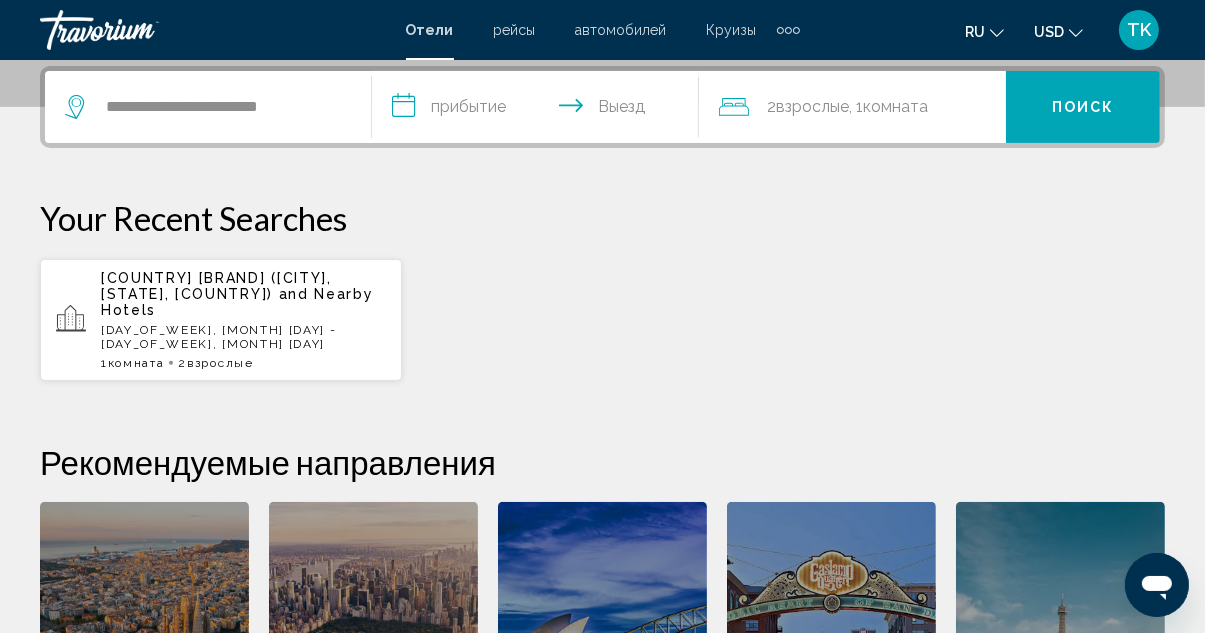 click on "**********" at bounding box center [602, 424] 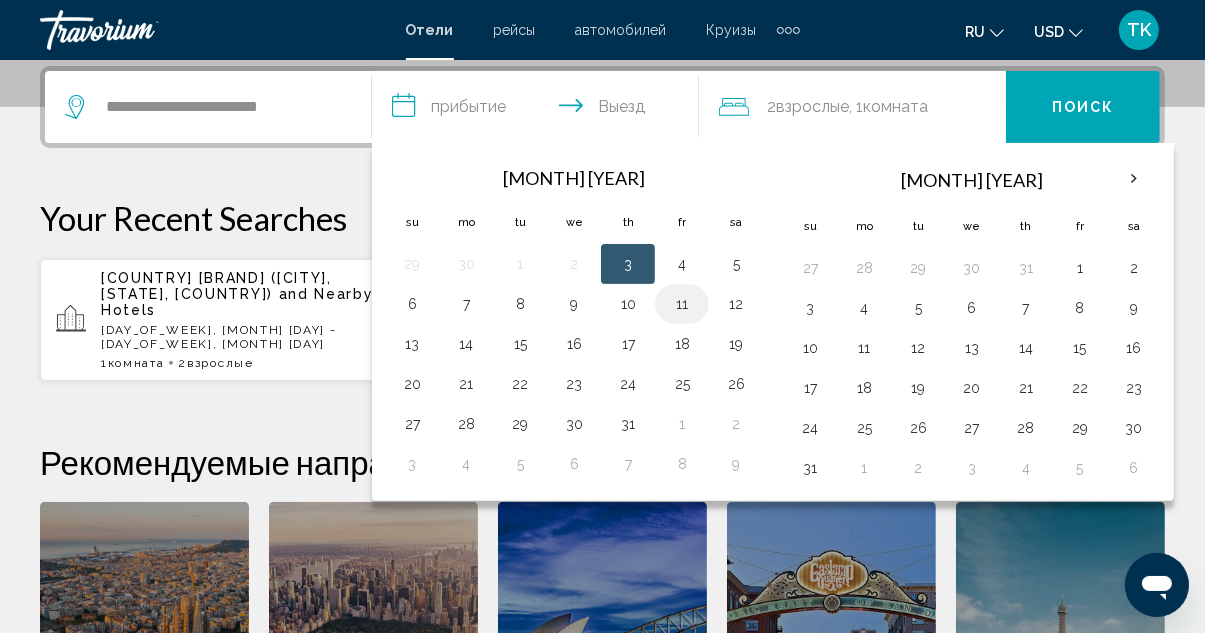 click on "11" at bounding box center (682, 304) 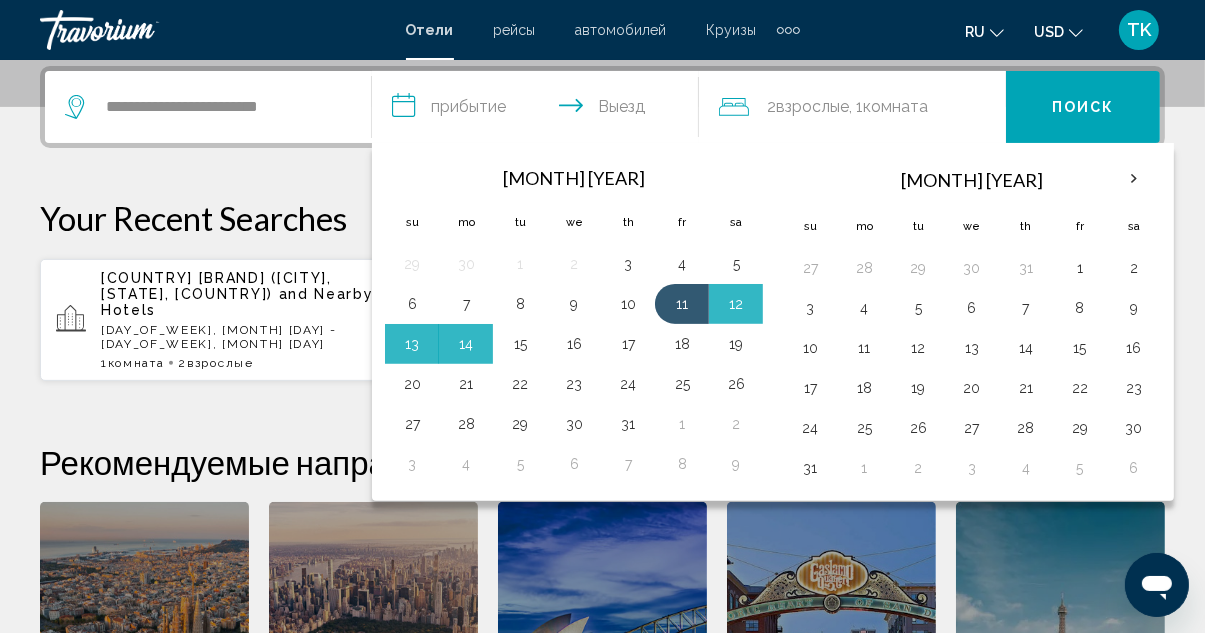 click on "15" at bounding box center (520, 344) 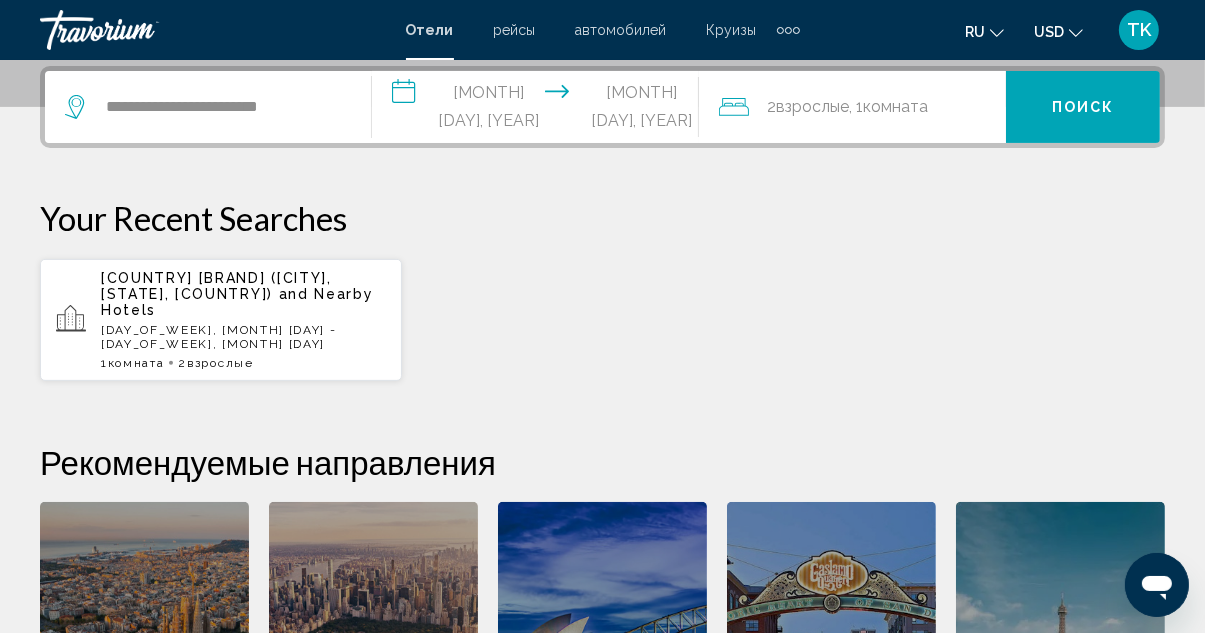 click on ", 1  Комната номера" at bounding box center (888, 107) 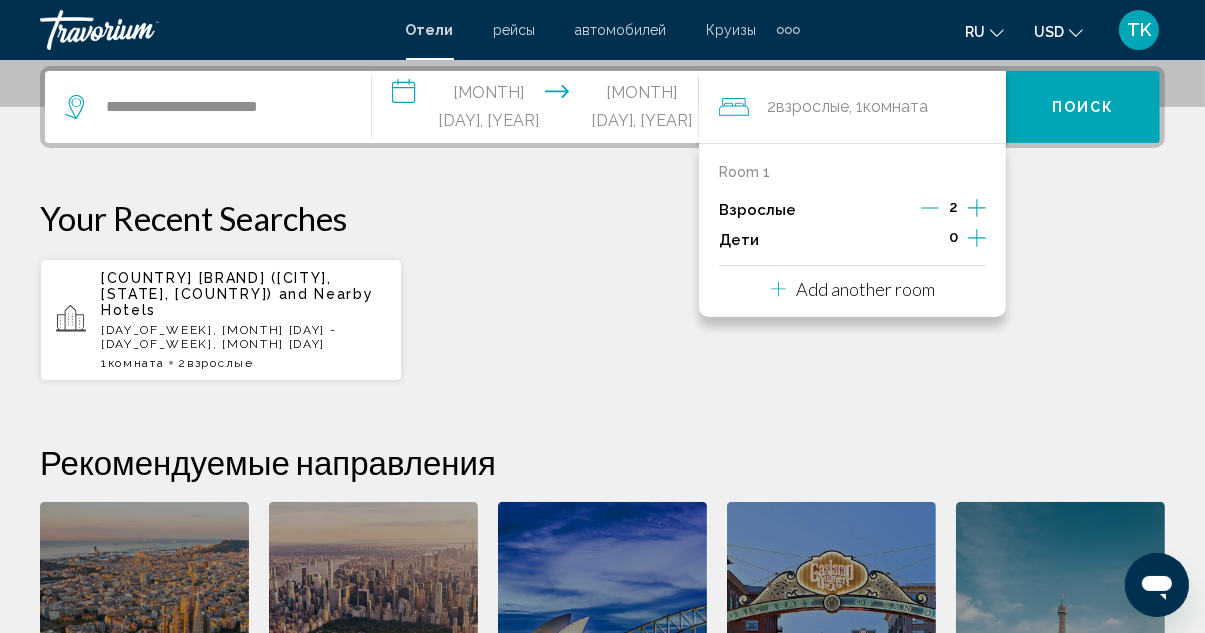 click at bounding box center (977, 208) 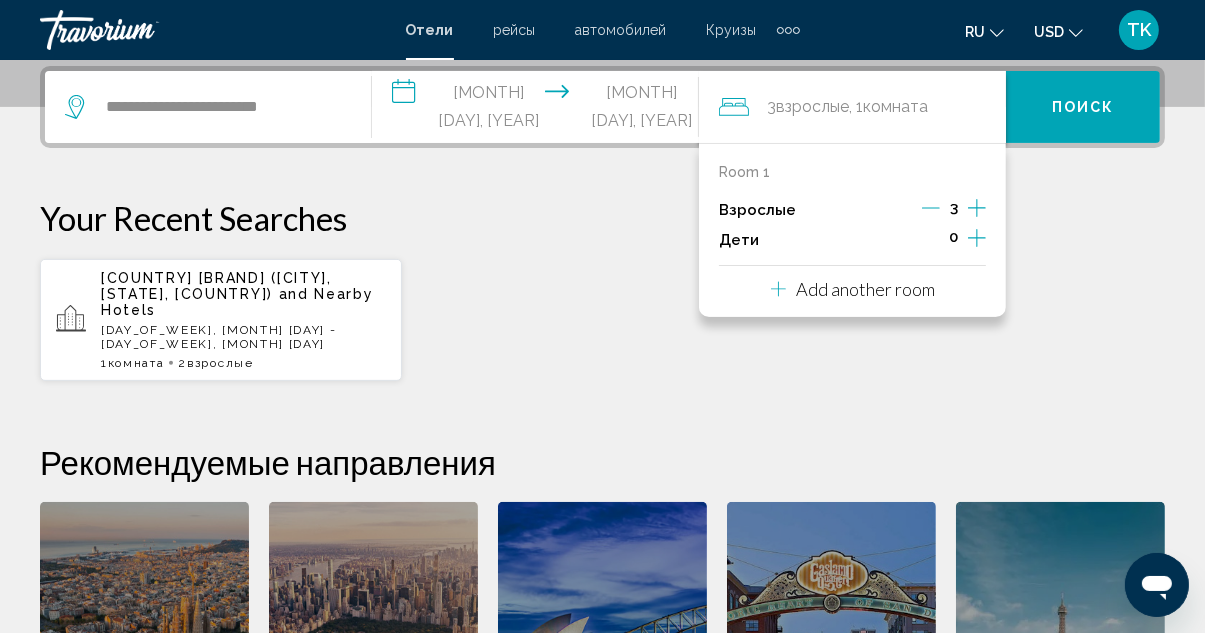 click at bounding box center (977, 208) 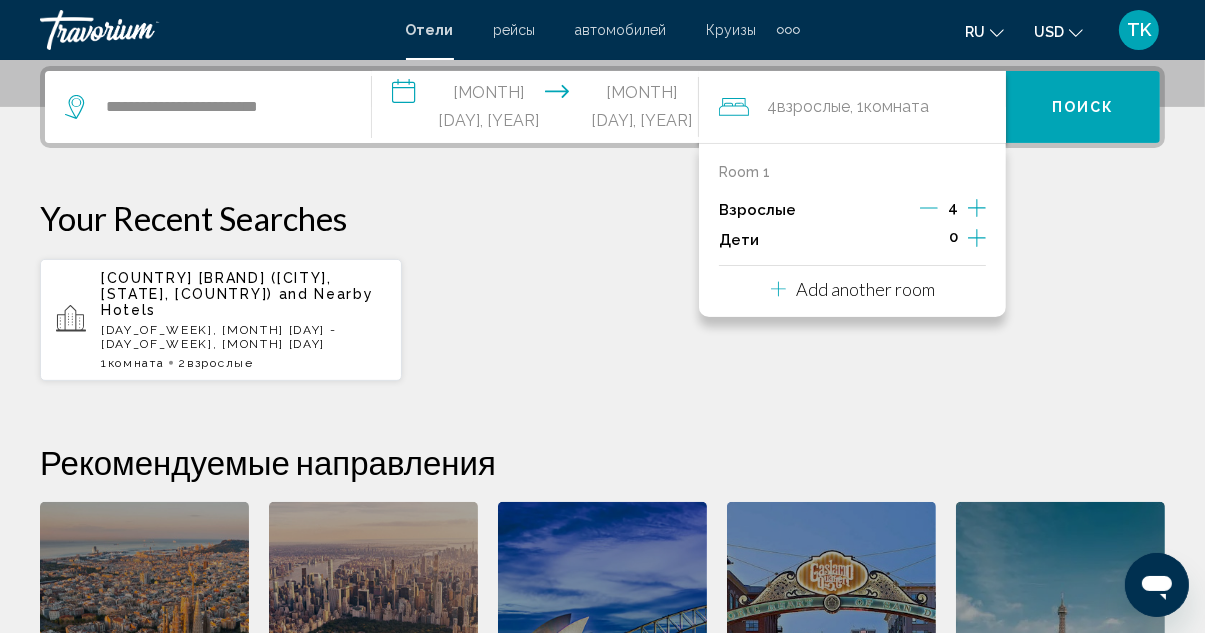 click on "**********" at bounding box center (602, 424) 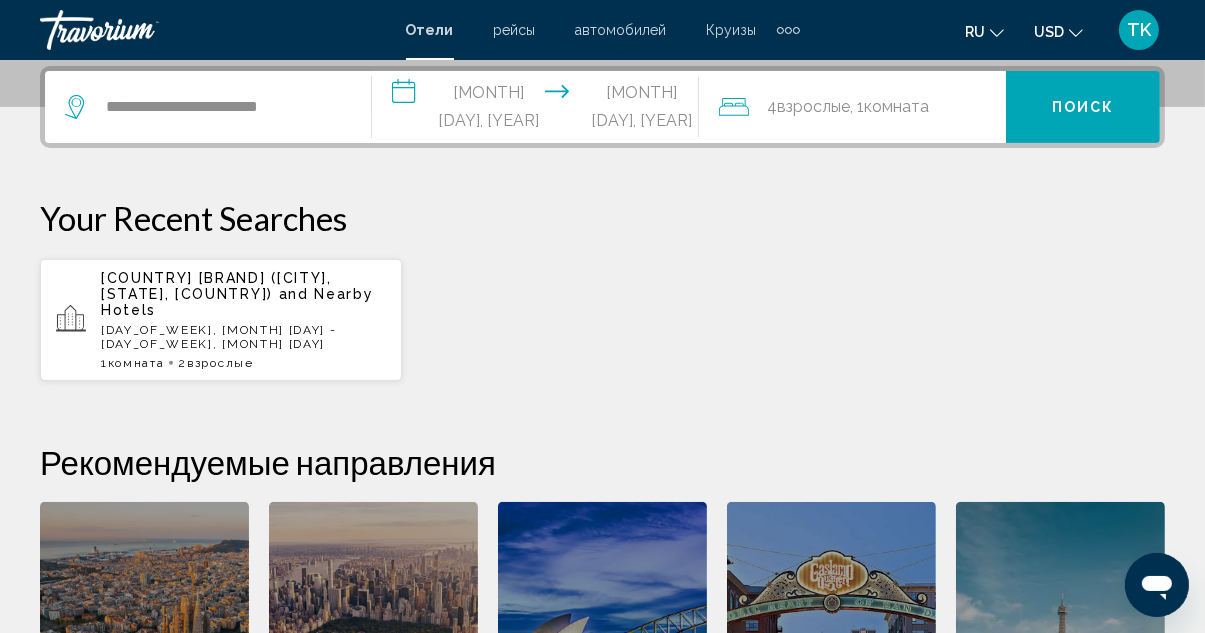 click on "Поиск" at bounding box center [1083, 107] 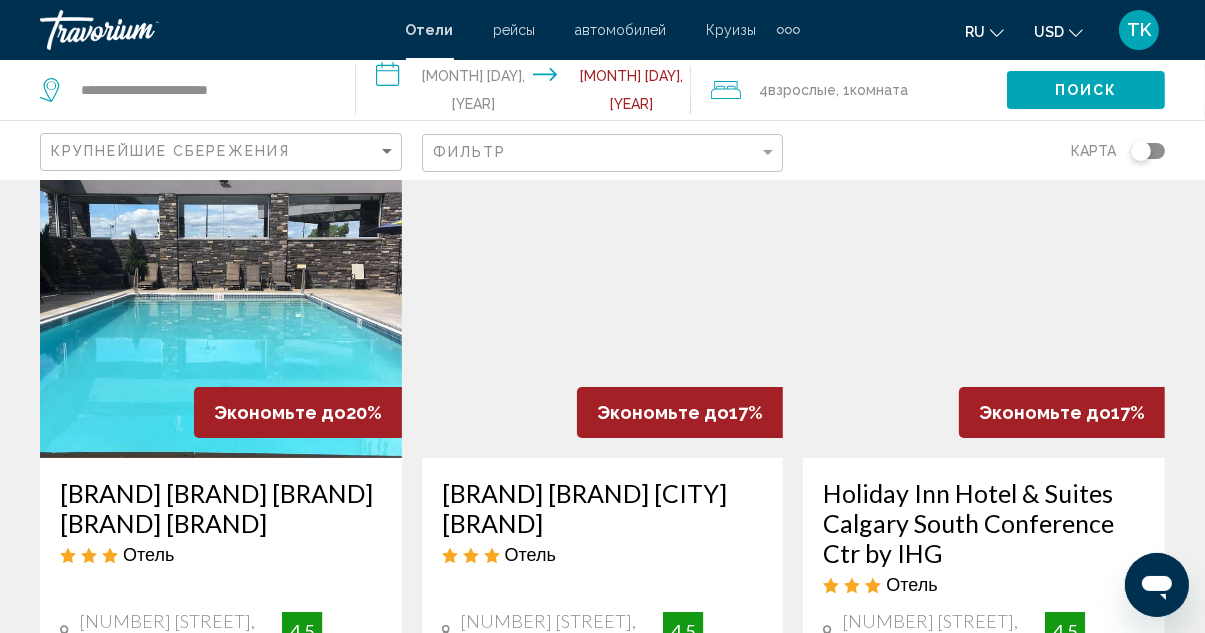 scroll, scrollTop: 0, scrollLeft: 0, axis: both 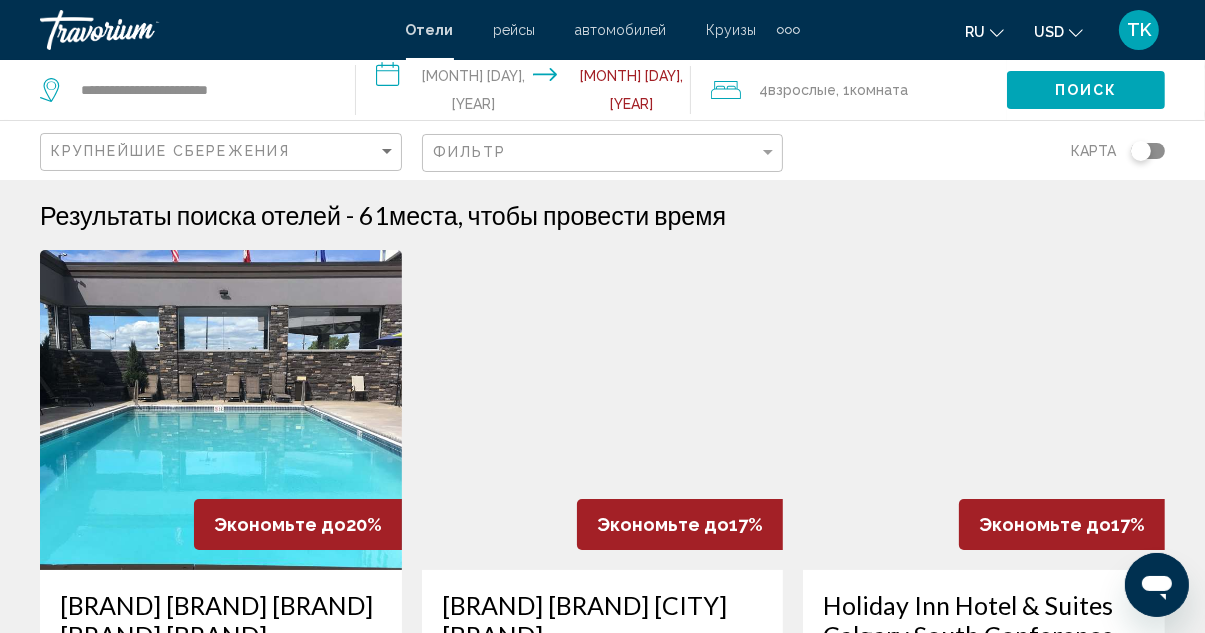 click on "Фильтр" at bounding box center (605, 153) 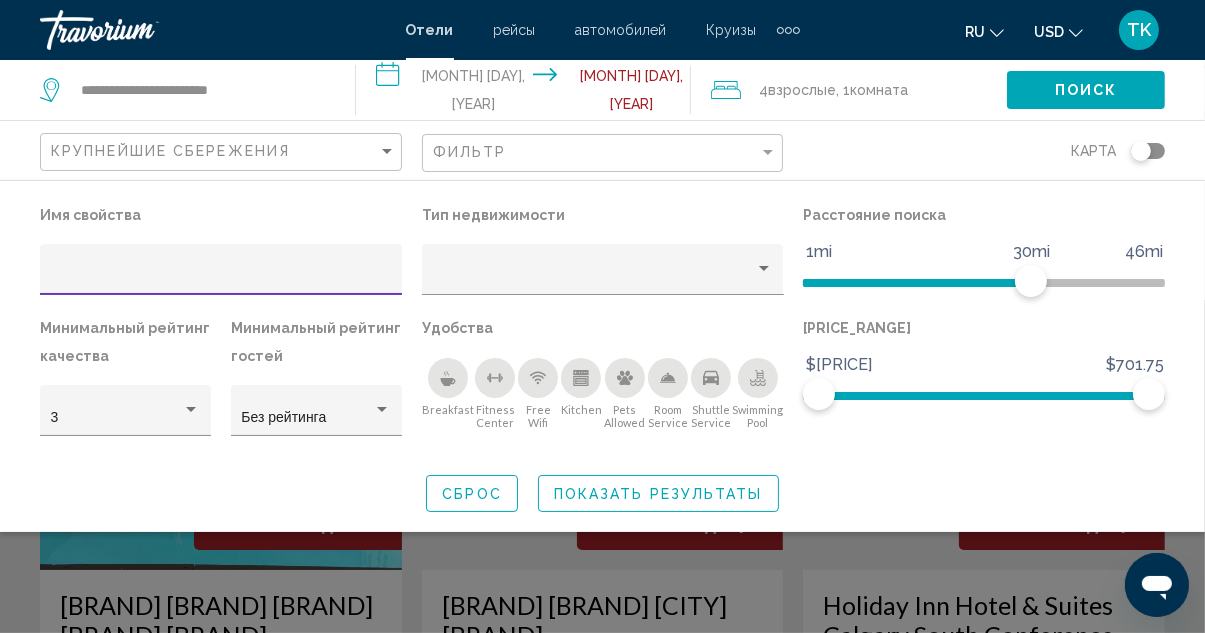 click at bounding box center [221, 277] 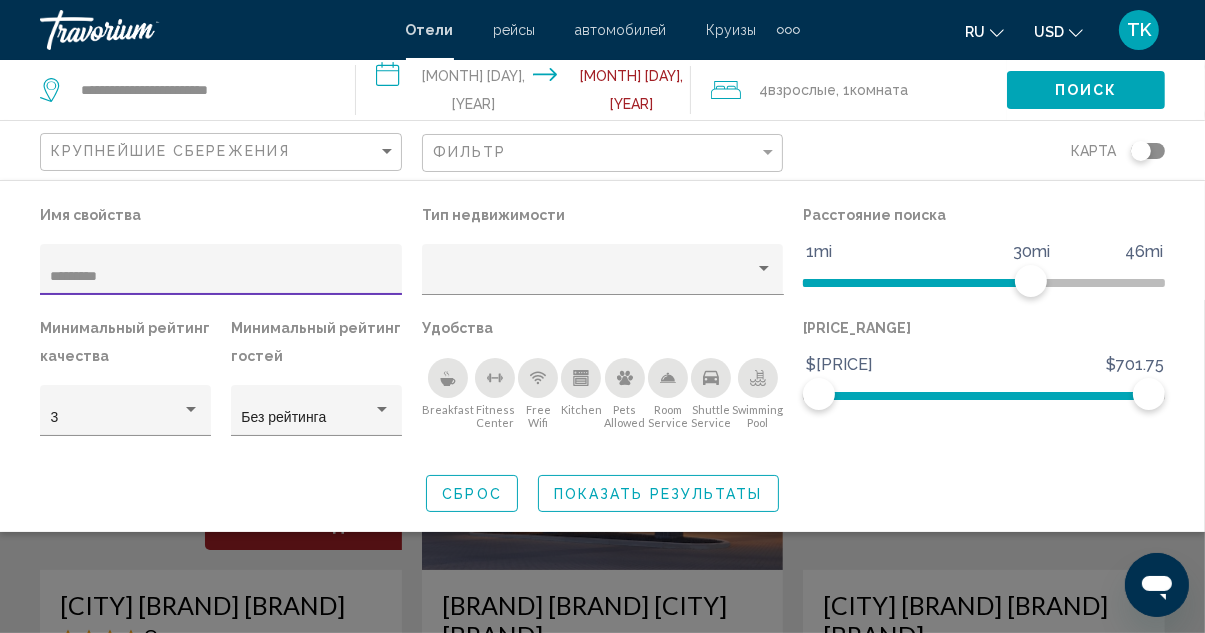click on "********" at bounding box center [221, 277] 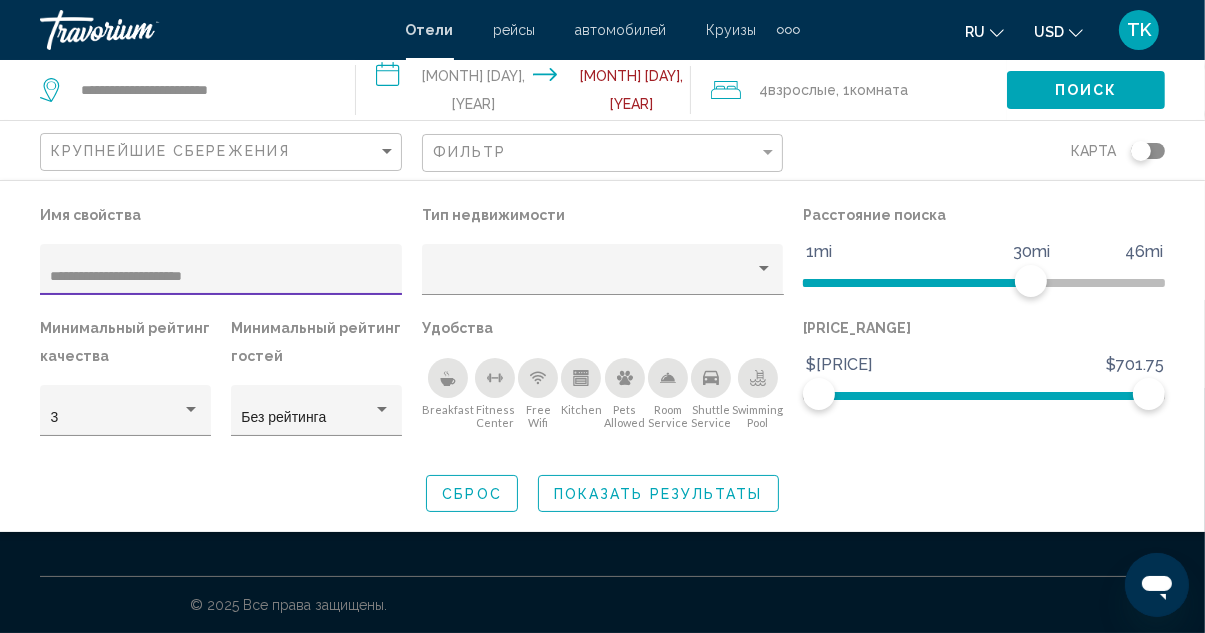 click on "**********" at bounding box center (221, 277) 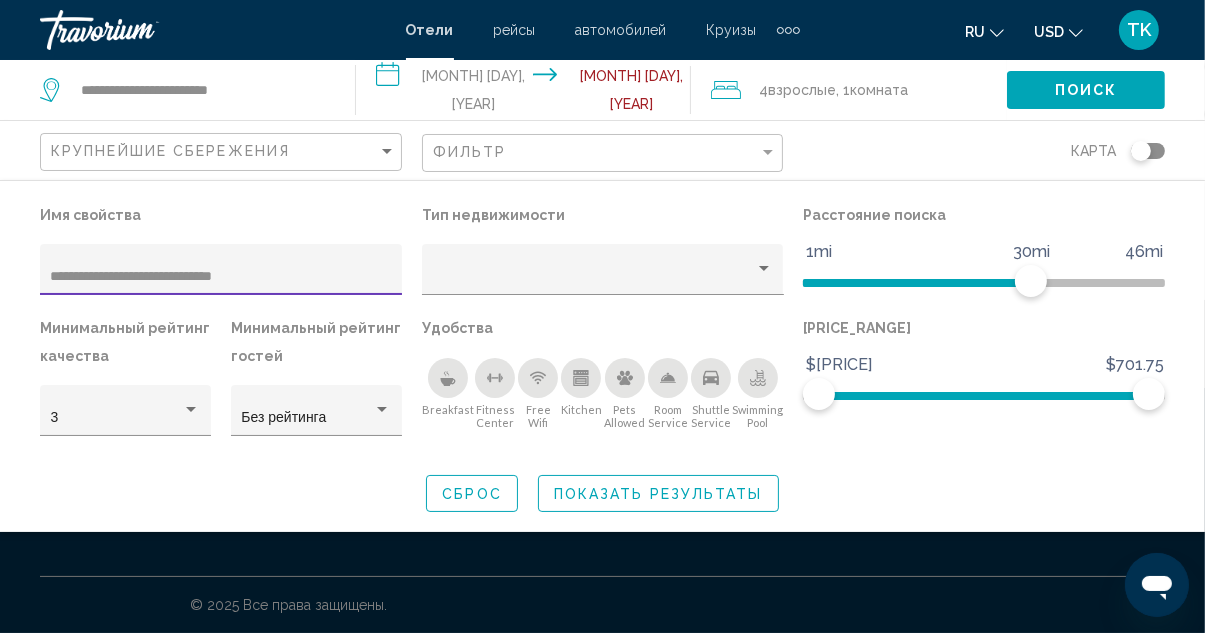 type on "**********" 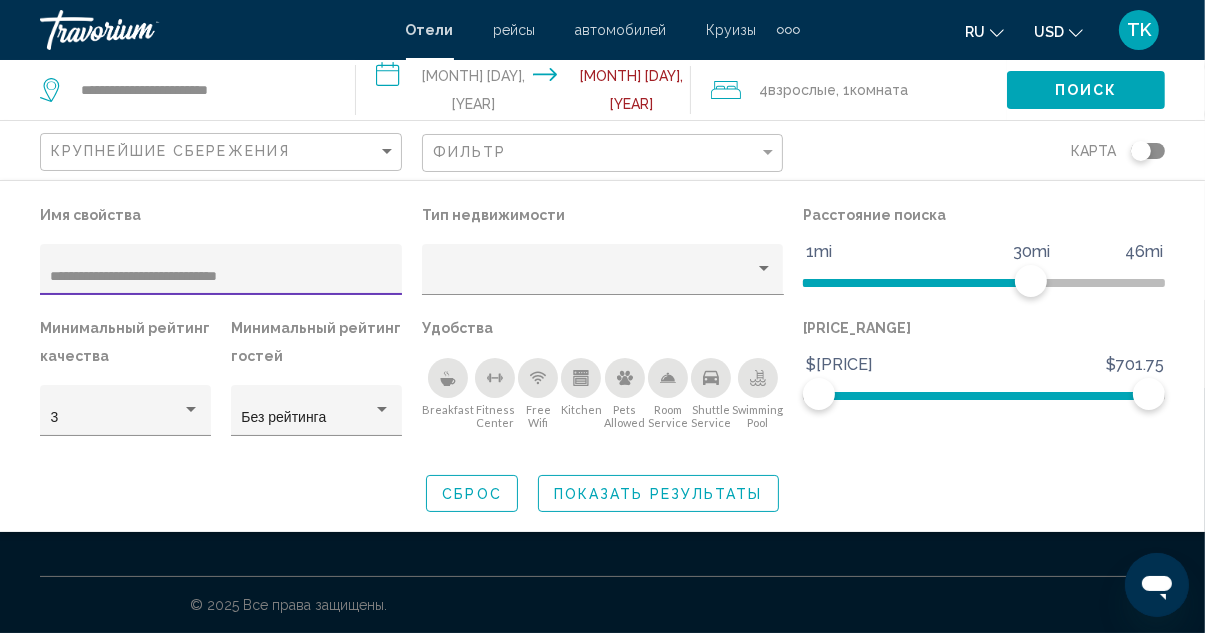 click on "Показать результаты" at bounding box center [658, 494] 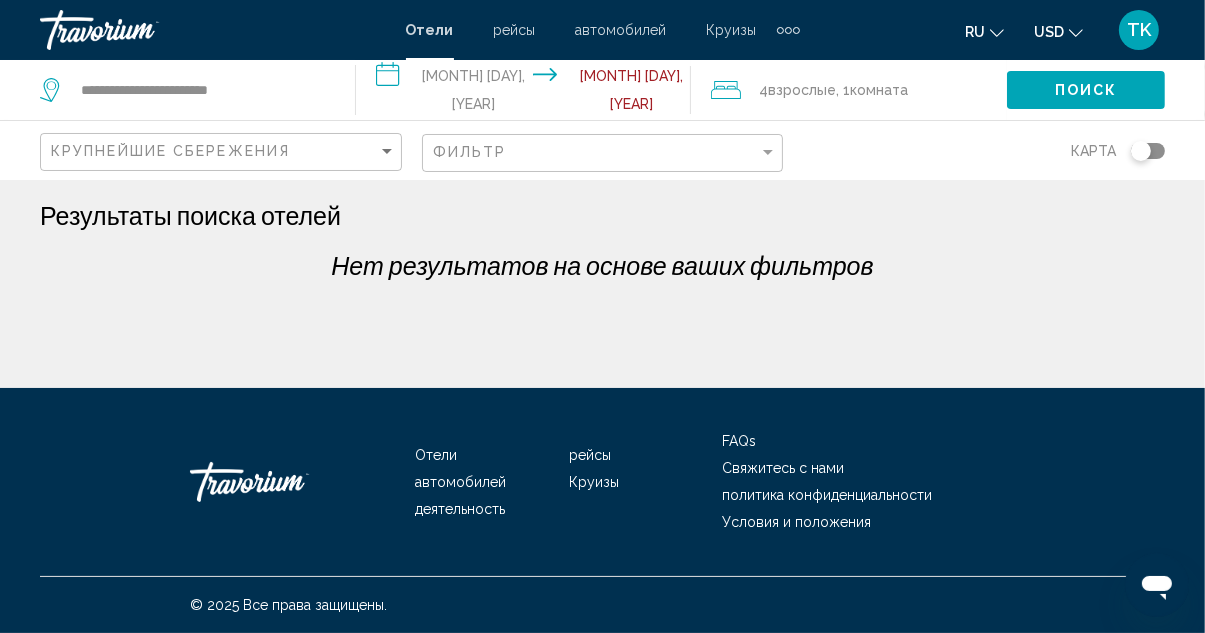 click on "Поиск" at bounding box center [1086, 91] 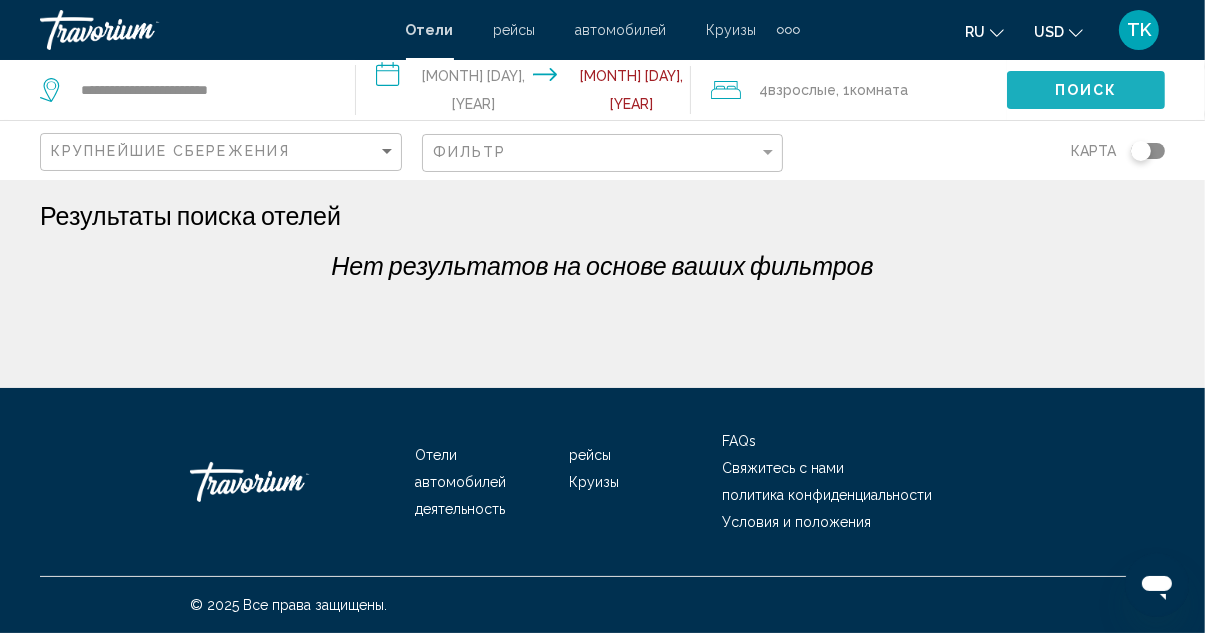 click on "Поиск" at bounding box center [1086, 89] 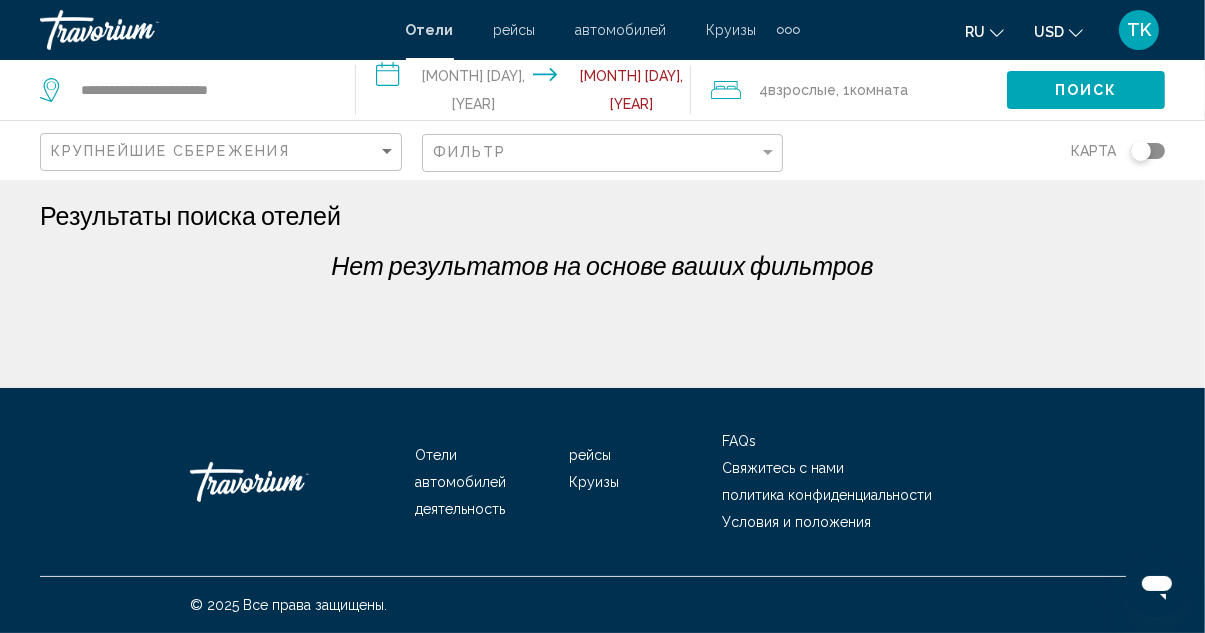 click on "Поиск" at bounding box center [1086, 91] 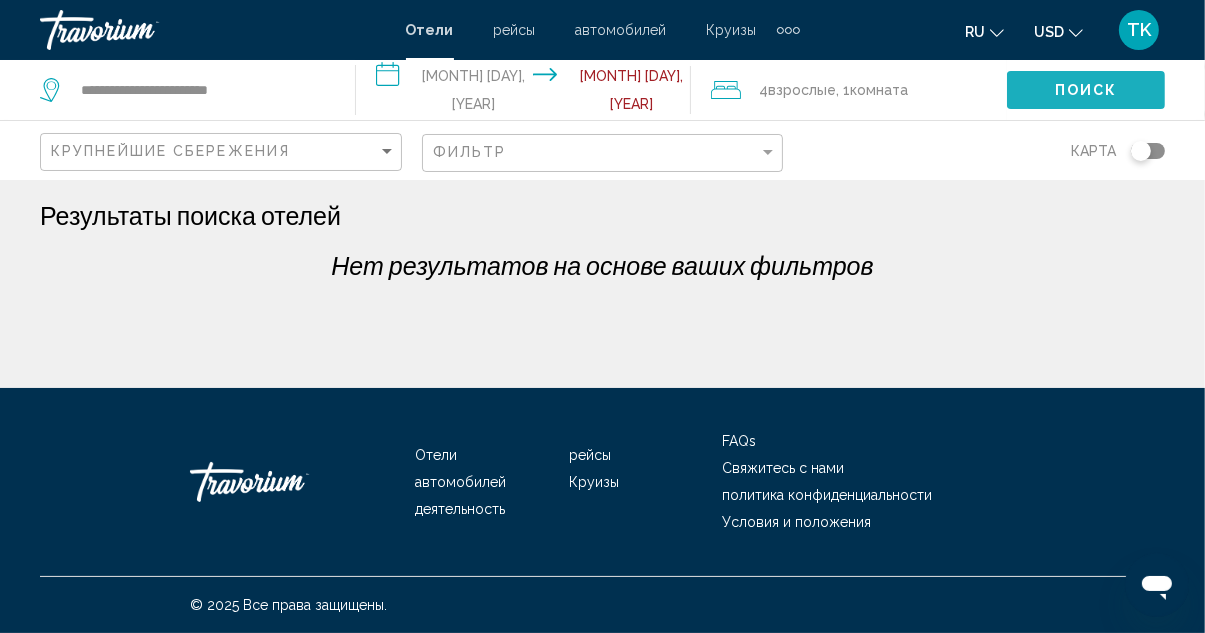 click on "Поиск" at bounding box center [1086, 89] 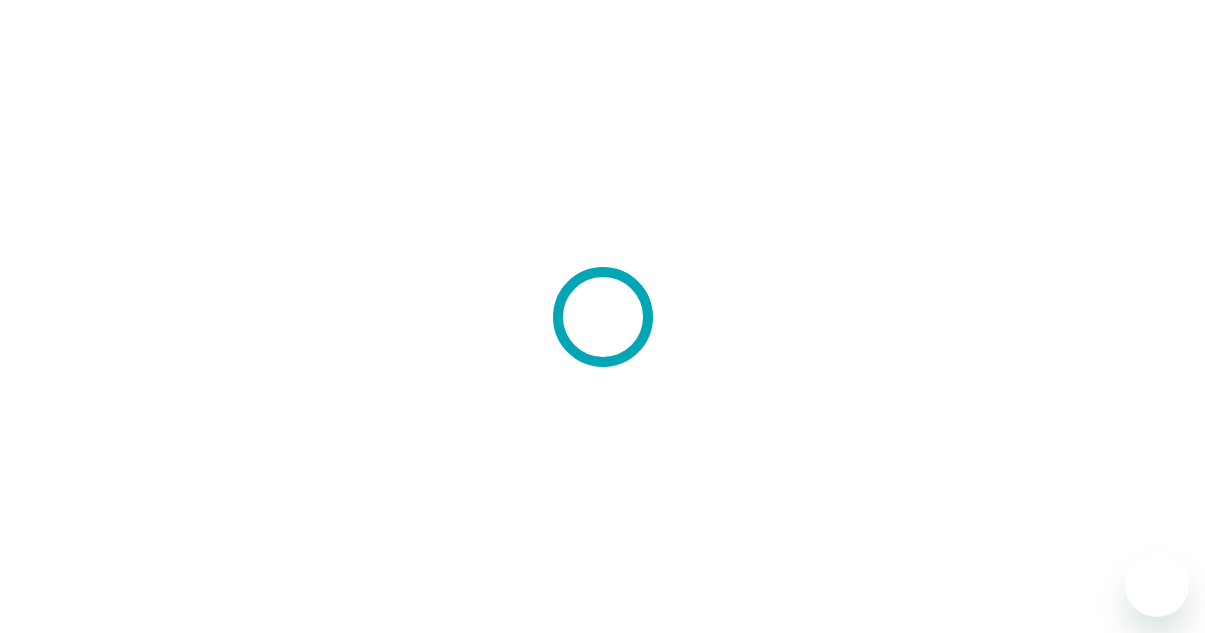scroll, scrollTop: 0, scrollLeft: 0, axis: both 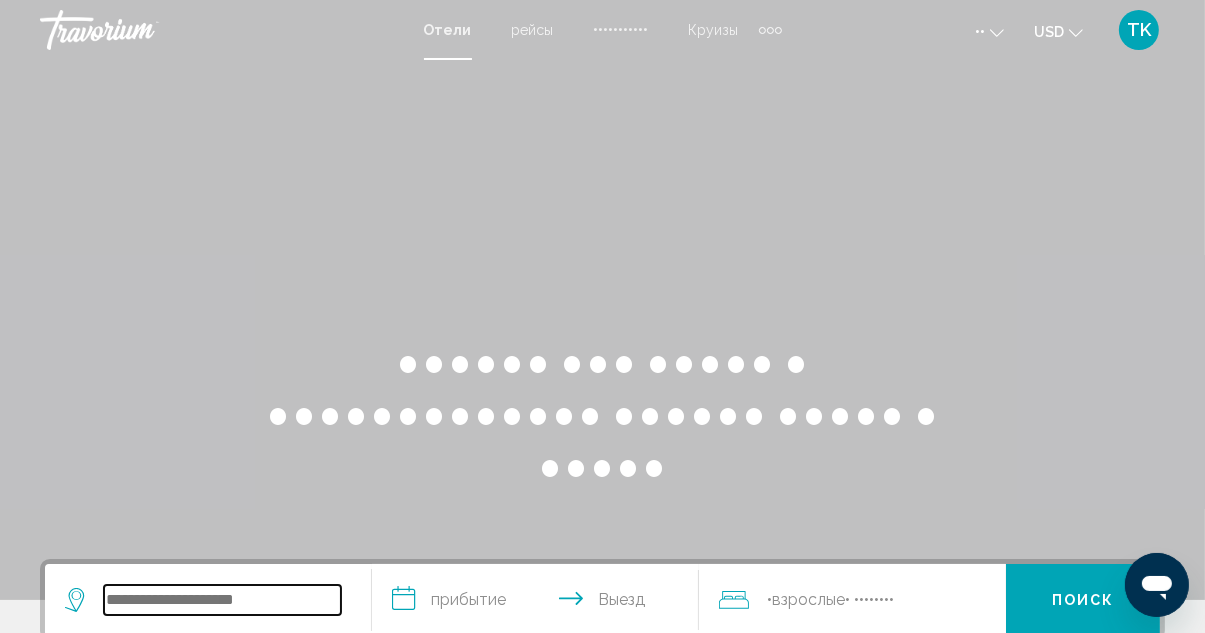 click at bounding box center (222, 600) 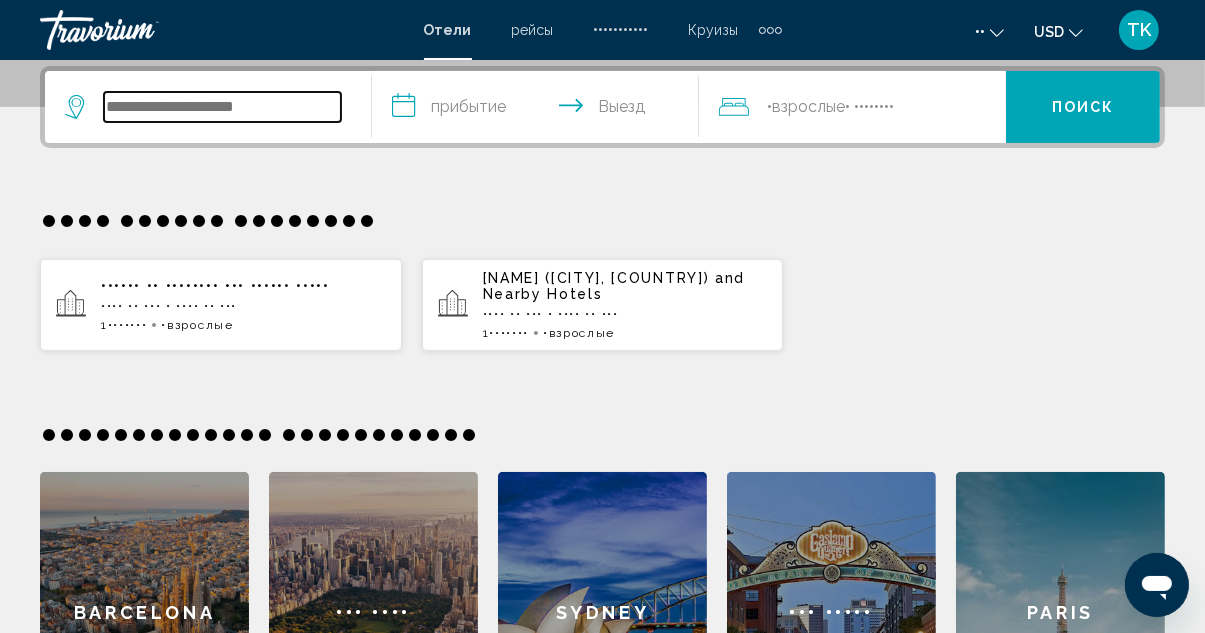 scroll, scrollTop: 493, scrollLeft: 0, axis: vertical 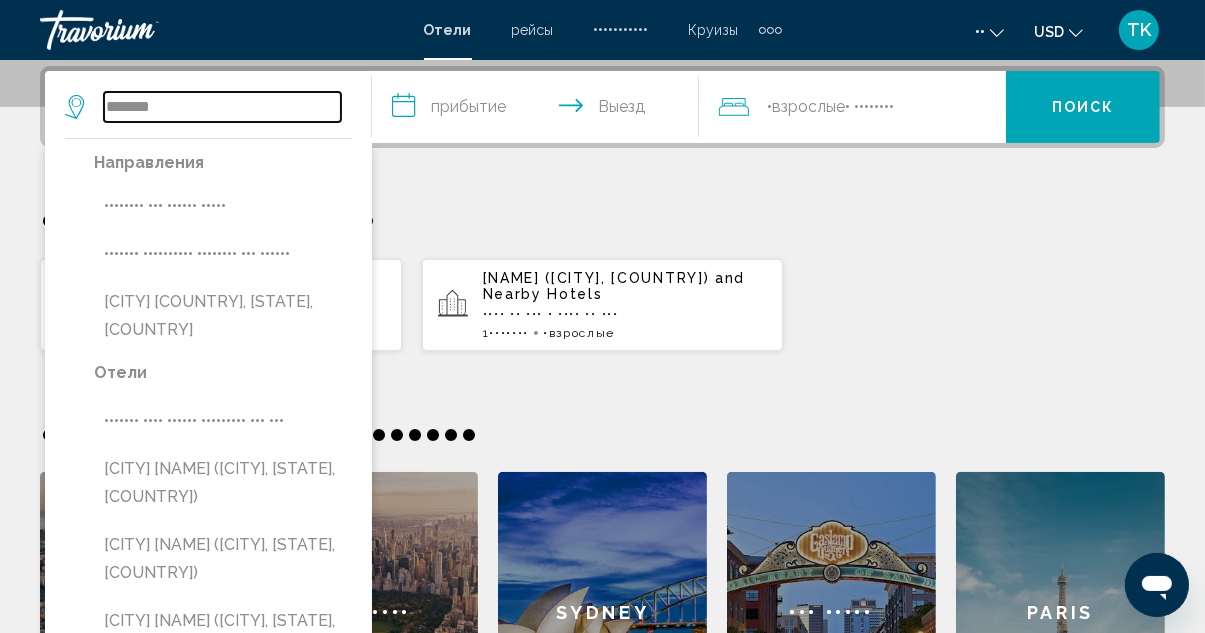 type on "*******" 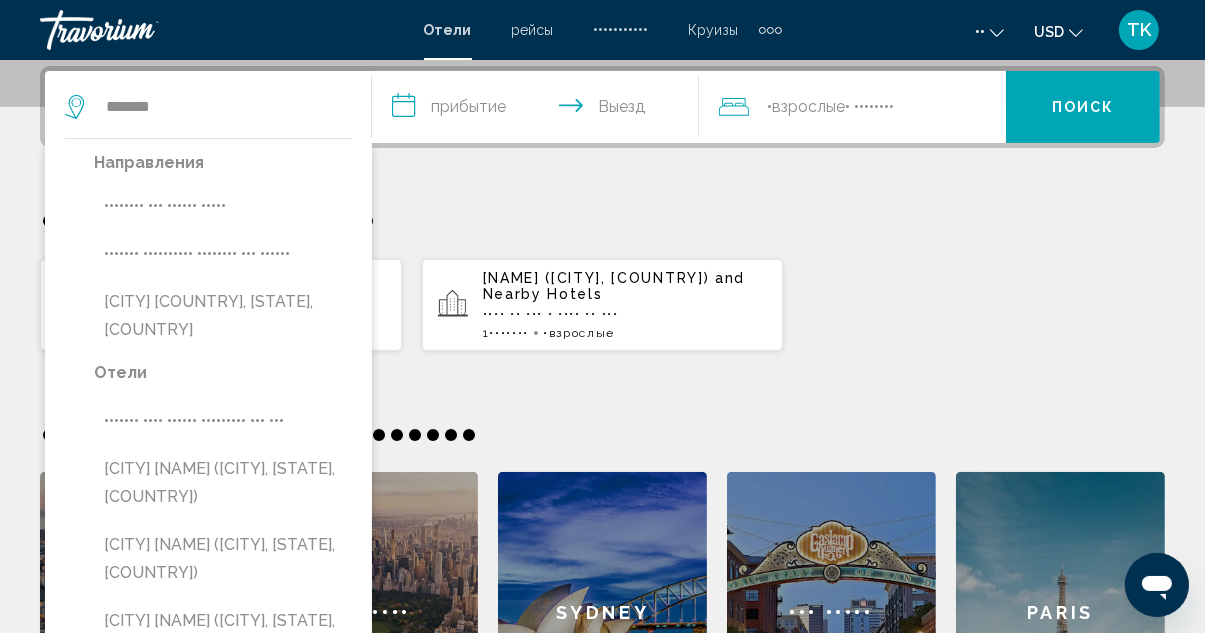 click on "•••••••• ••• •••••• •••••" at bounding box center (223, 206) 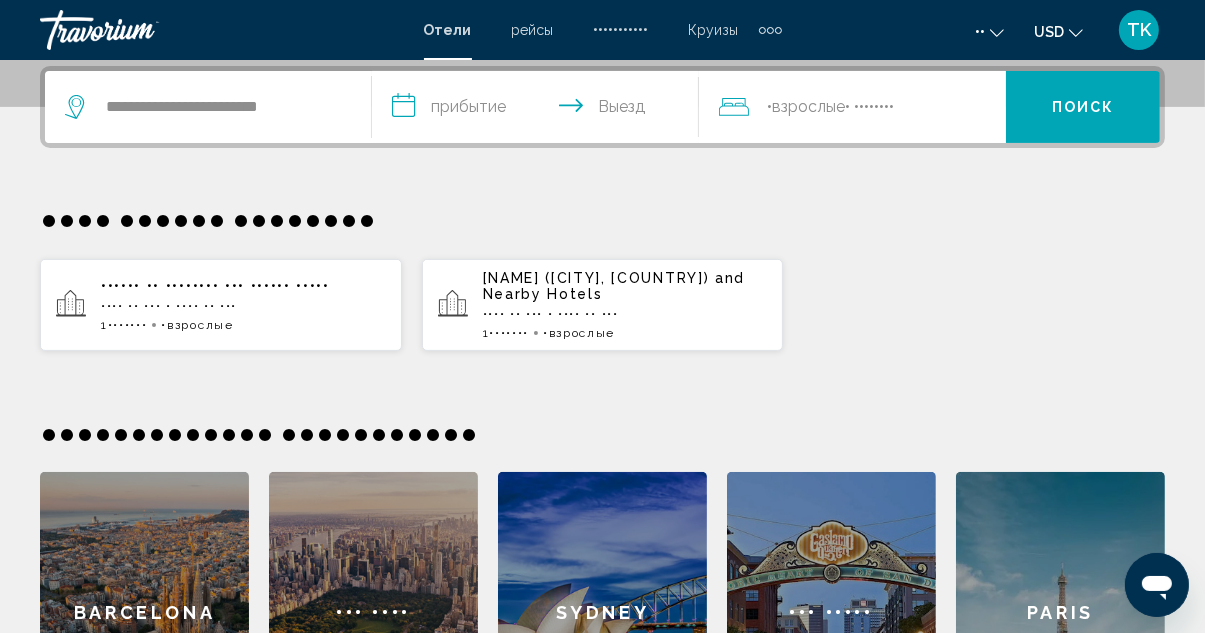 click on "**********" at bounding box center (602, 409) 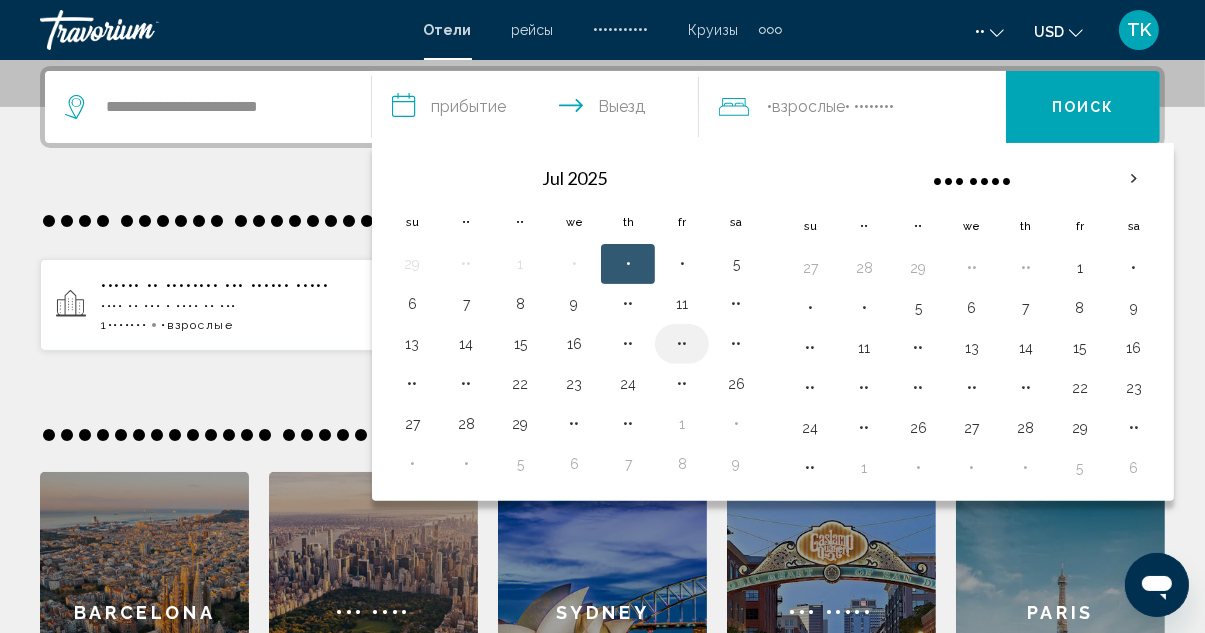 click on "••" at bounding box center (682, 344) 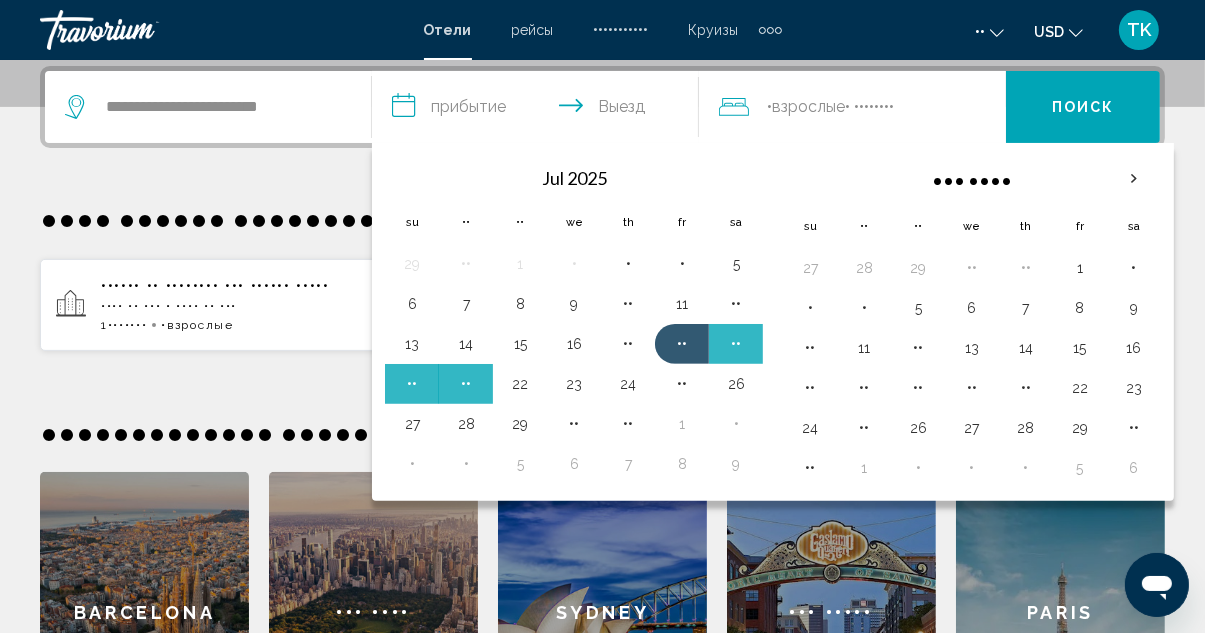 click on "22" at bounding box center (520, 384) 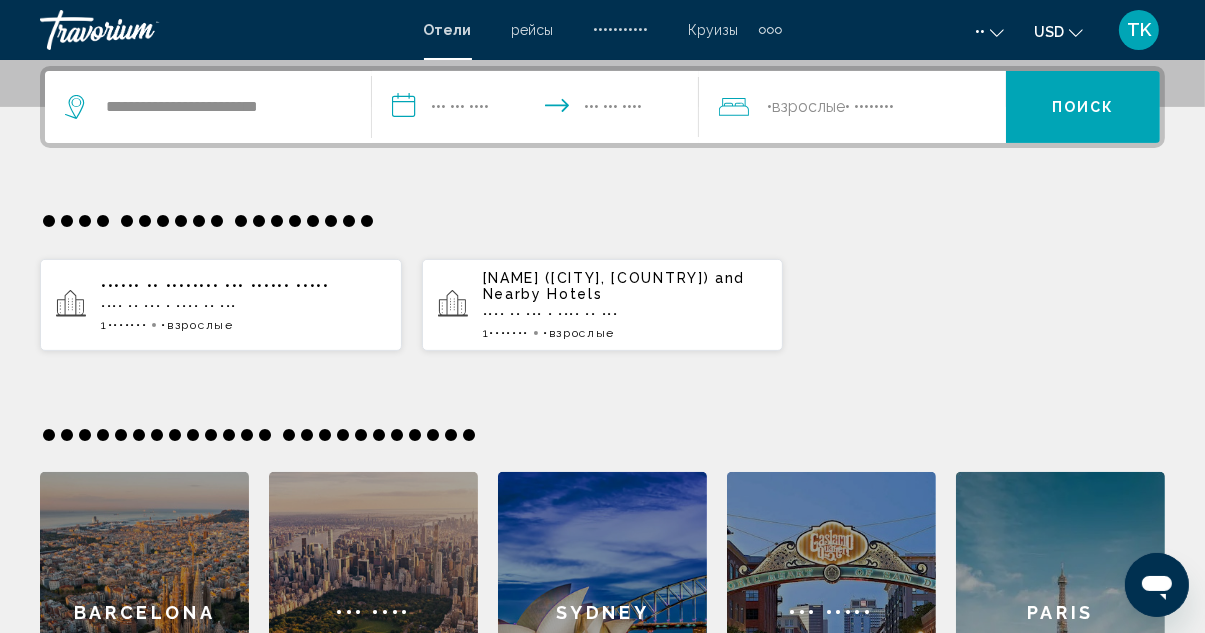 click on ", 1  Комната номера" at bounding box center [869, 107] 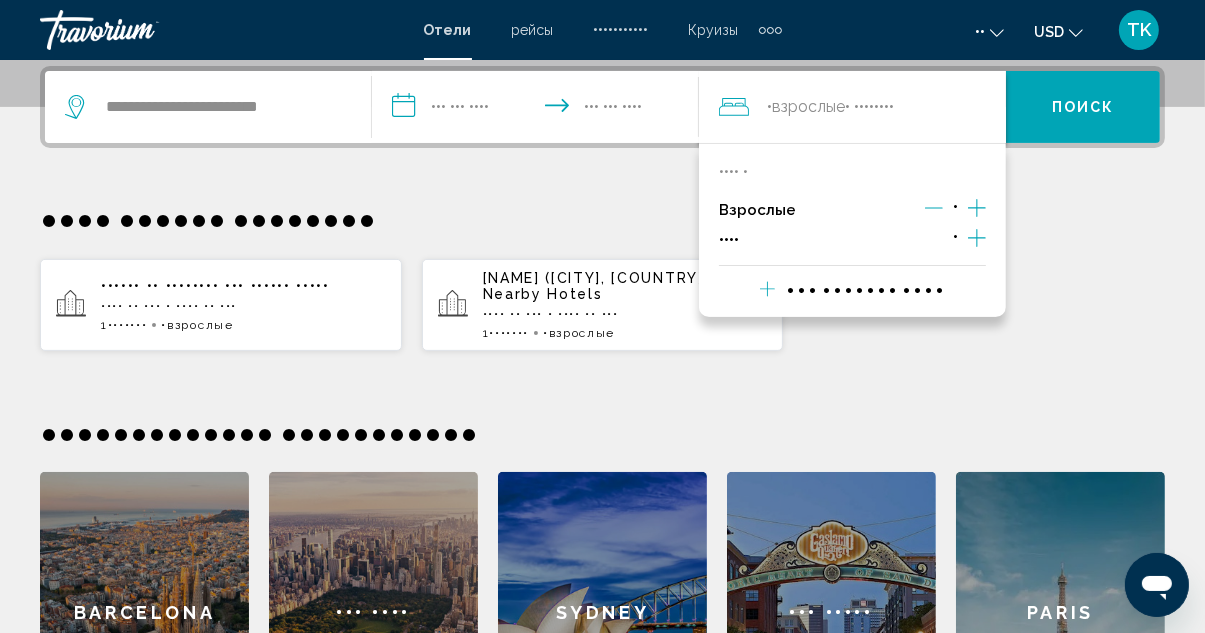 click at bounding box center [977, 208] 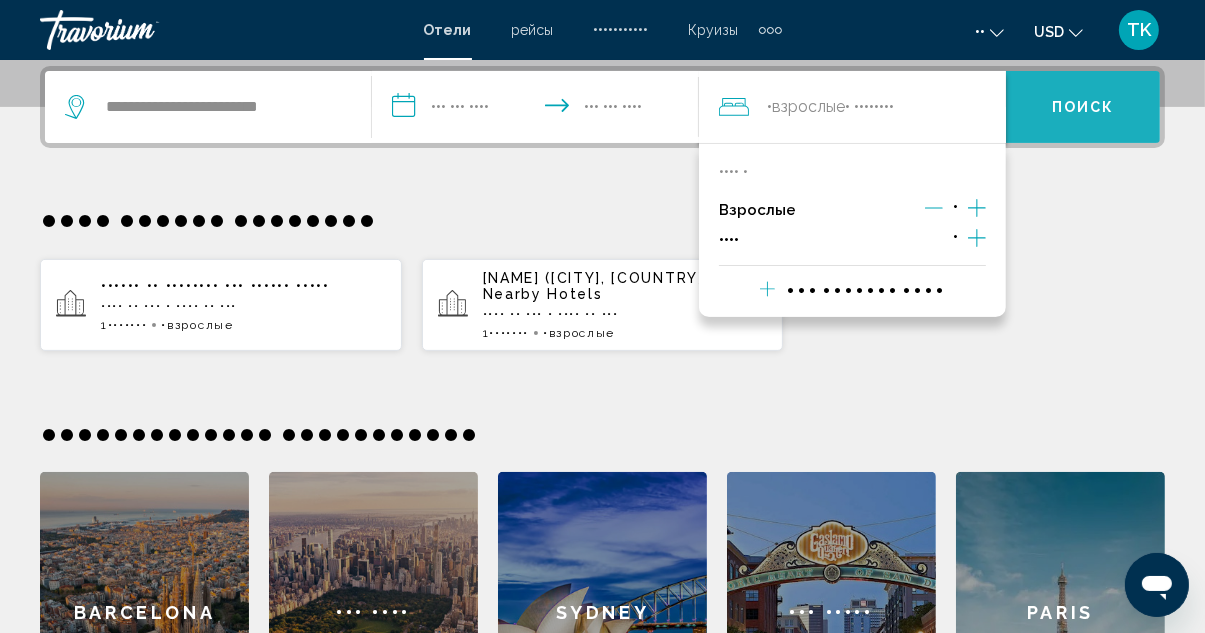 click on "Поиск" at bounding box center (1083, 108) 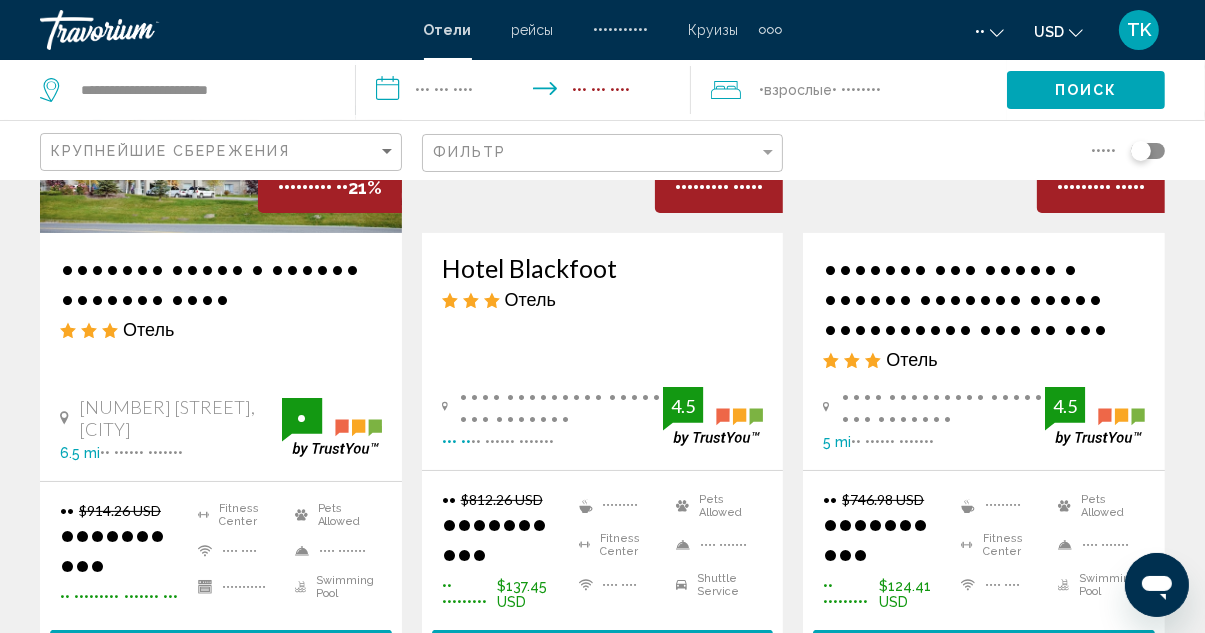 scroll, scrollTop: 337, scrollLeft: 0, axis: vertical 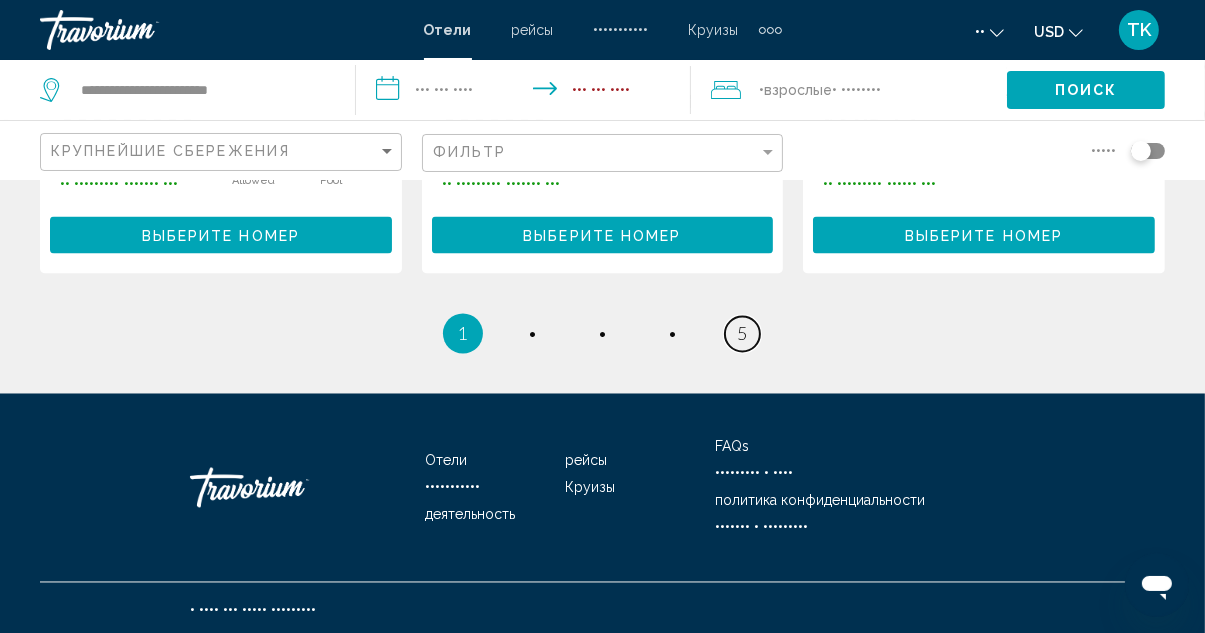 click on "5" at bounding box center (532, 334) 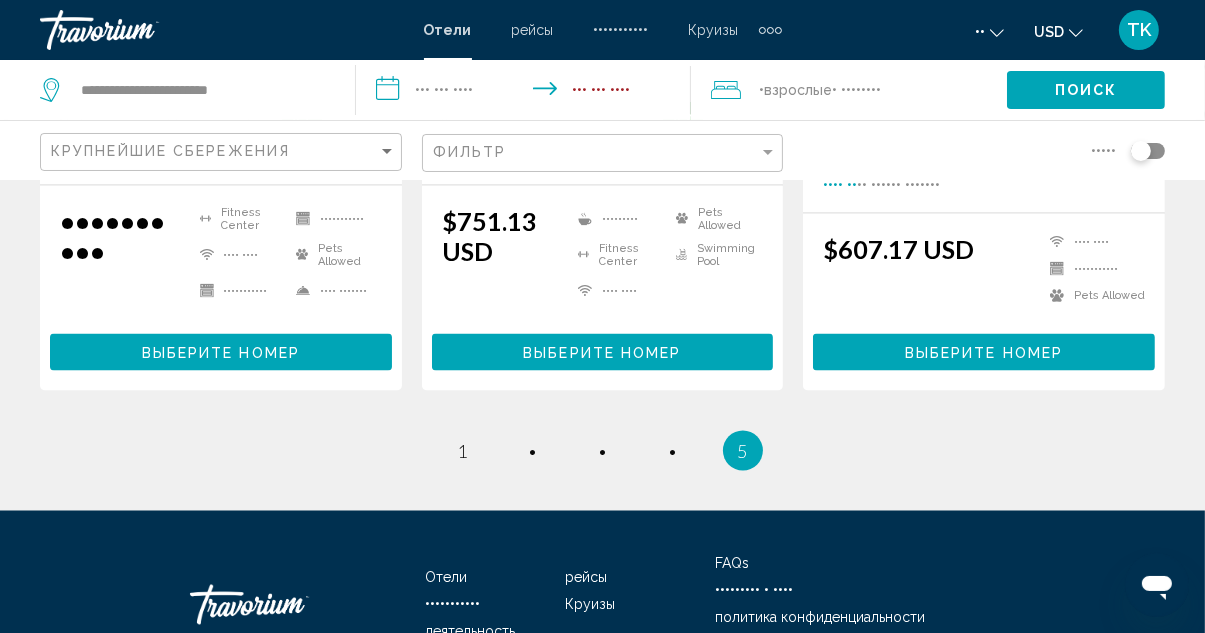 scroll, scrollTop: 3035, scrollLeft: 0, axis: vertical 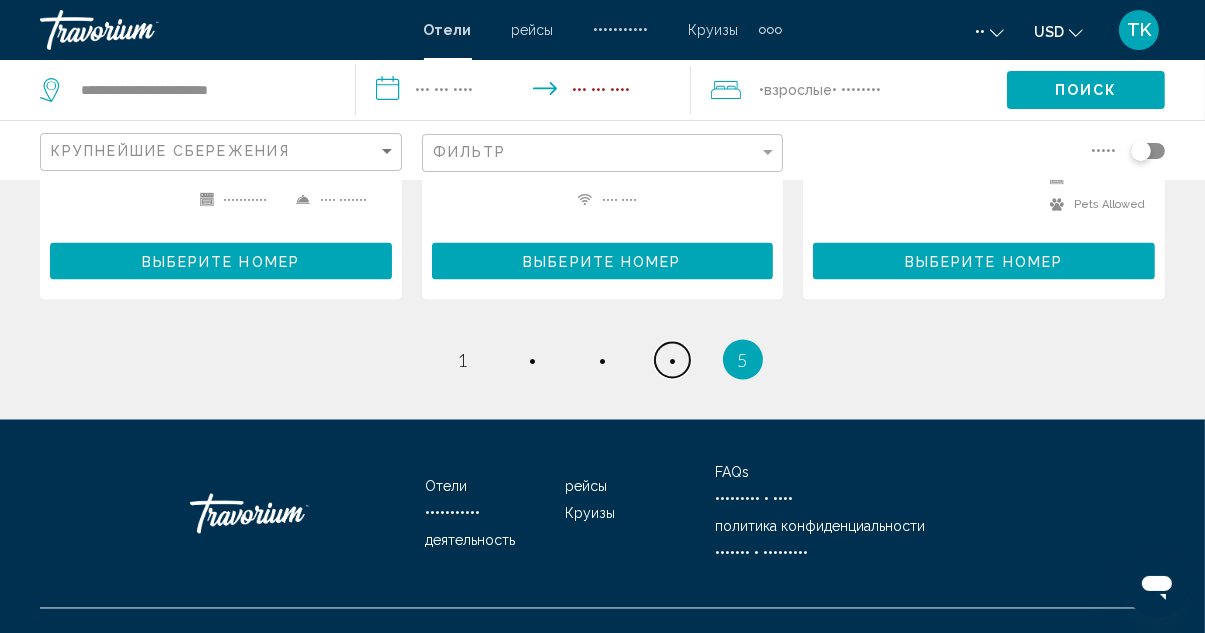 click on "•" at bounding box center [463, 360] 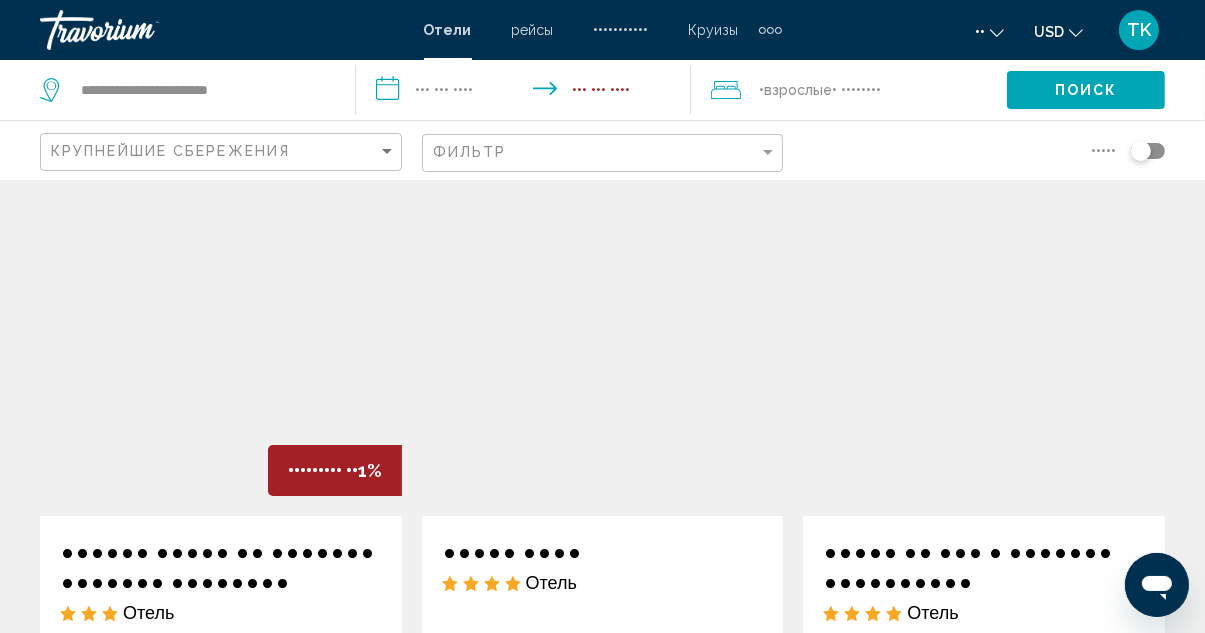 scroll, scrollTop: 0, scrollLeft: 0, axis: both 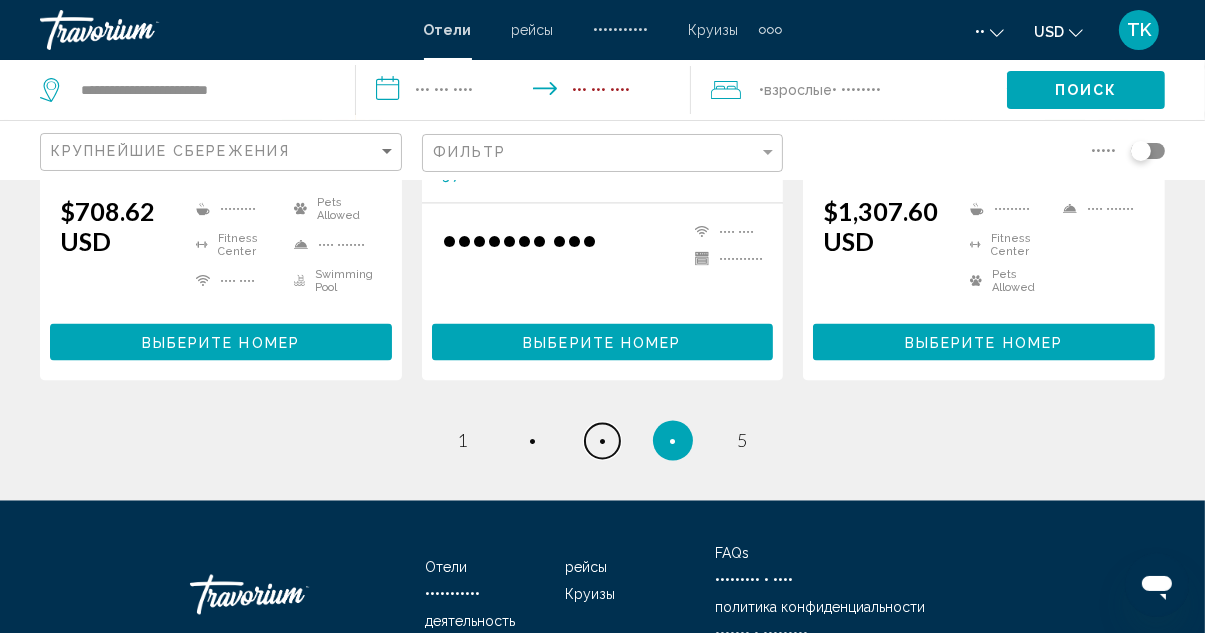 click on "•" at bounding box center [463, 441] 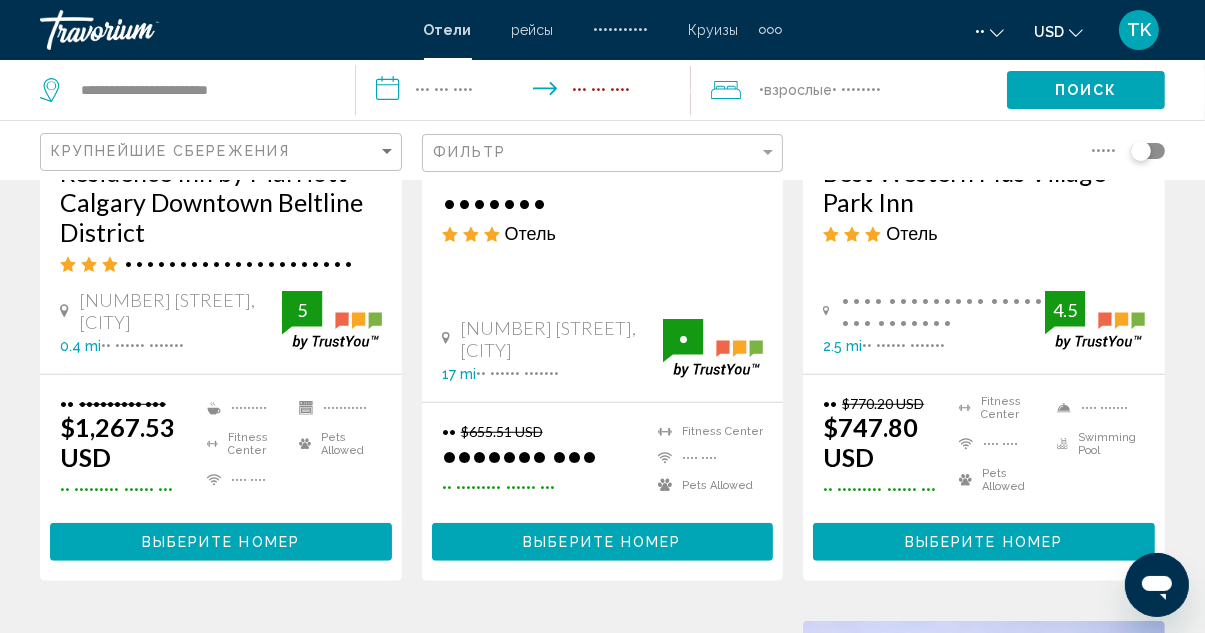 scroll, scrollTop: 1222, scrollLeft: 0, axis: vertical 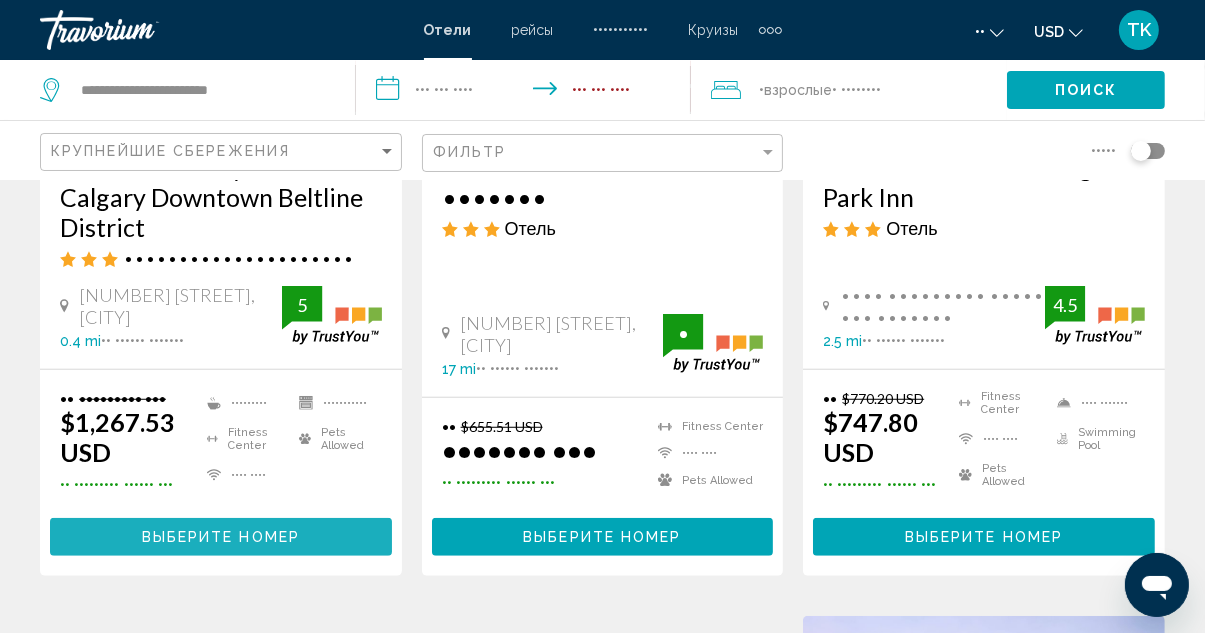 click on "Выберите номер" at bounding box center (221, 536) 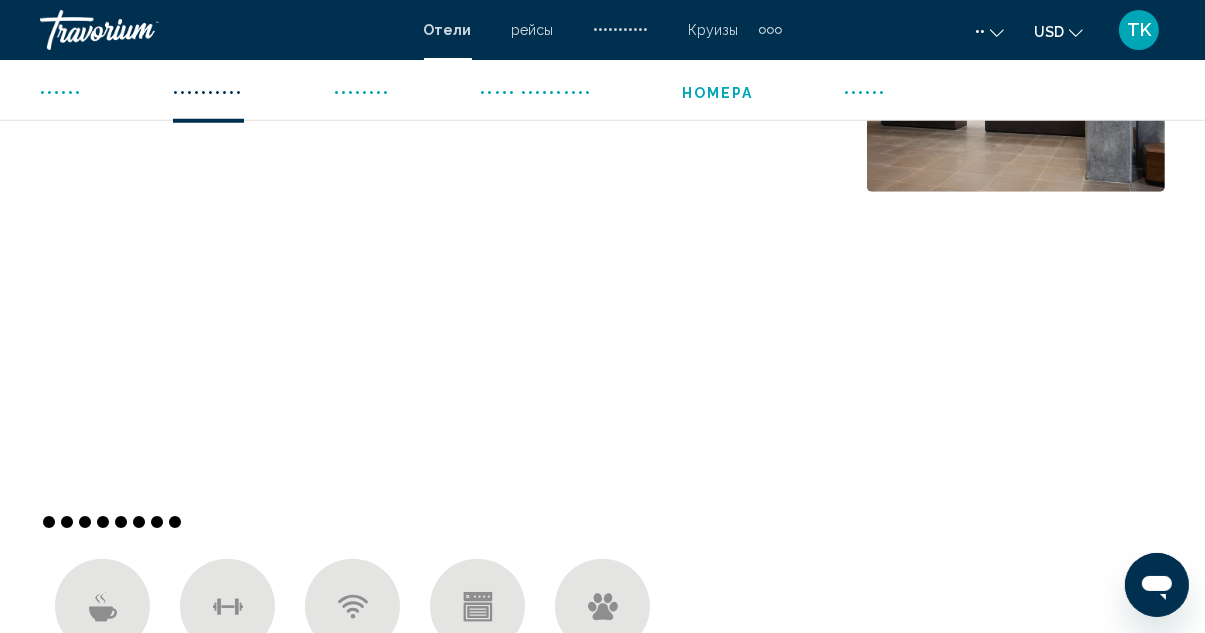scroll, scrollTop: 1568, scrollLeft: 0, axis: vertical 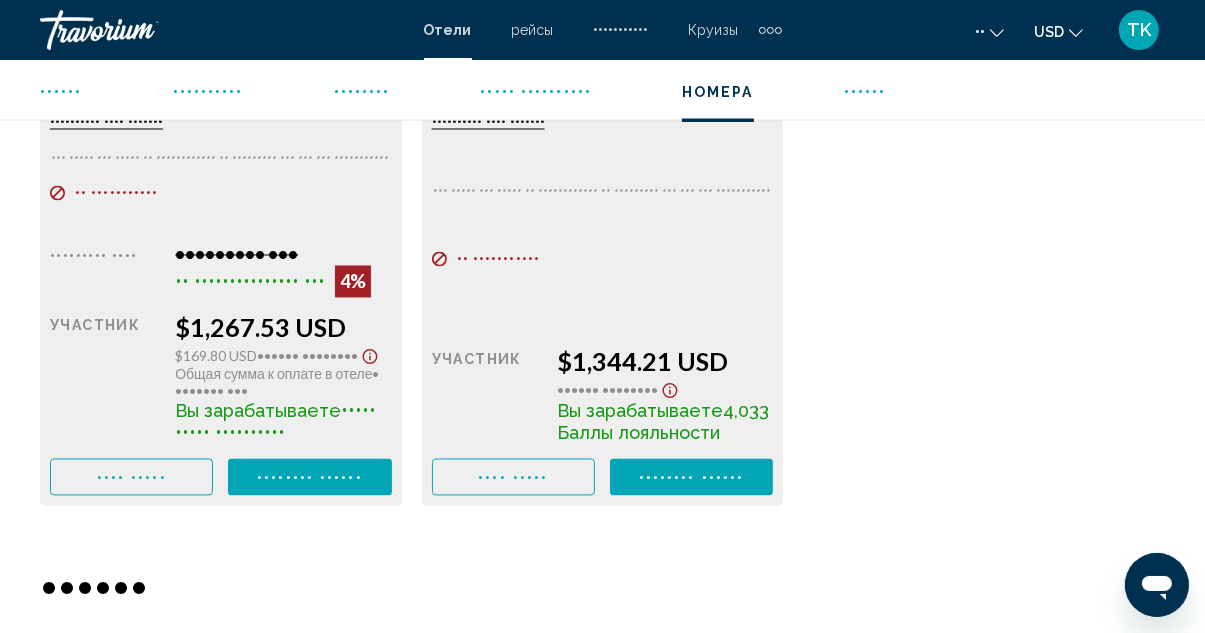 click at bounding box center [1076, 30] 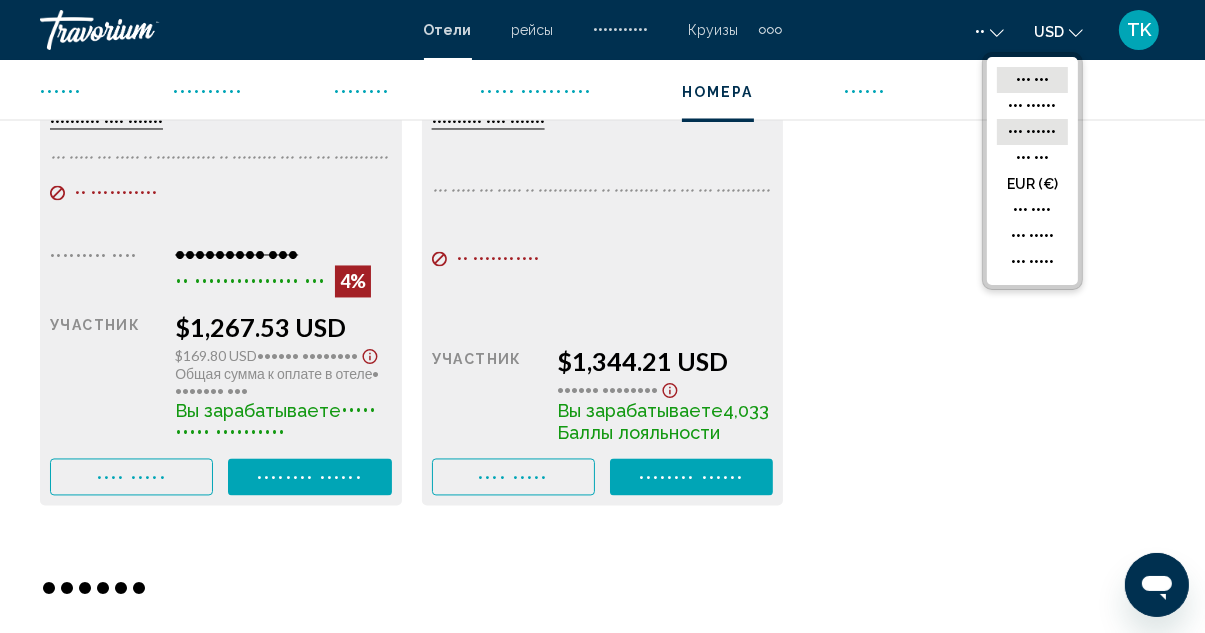 click on "••• ••••••" at bounding box center [1032, 80] 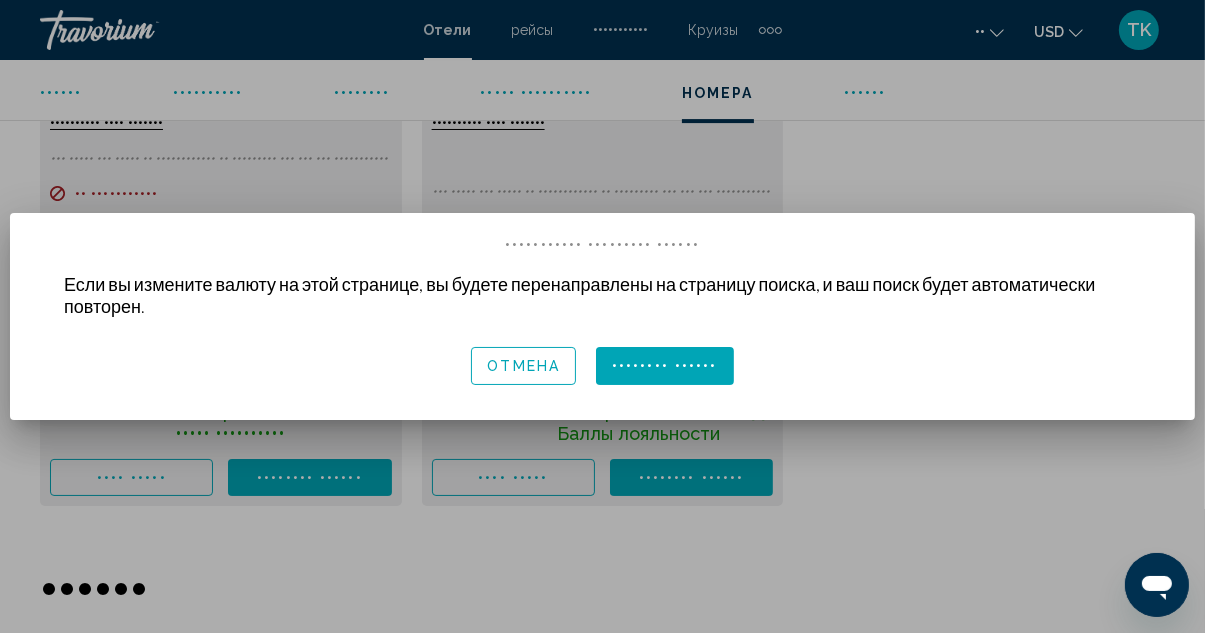 scroll, scrollTop: 0, scrollLeft: 0, axis: both 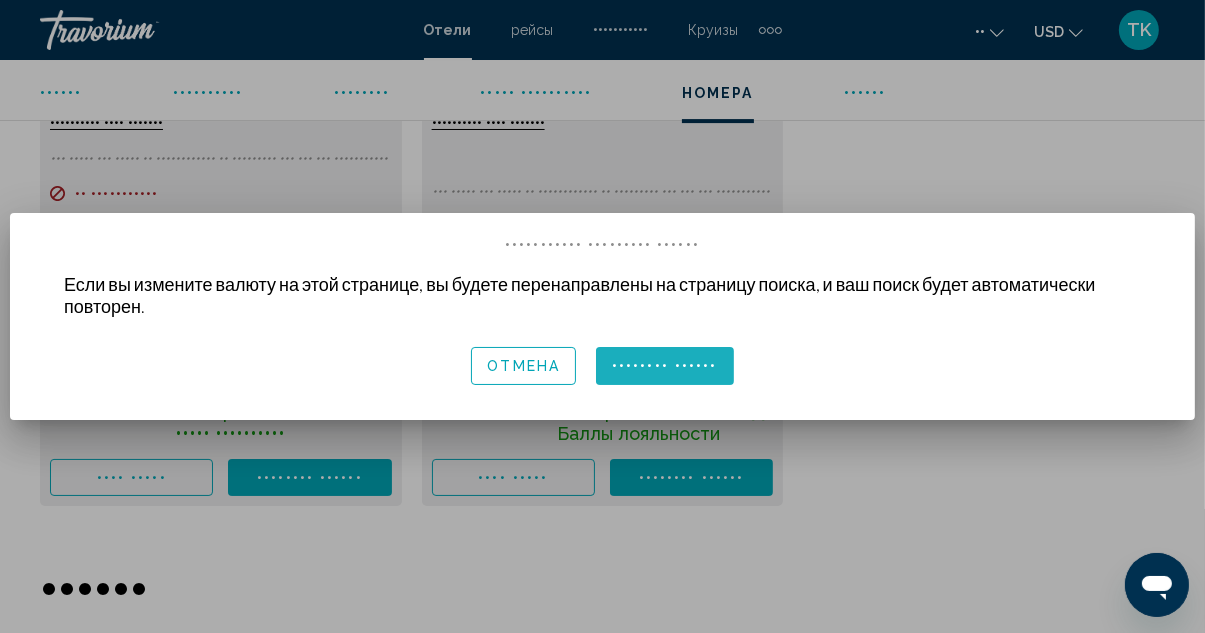 click on "•••••••• ••••••" at bounding box center (665, 367) 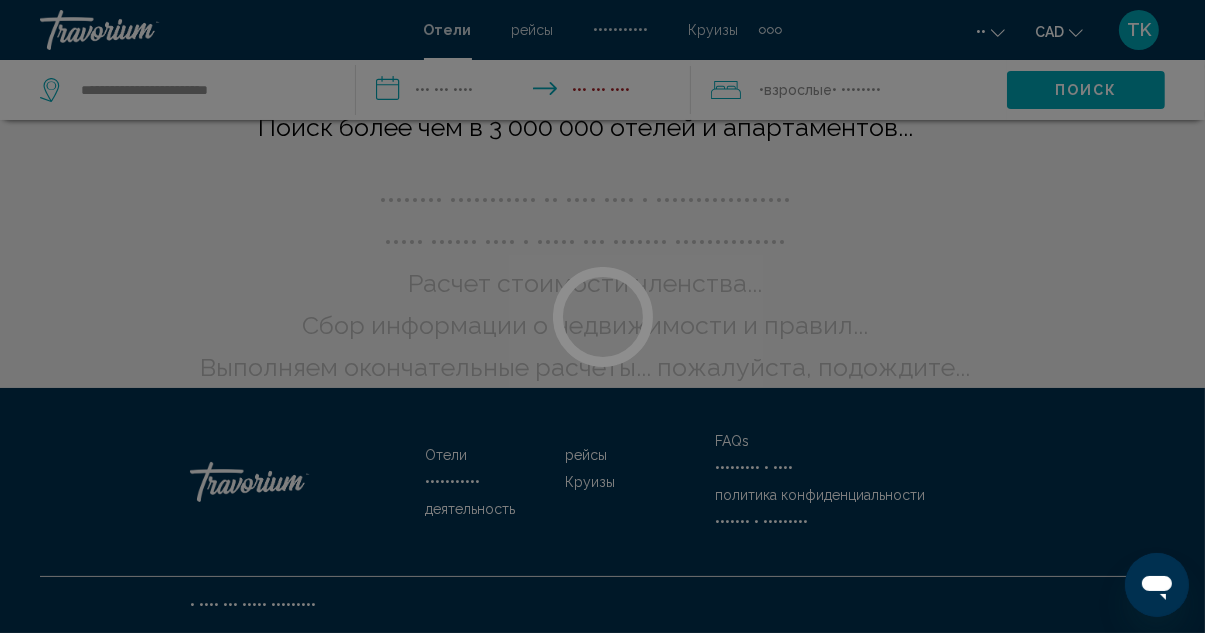 scroll, scrollTop: 0, scrollLeft: 0, axis: both 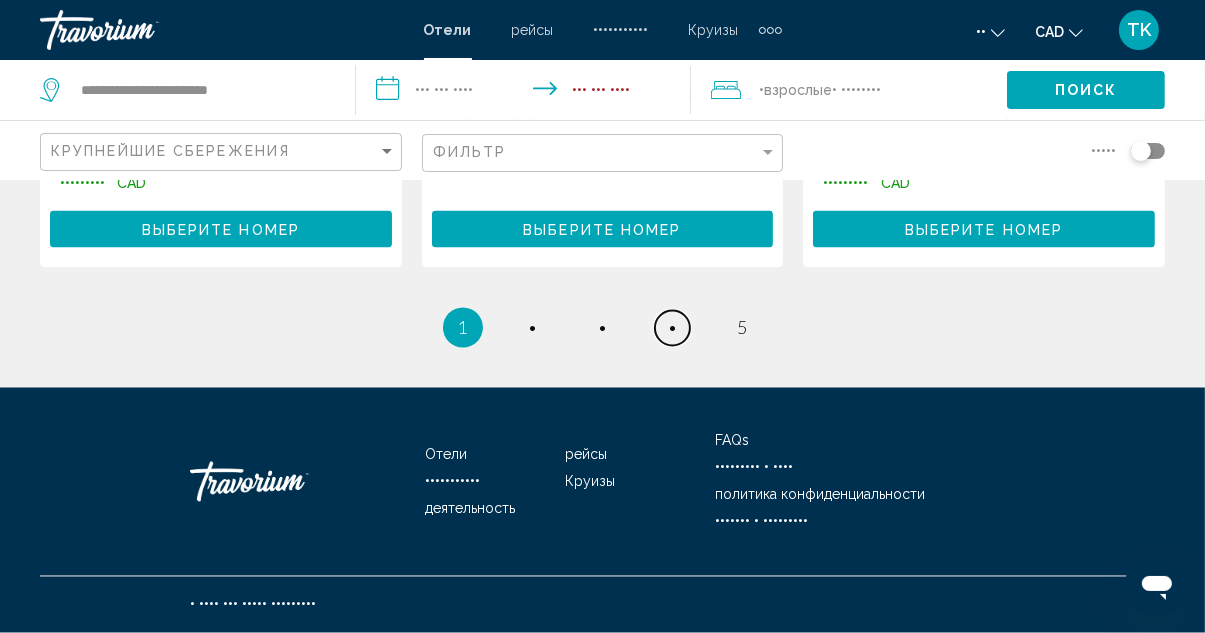 click on "••••  •" at bounding box center [532, 328] 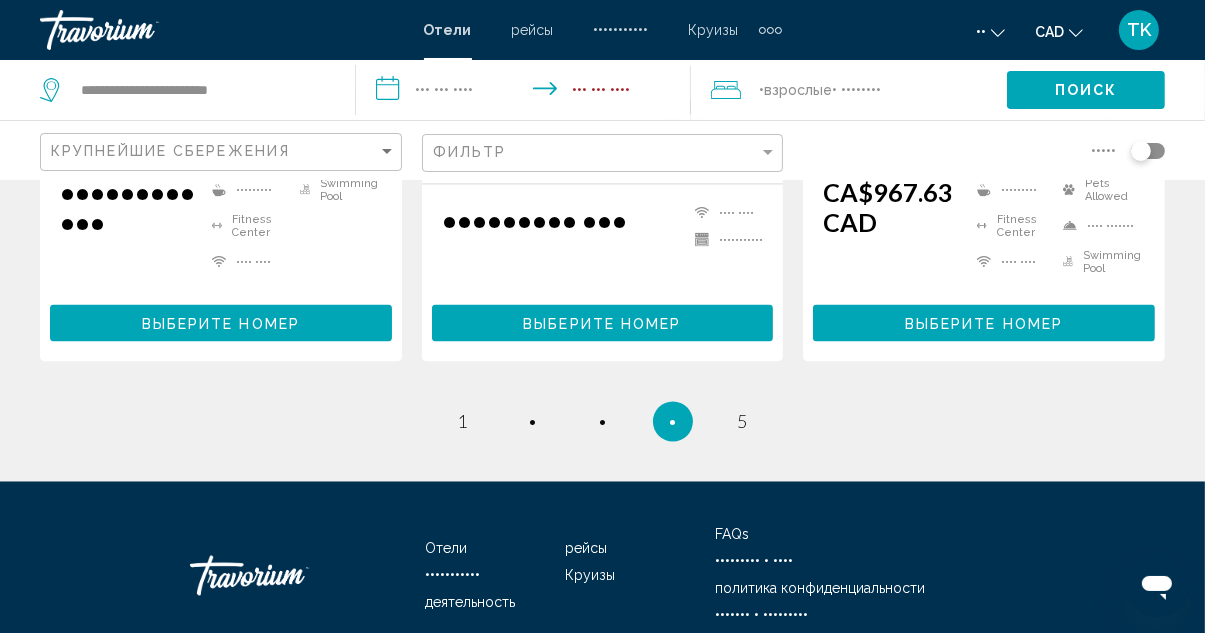 scroll, scrollTop: 3085, scrollLeft: 0, axis: vertical 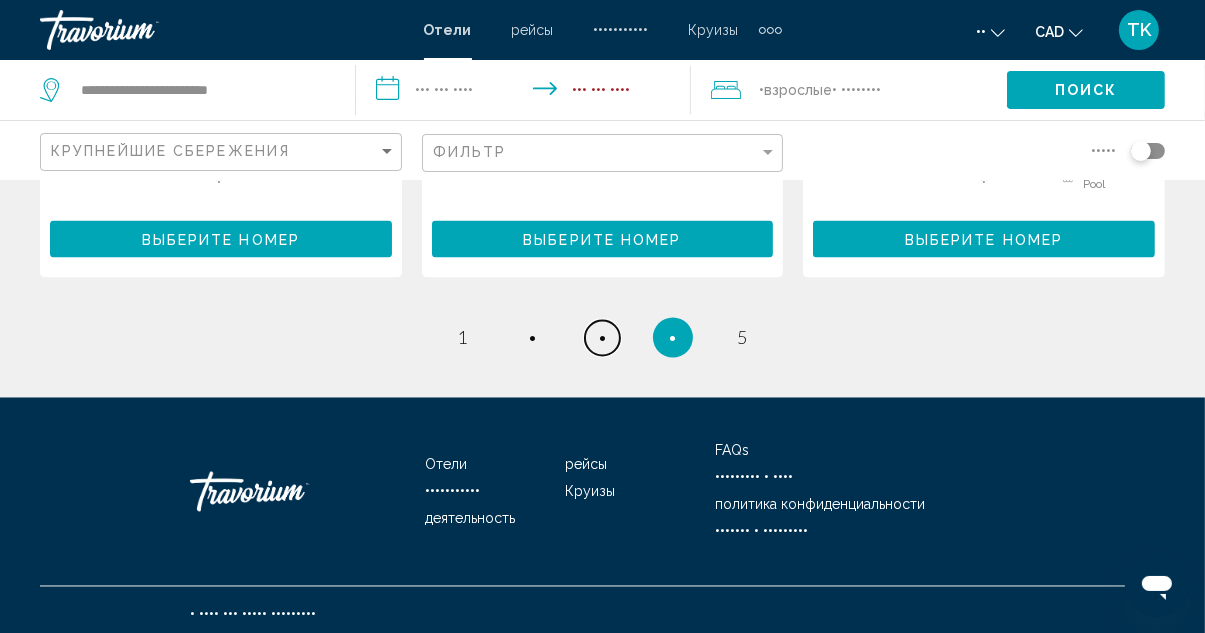 click on "••••  •" at bounding box center (462, 338) 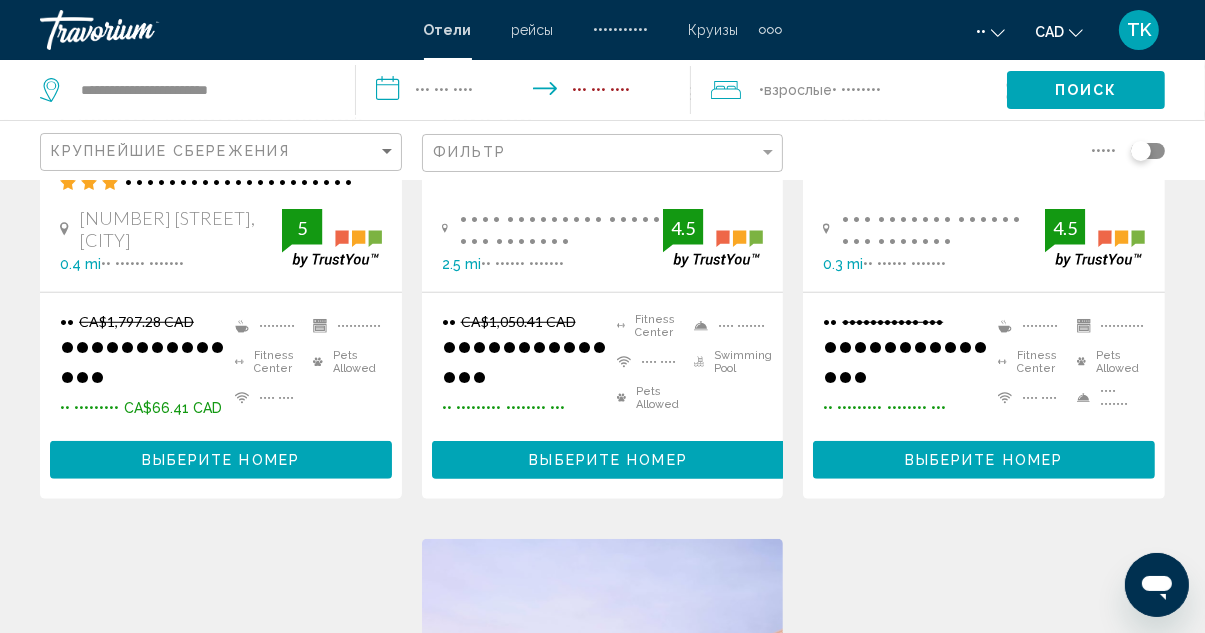 scroll, scrollTop: 1302, scrollLeft: 0, axis: vertical 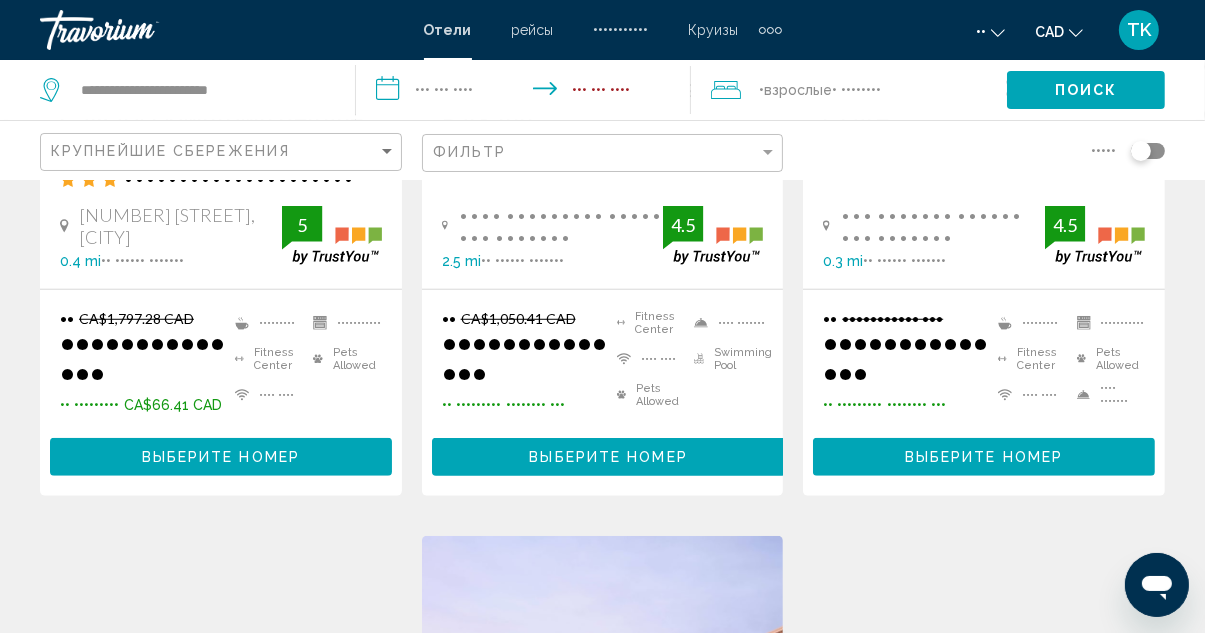 click on "Выберите номер" at bounding box center [221, 458] 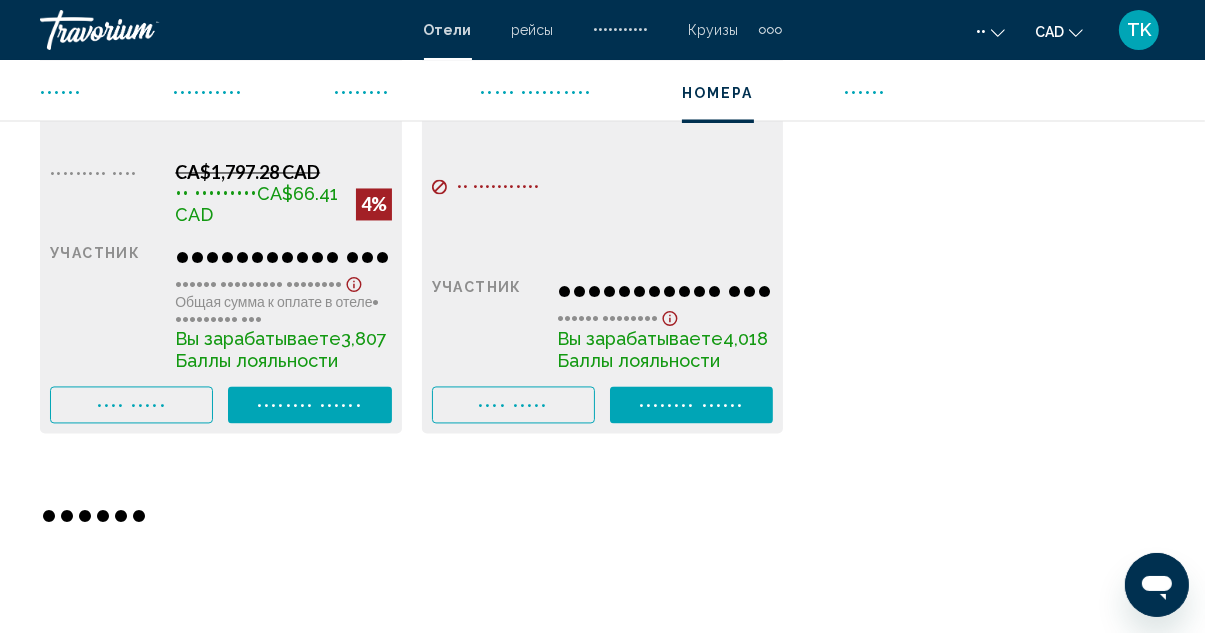 scroll, scrollTop: 3466, scrollLeft: 0, axis: vertical 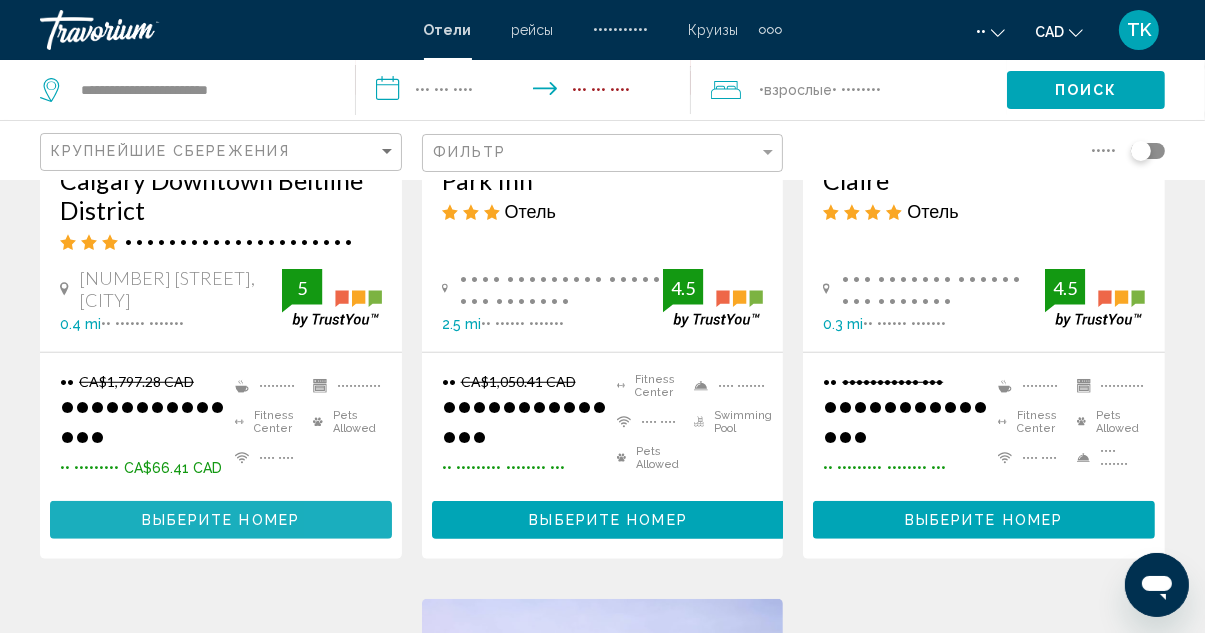 click on "Выберите номер" at bounding box center [221, 519] 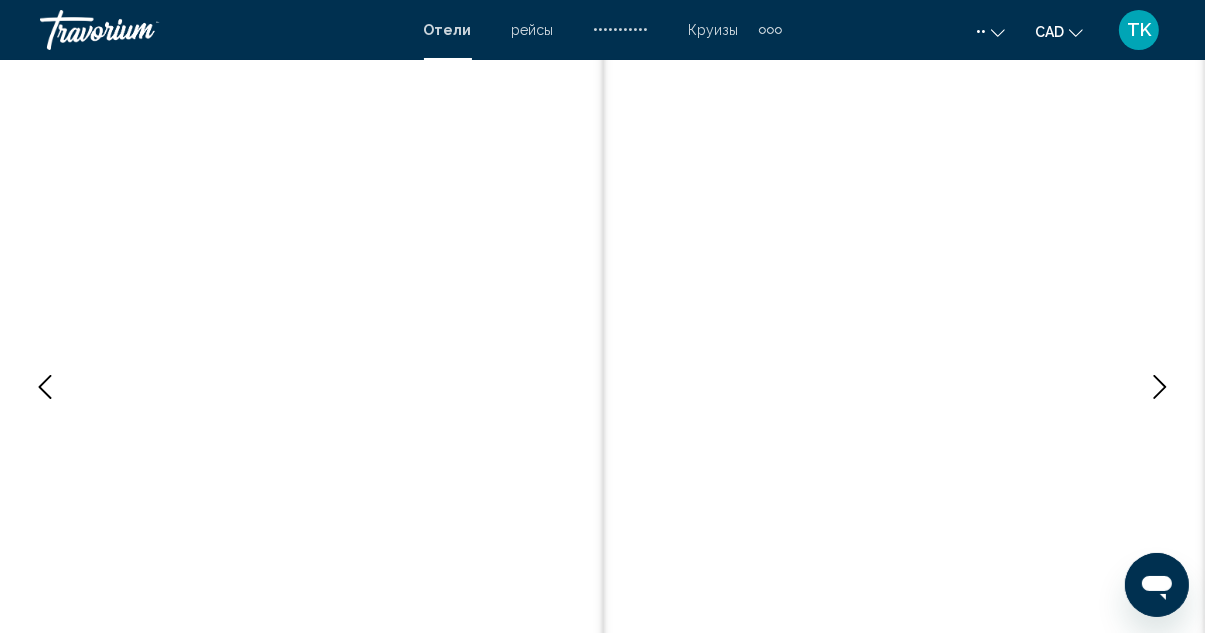 scroll, scrollTop: 0, scrollLeft: 0, axis: both 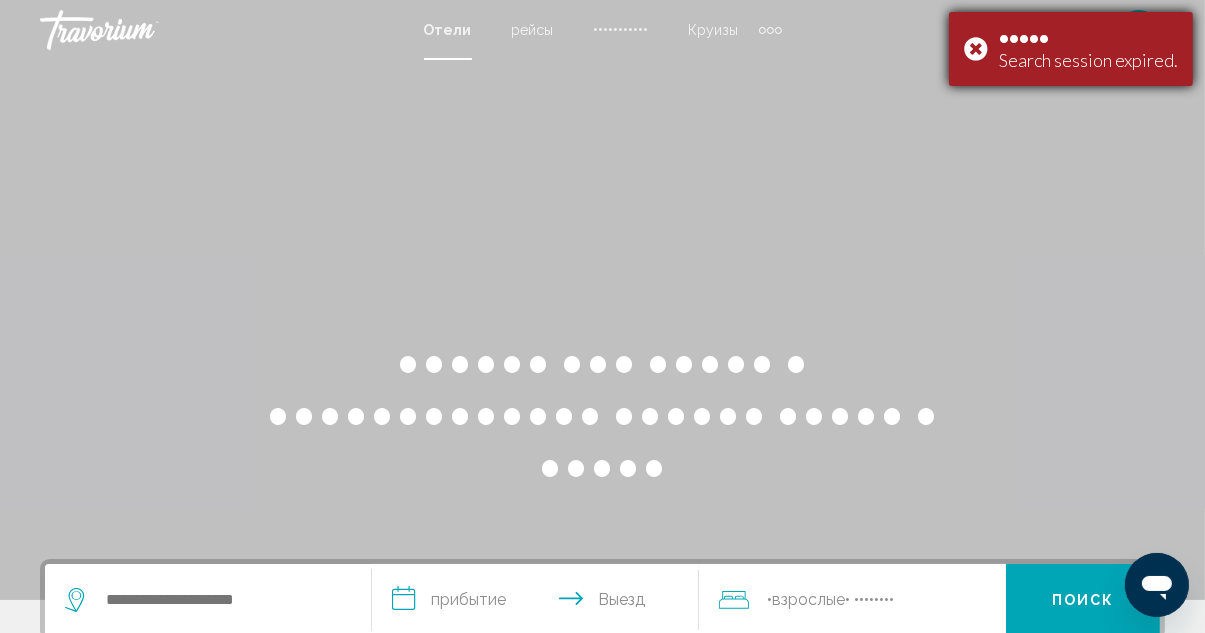click on "Error   Search session expired." at bounding box center [1071, 49] 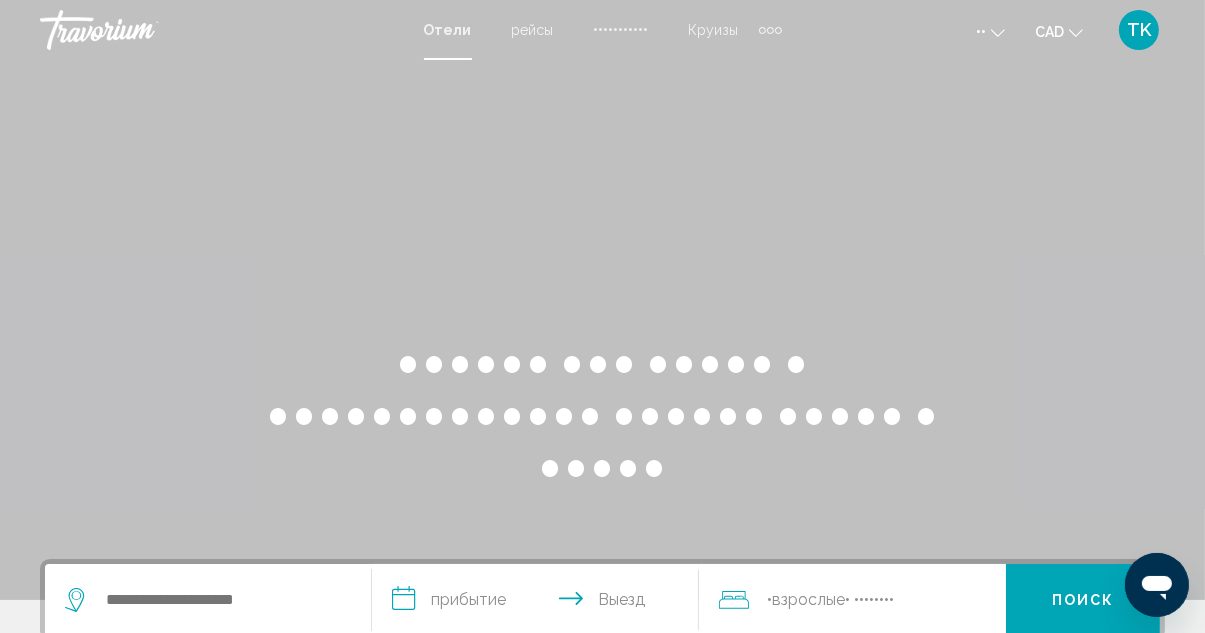 click on "TK" at bounding box center (1139, 30) 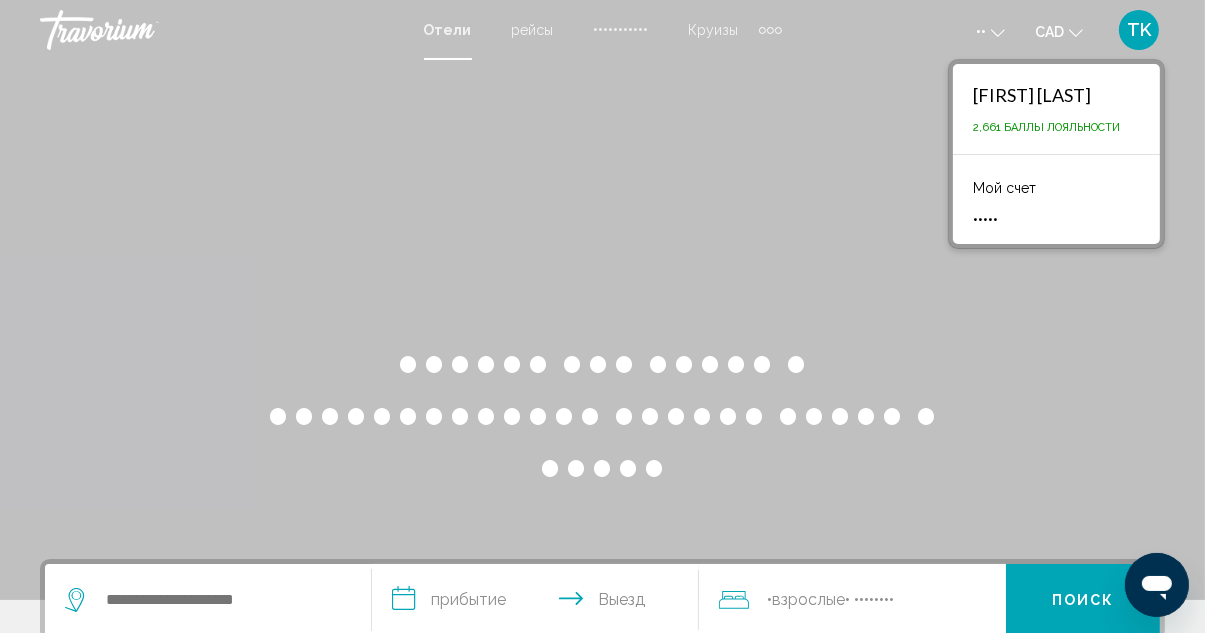 click at bounding box center [602, 300] 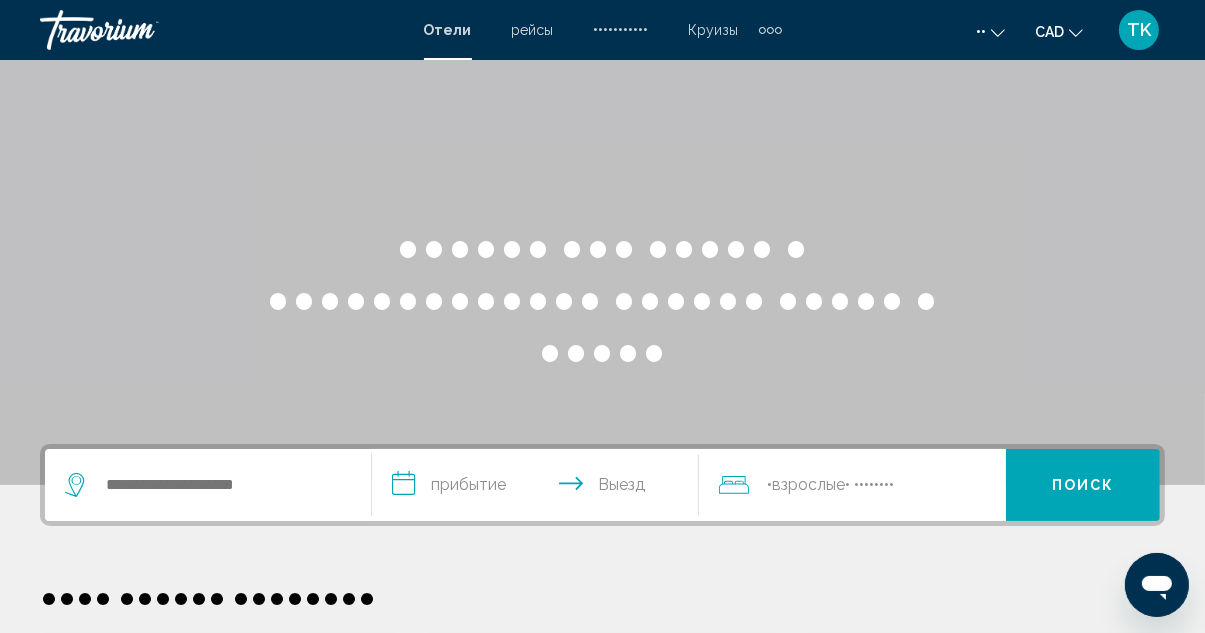 scroll, scrollTop: 0, scrollLeft: 0, axis: both 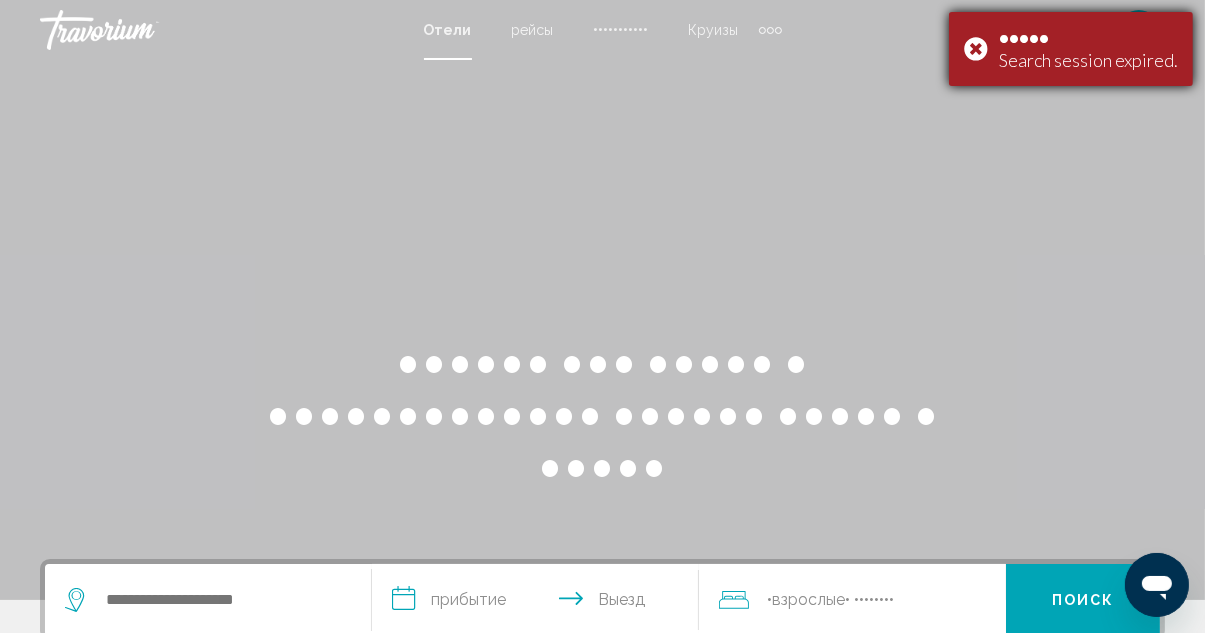 click on "Error   Search session expired." at bounding box center (1071, 49) 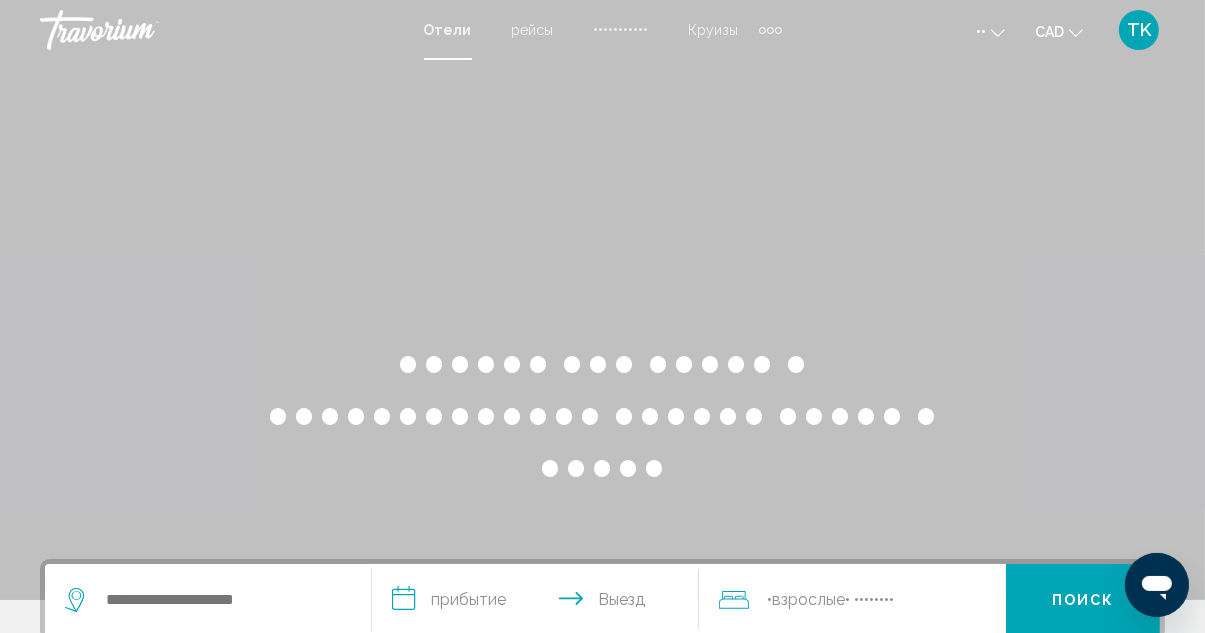 click on "TK" at bounding box center (1139, 30) 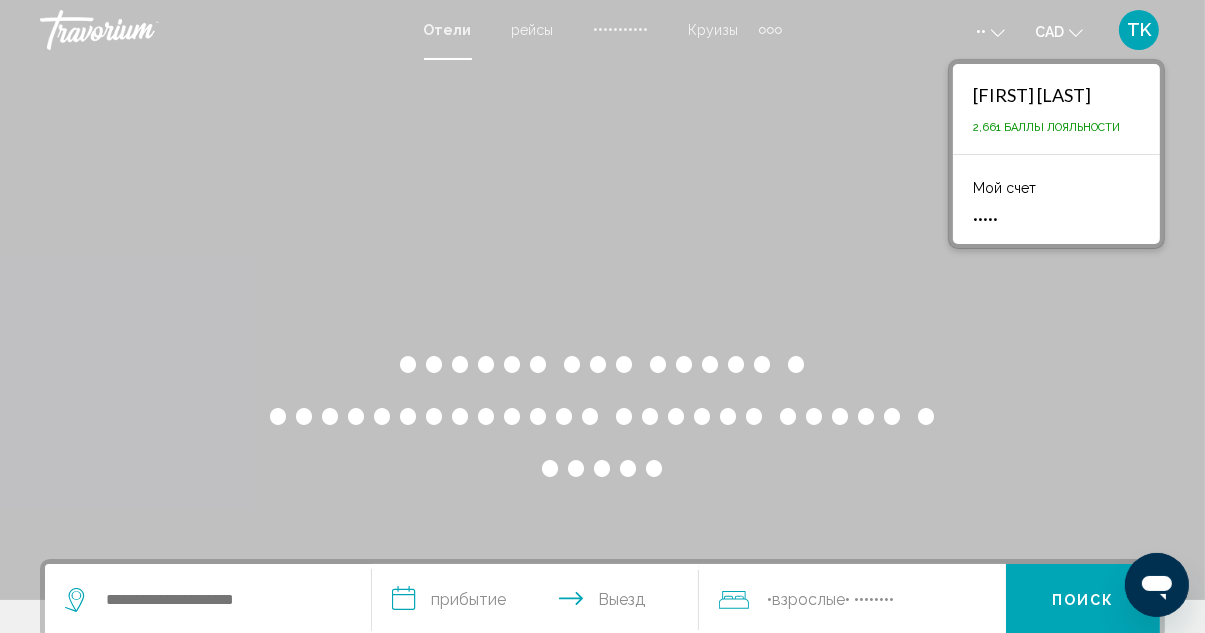 click at bounding box center (602, 300) 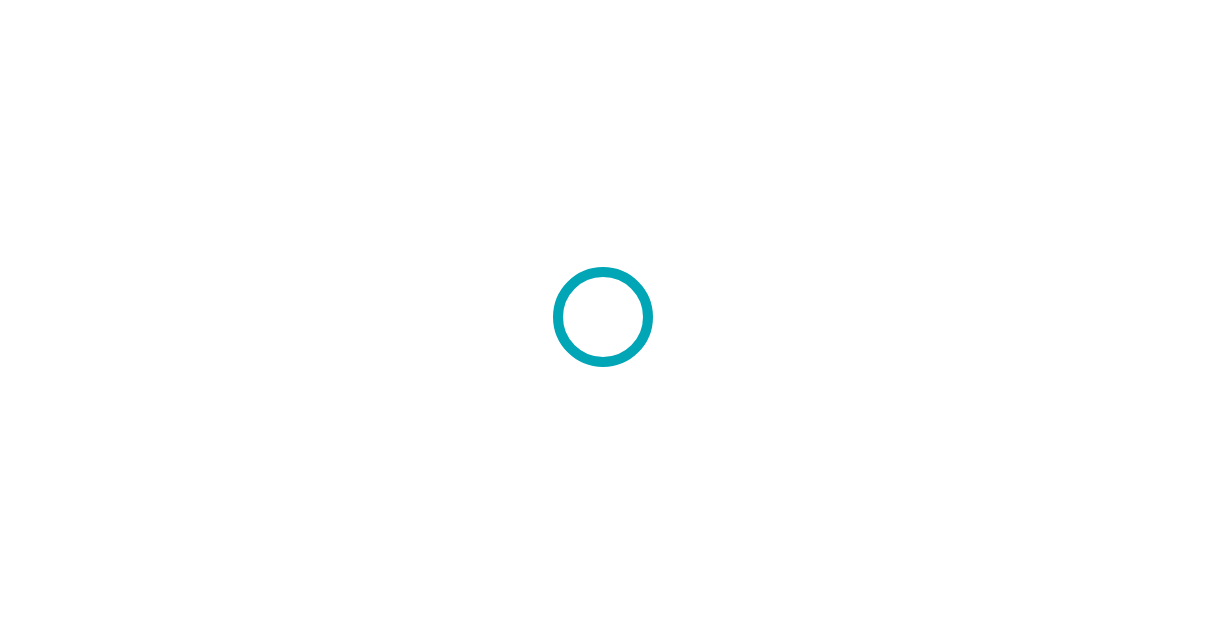 scroll, scrollTop: 0, scrollLeft: 0, axis: both 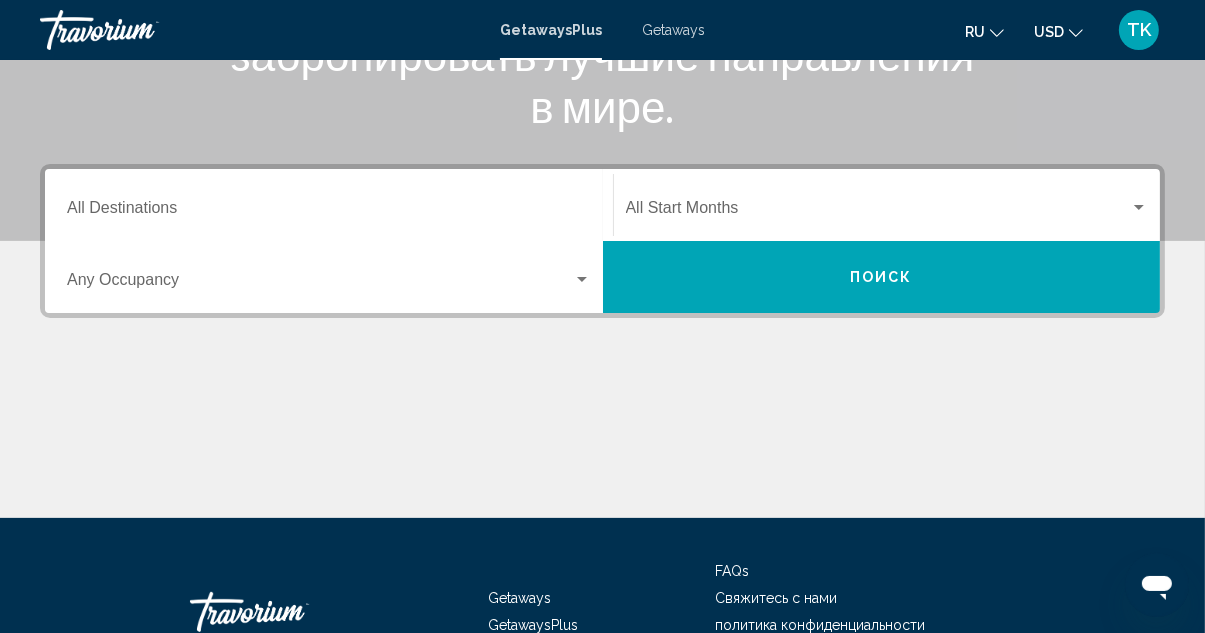click on "Destination All Destinations" at bounding box center [329, 212] 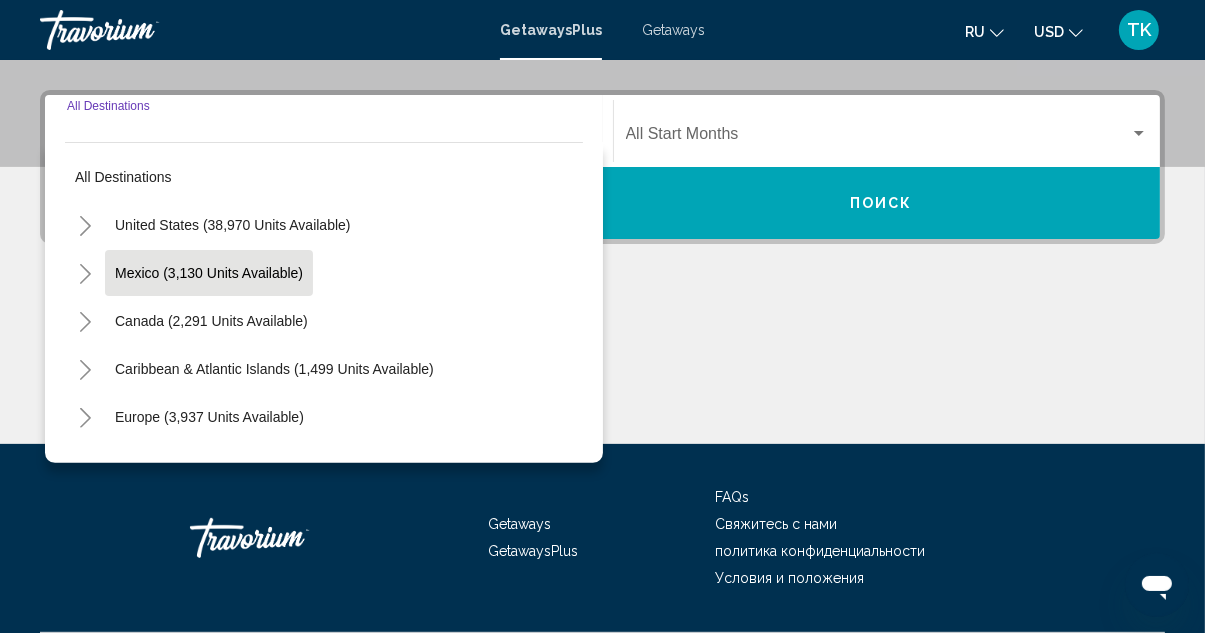 scroll, scrollTop: 457, scrollLeft: 0, axis: vertical 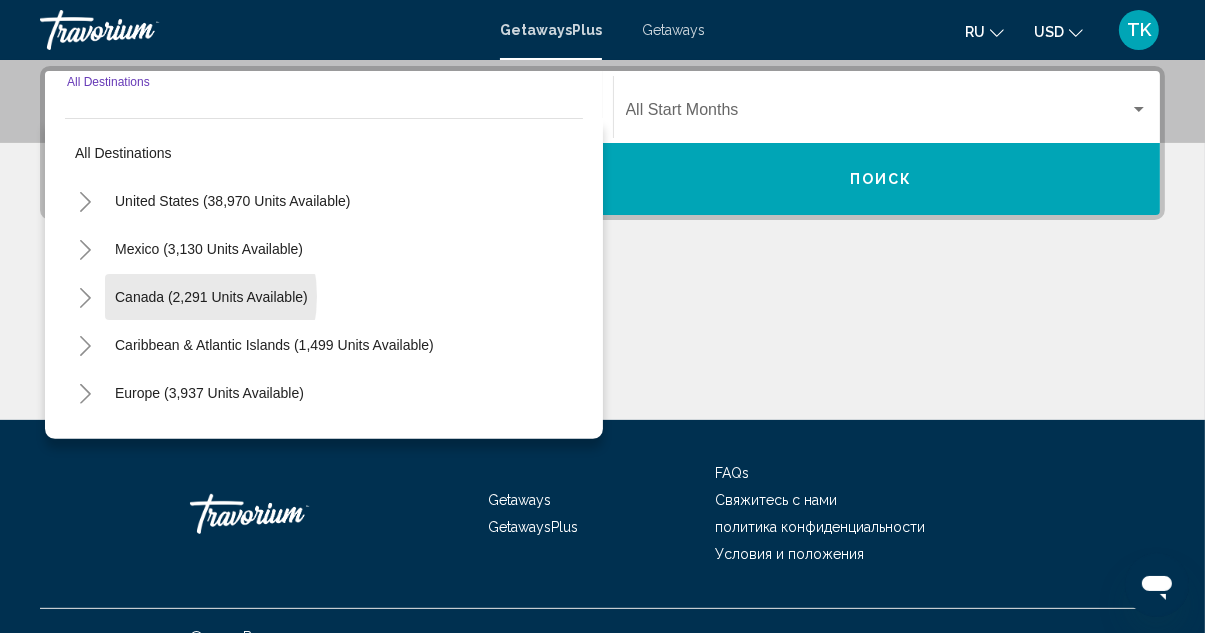 click on "Canada (2,291 units available)" at bounding box center [233, 201] 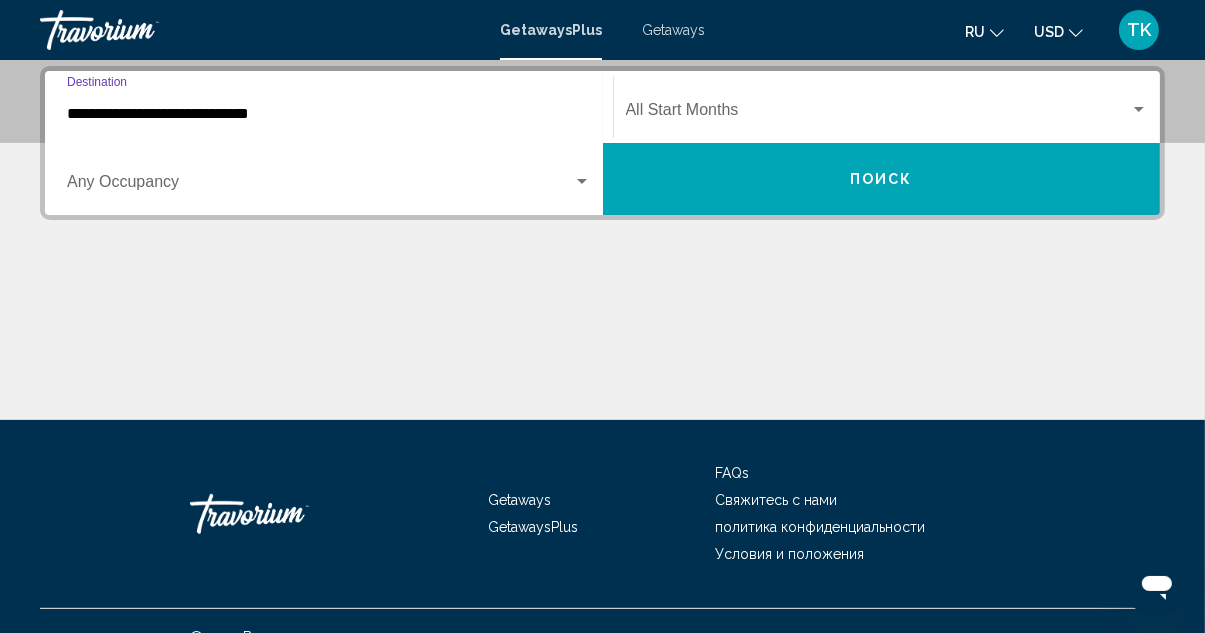 click on "**********" at bounding box center (329, 114) 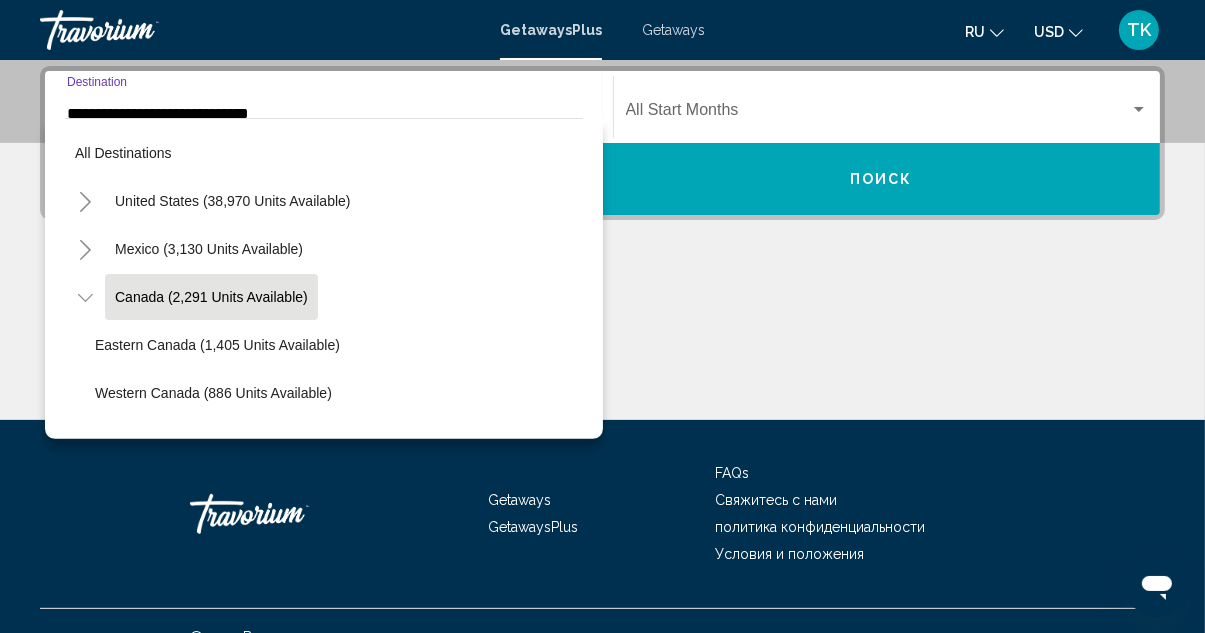 scroll, scrollTop: 413, scrollLeft: 0, axis: vertical 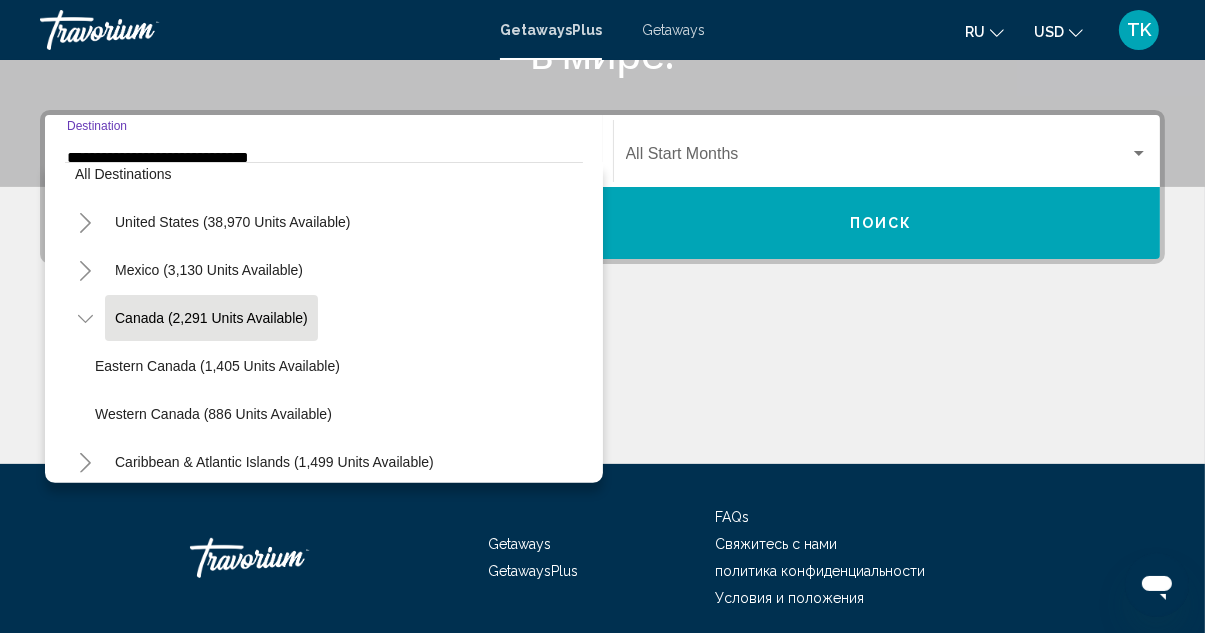 click on "Canada (2,291 units available)" at bounding box center [211, 318] 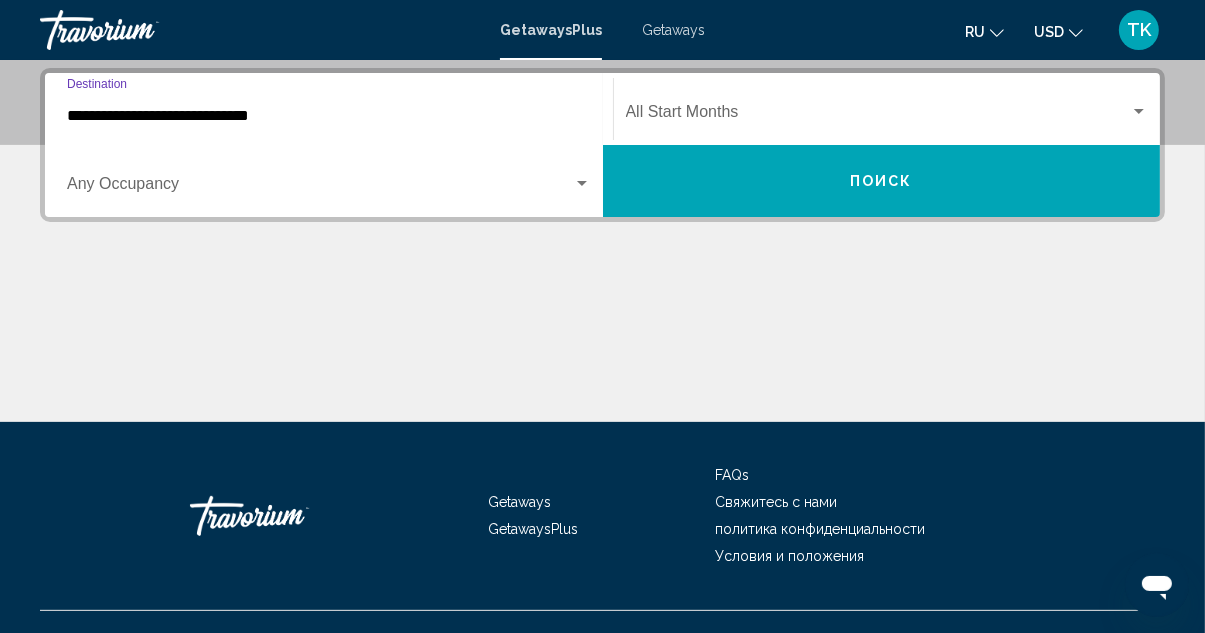 scroll, scrollTop: 457, scrollLeft: 0, axis: vertical 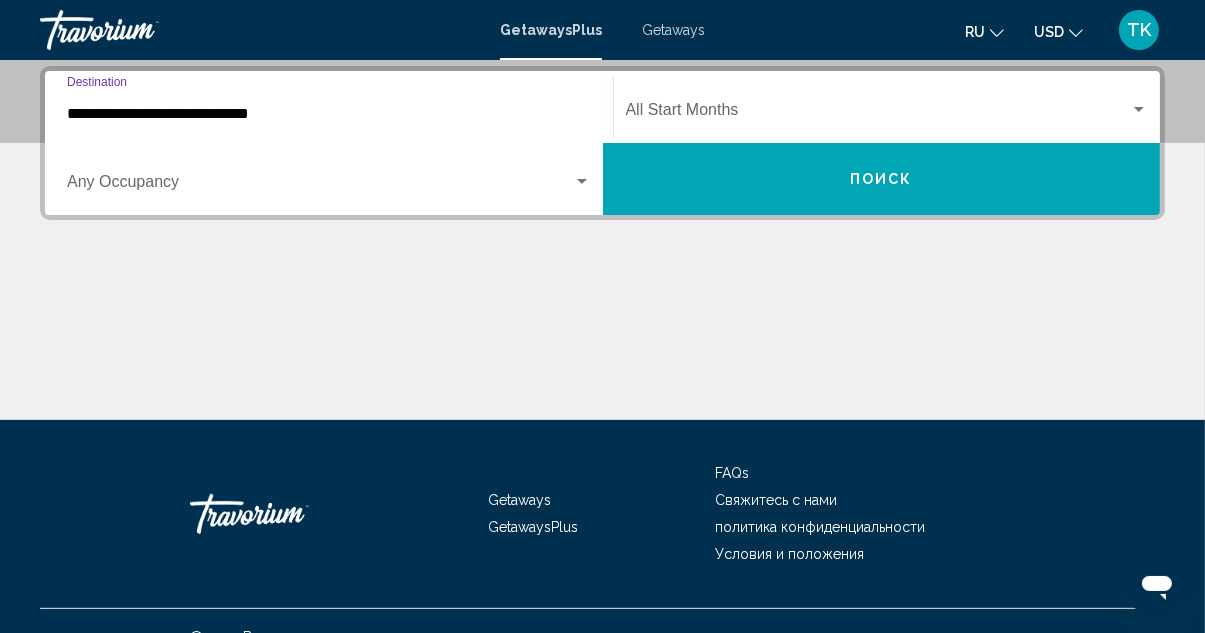 click at bounding box center (320, 186) 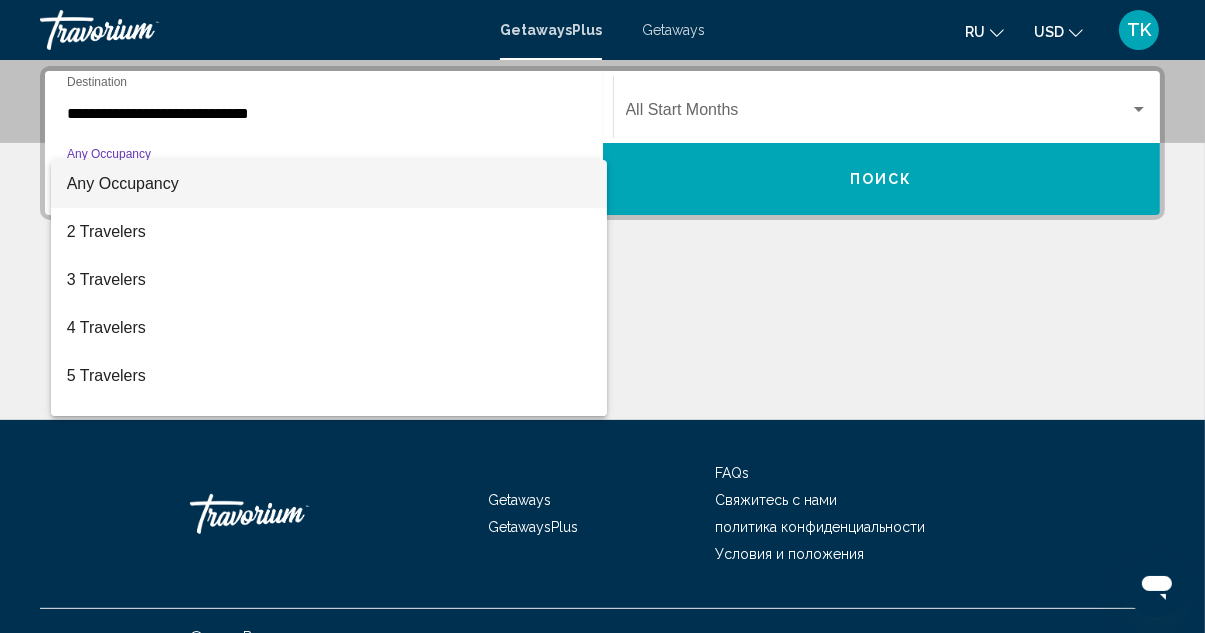 click on "Any Occupancy" at bounding box center (329, 184) 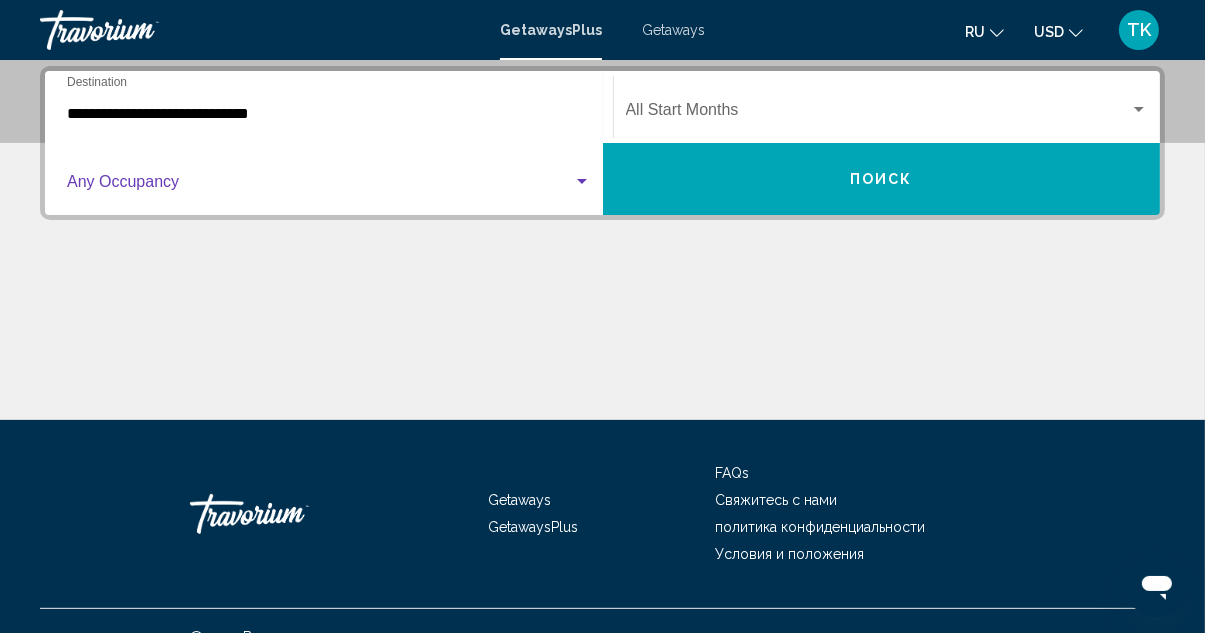 click on "**********" at bounding box center [329, 114] 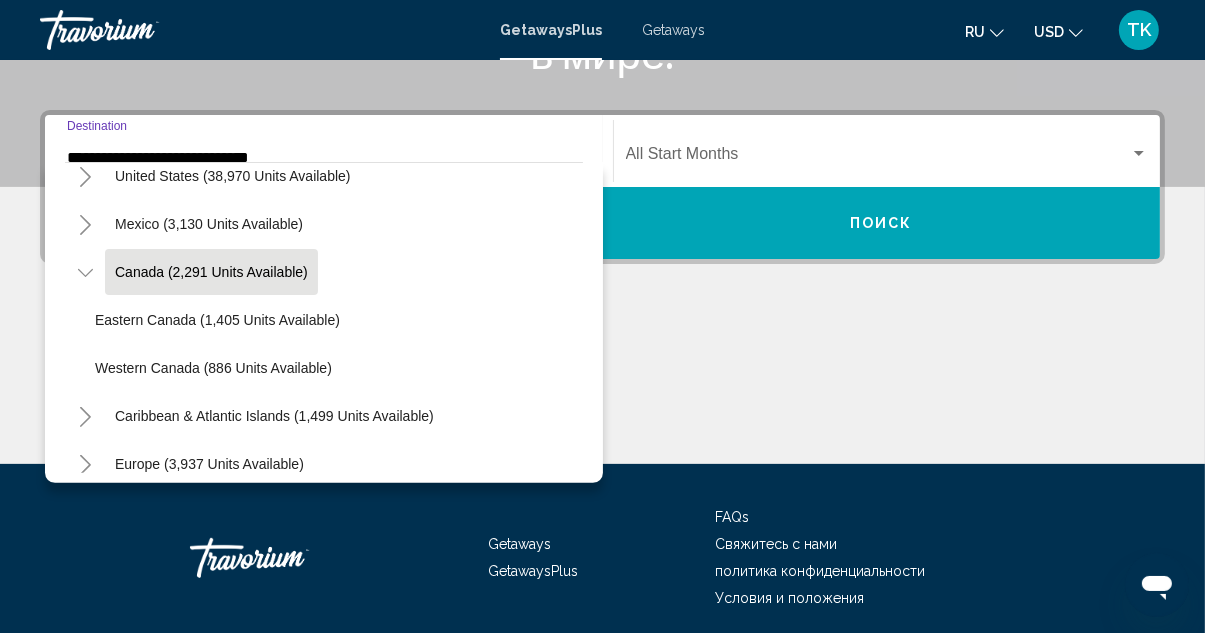 scroll, scrollTop: 66, scrollLeft: 0, axis: vertical 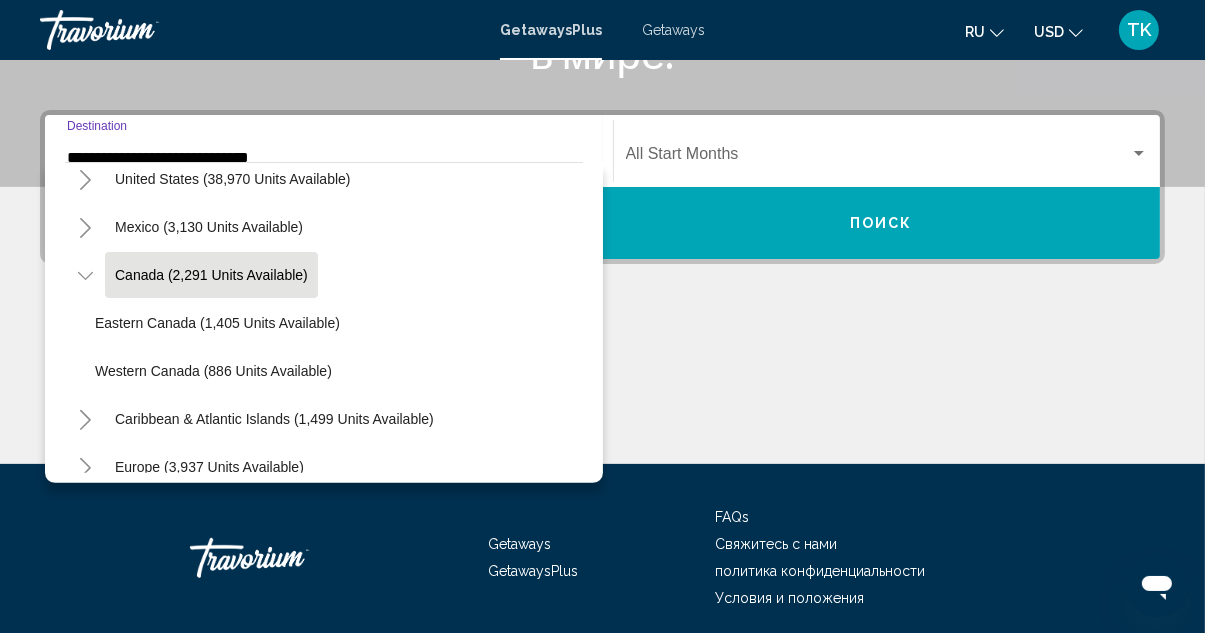 click on "Eastern Canada (1,405 units available)" at bounding box center (217, 323) 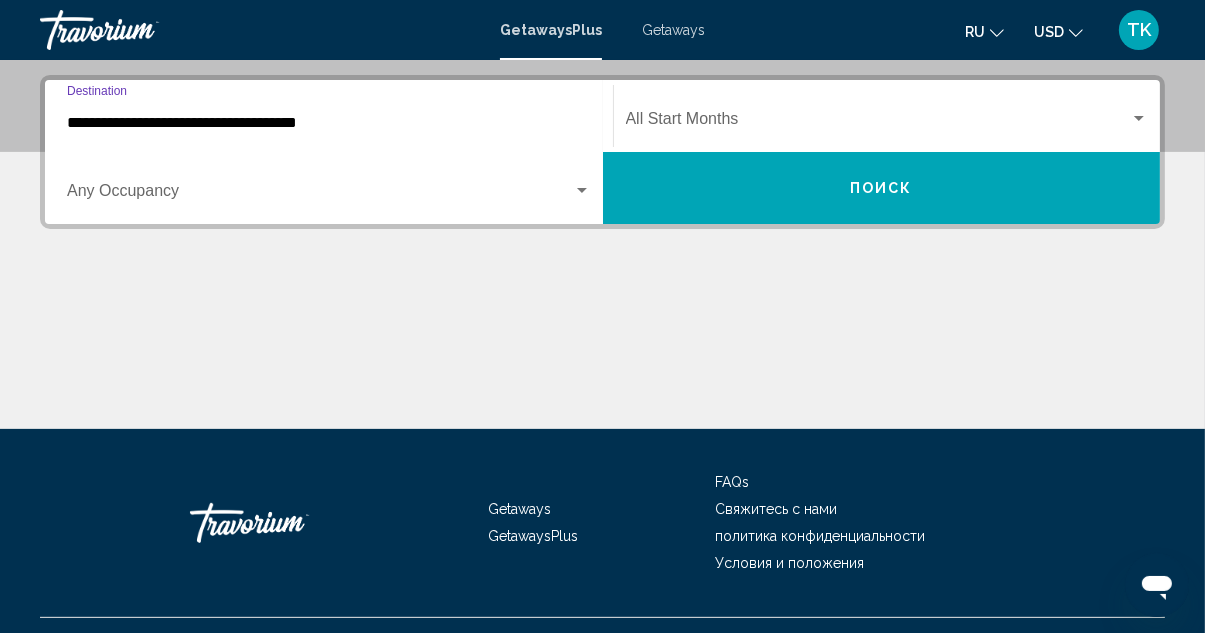 scroll, scrollTop: 457, scrollLeft: 0, axis: vertical 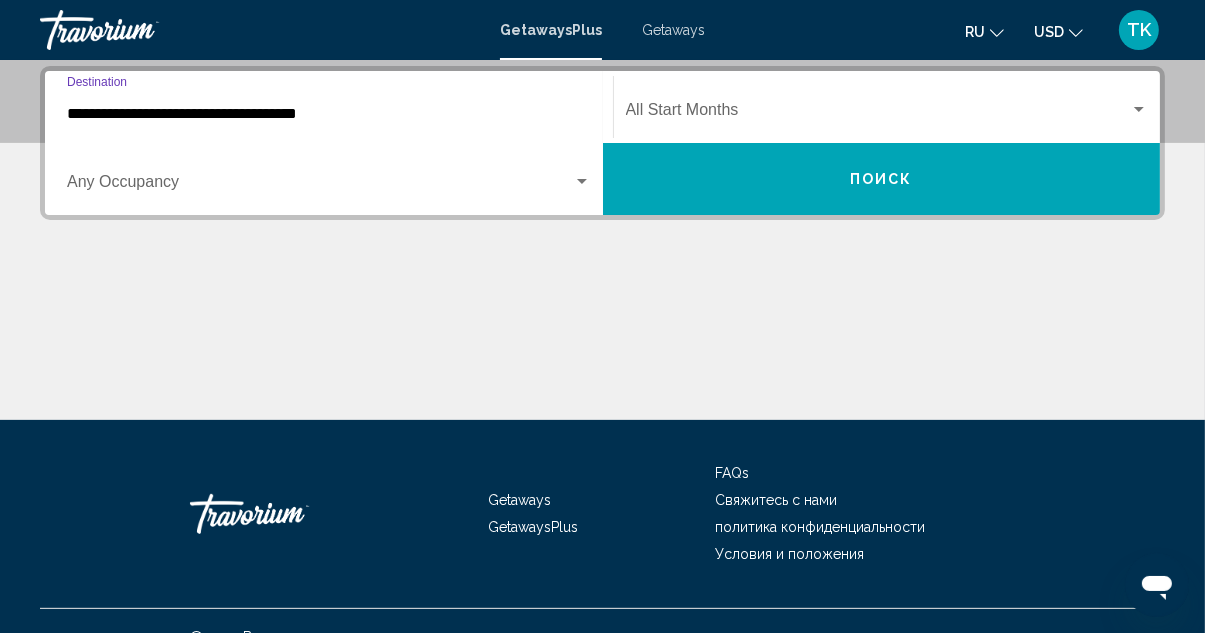 click on "**********" at bounding box center [602, 243] 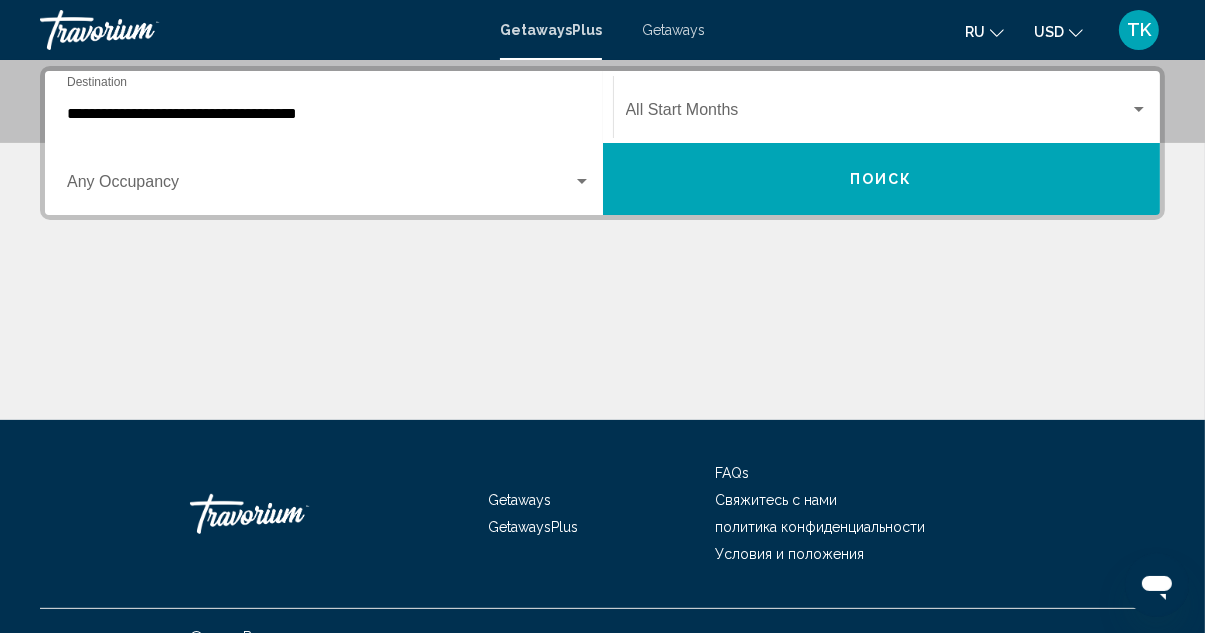 click on "Поиск" at bounding box center (882, 179) 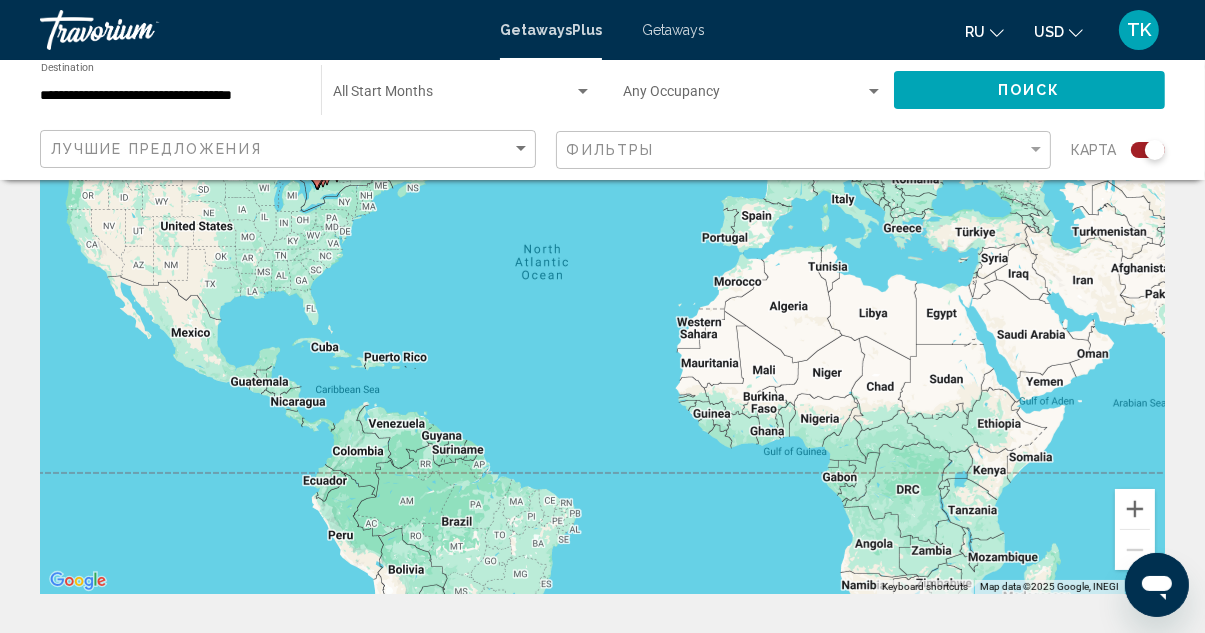 scroll, scrollTop: 0, scrollLeft: 0, axis: both 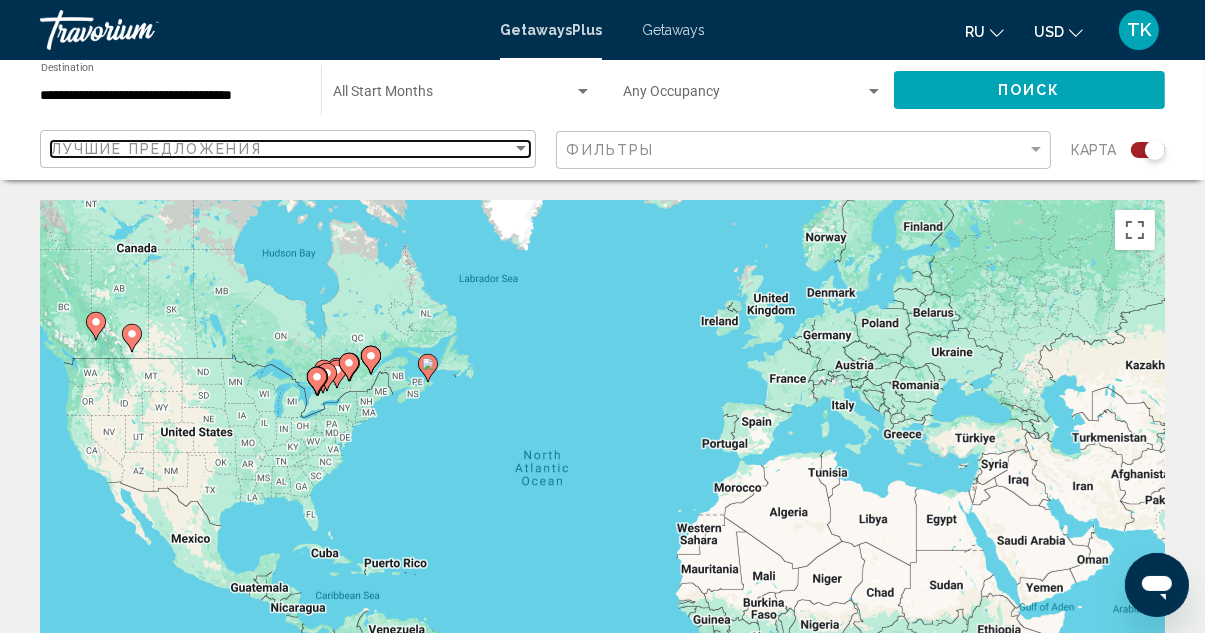 click on "Лучшие предложения" at bounding box center [281, 149] 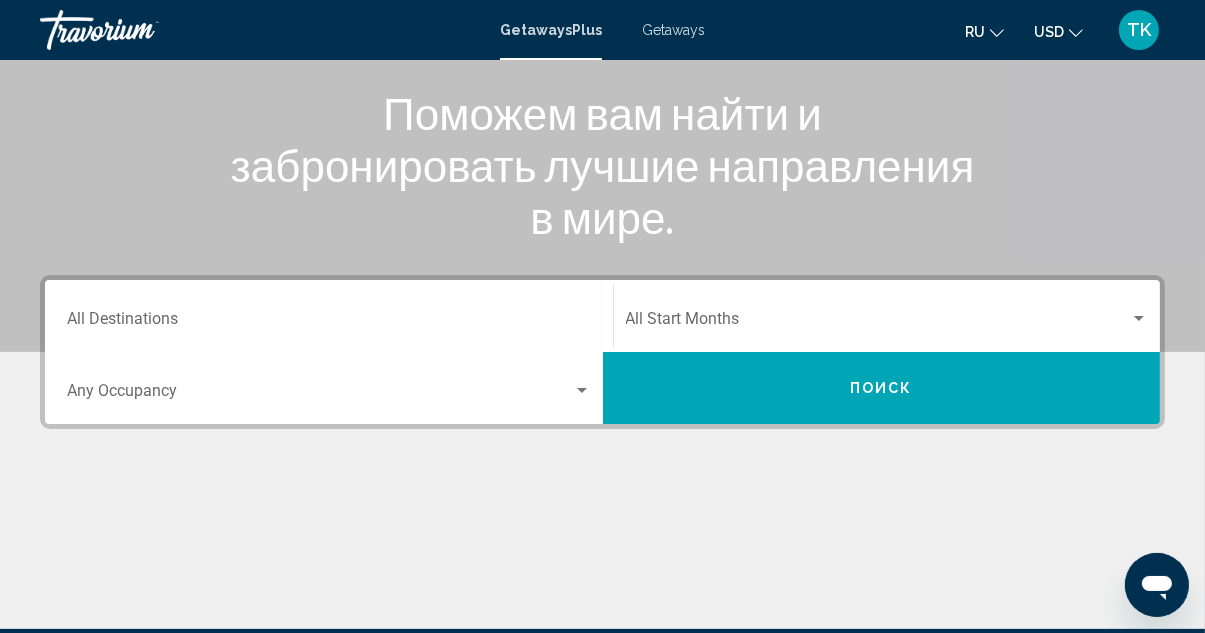 scroll, scrollTop: 248, scrollLeft: 0, axis: vertical 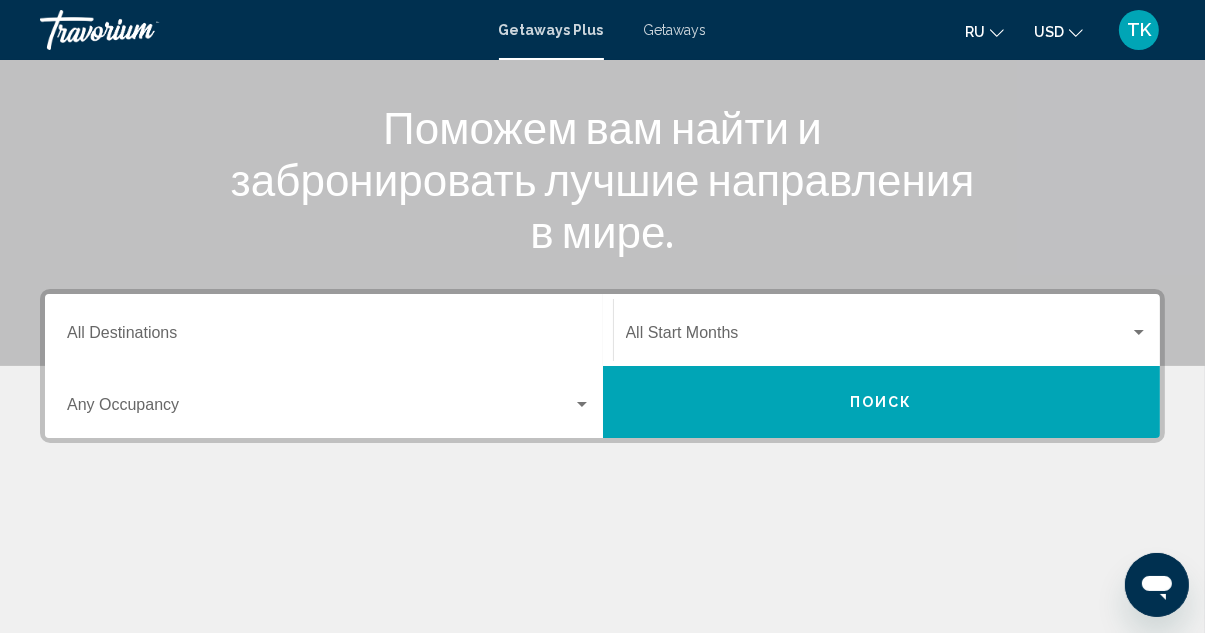 click at bounding box center (582, 404) 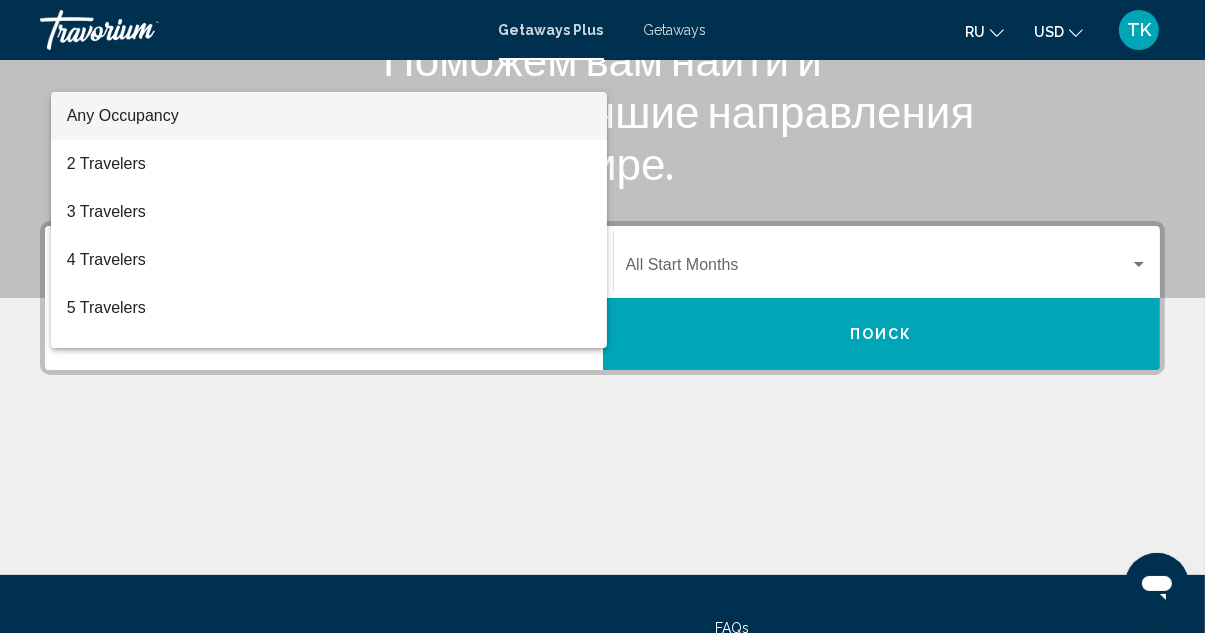 scroll, scrollTop: 295, scrollLeft: 0, axis: vertical 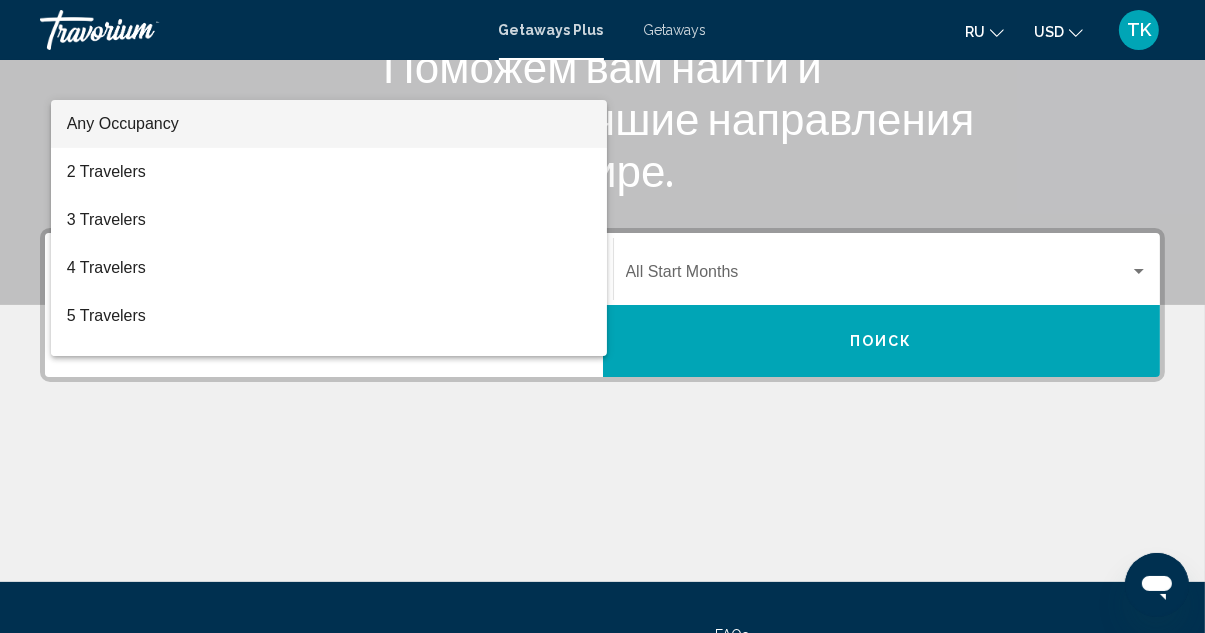 click at bounding box center [602, 316] 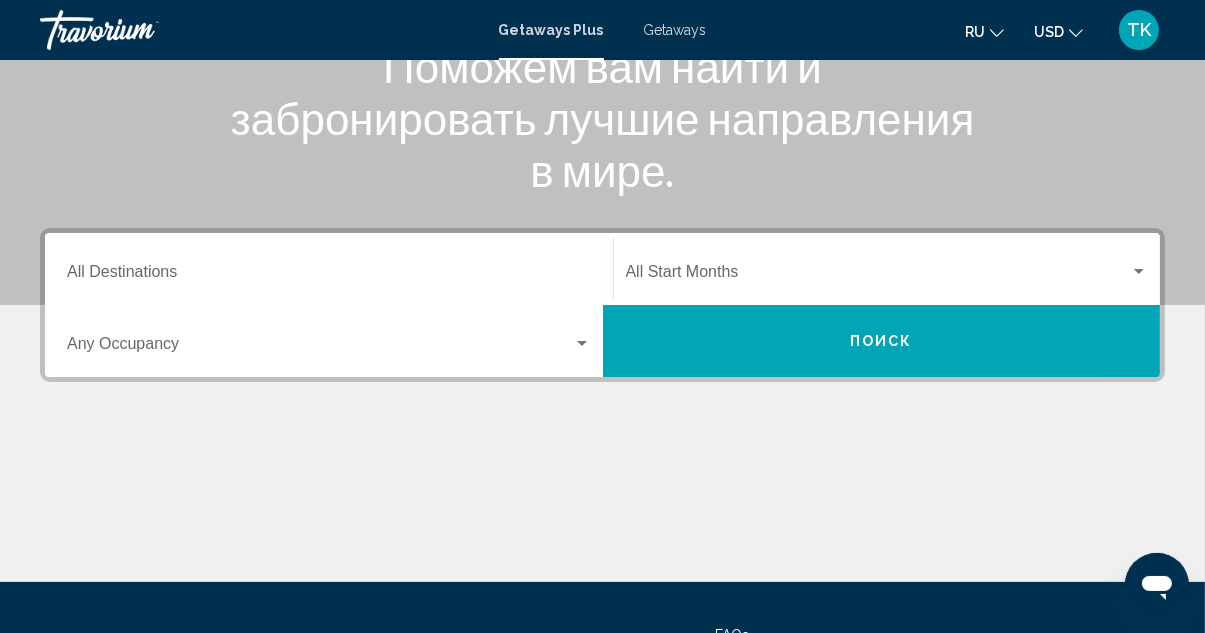 click on "Поиск" at bounding box center [882, 341] 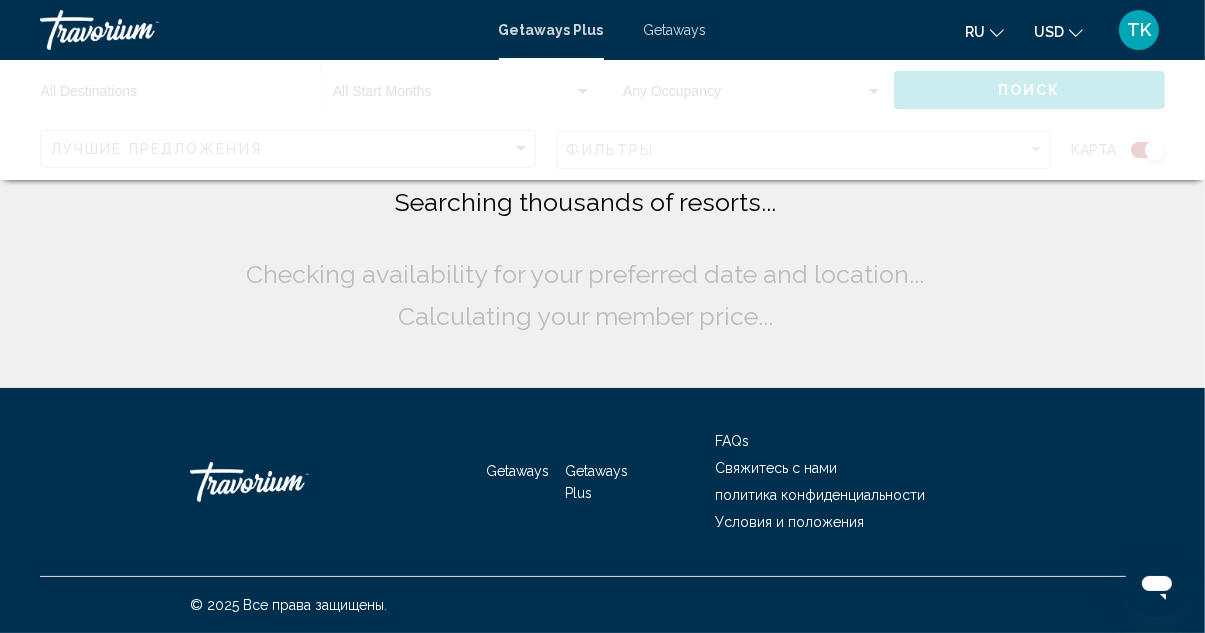 scroll, scrollTop: 0, scrollLeft: 0, axis: both 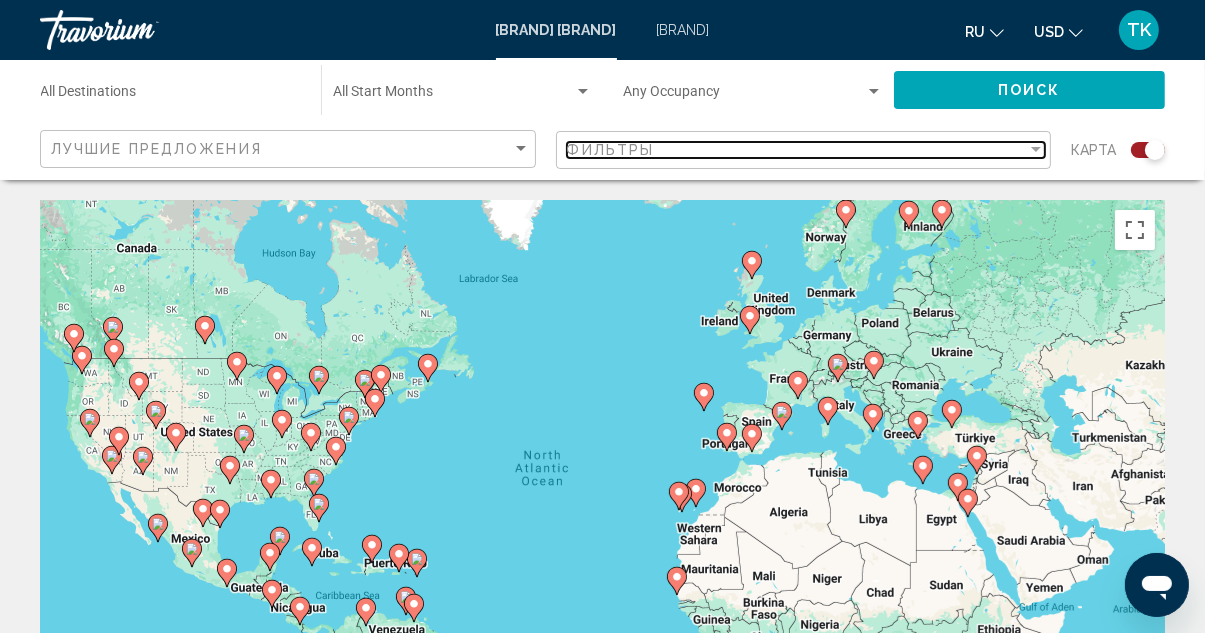 click at bounding box center [1036, 149] 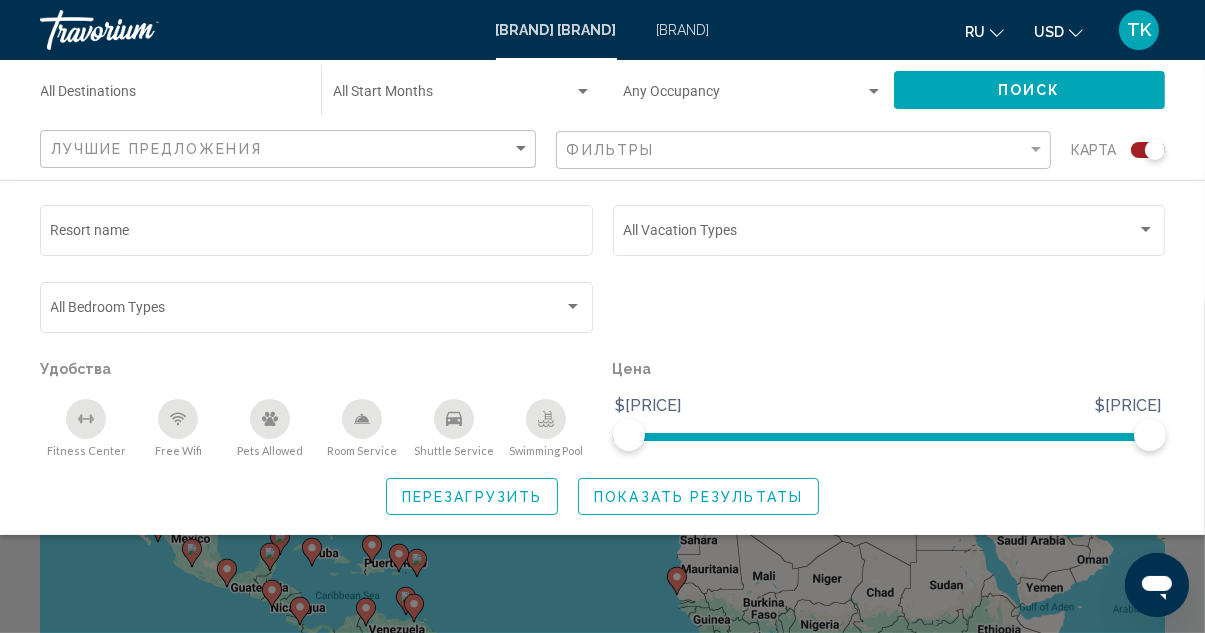 click on "Лучшие предложения" at bounding box center [290, 149] 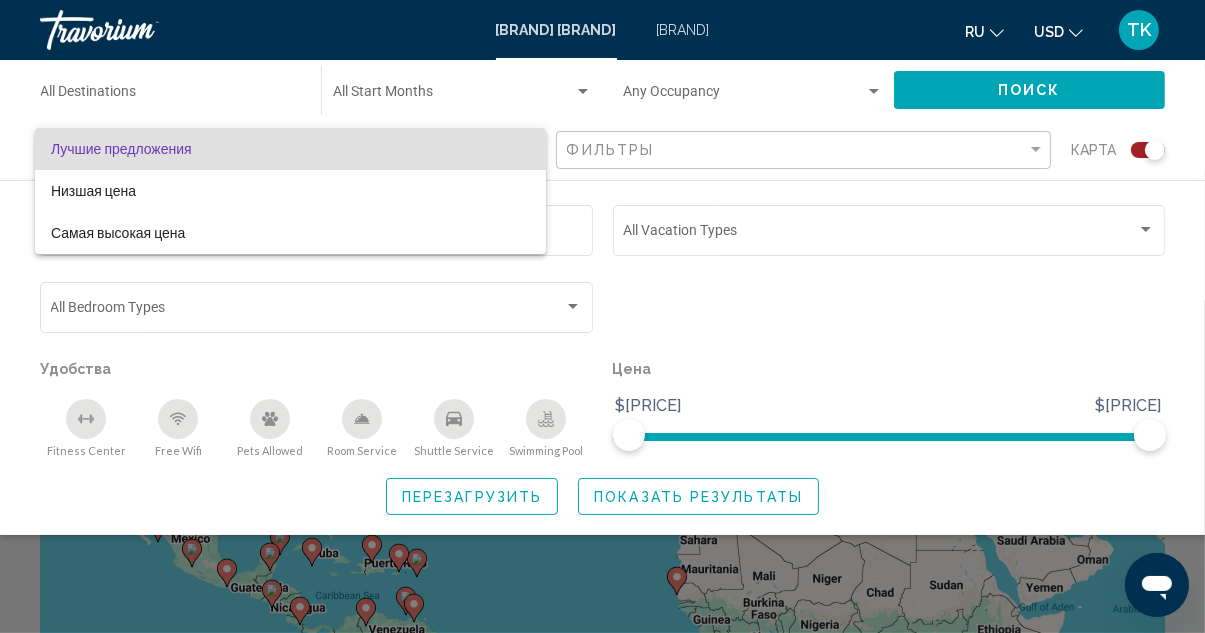 click at bounding box center (602, 316) 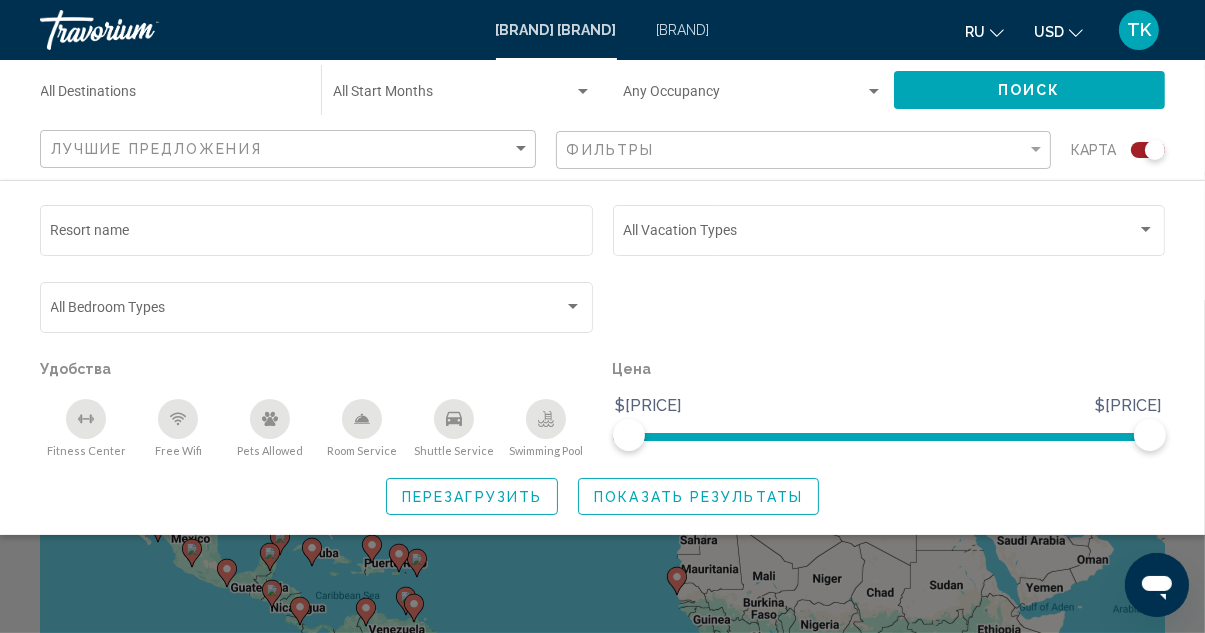 click at bounding box center (583, 92) 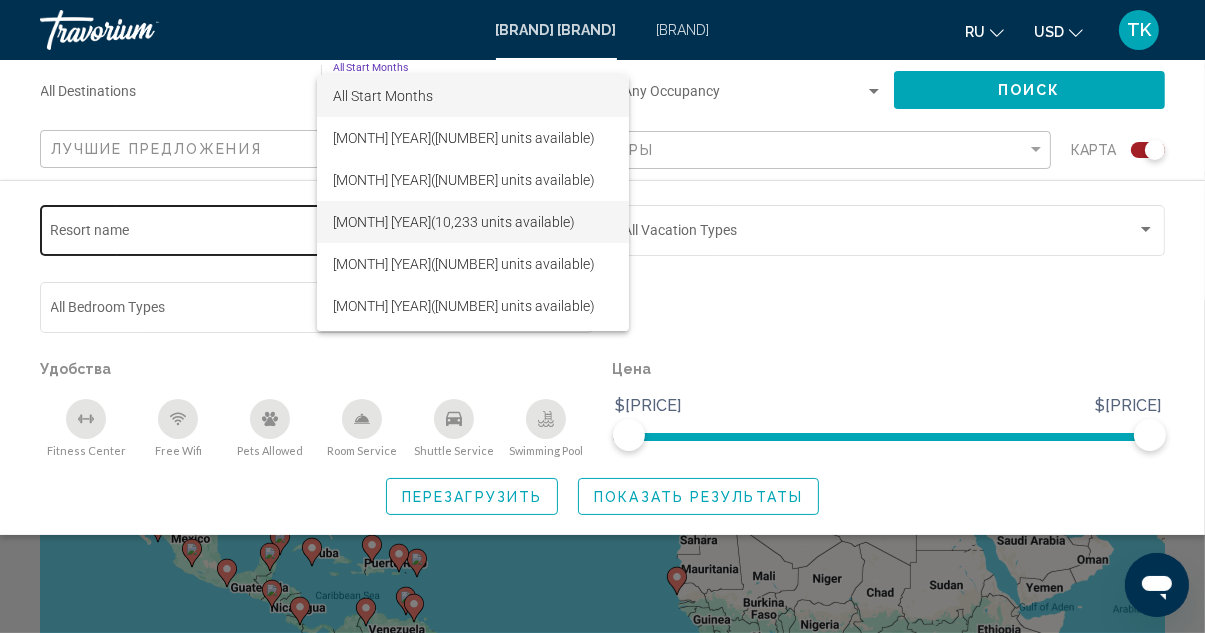 click on "сентября 2025  (10,233 units available)" at bounding box center [473, 222] 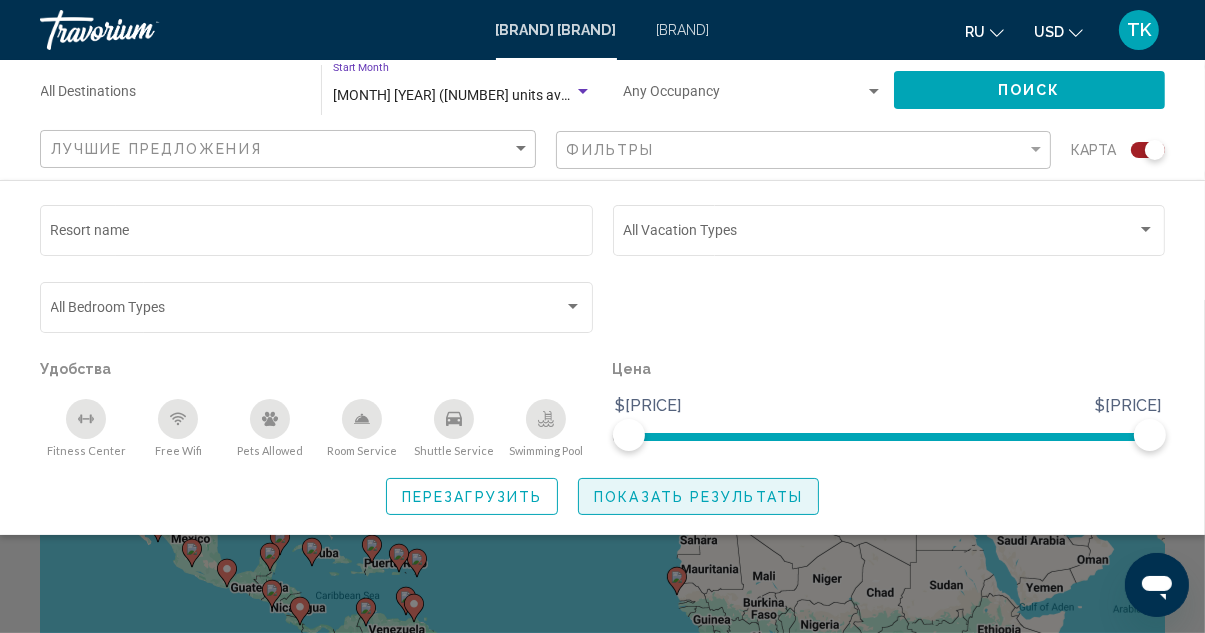 click on "Показать результаты" at bounding box center (698, 497) 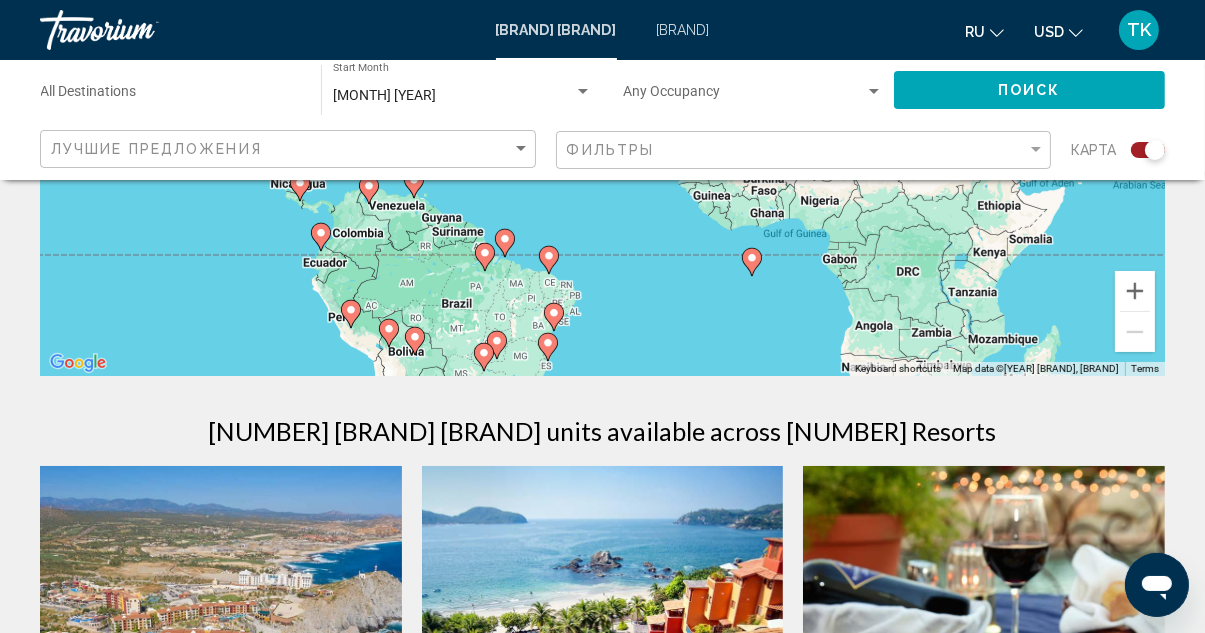 scroll, scrollTop: 0, scrollLeft: 0, axis: both 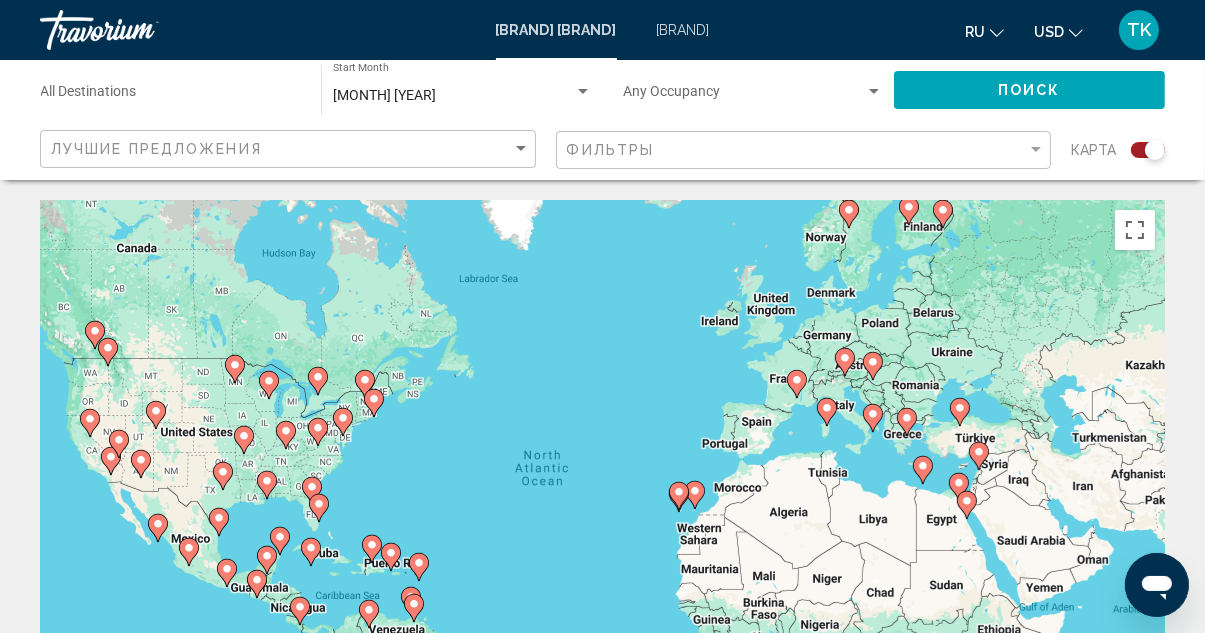 click on "Destination All Destinations" at bounding box center [171, 96] 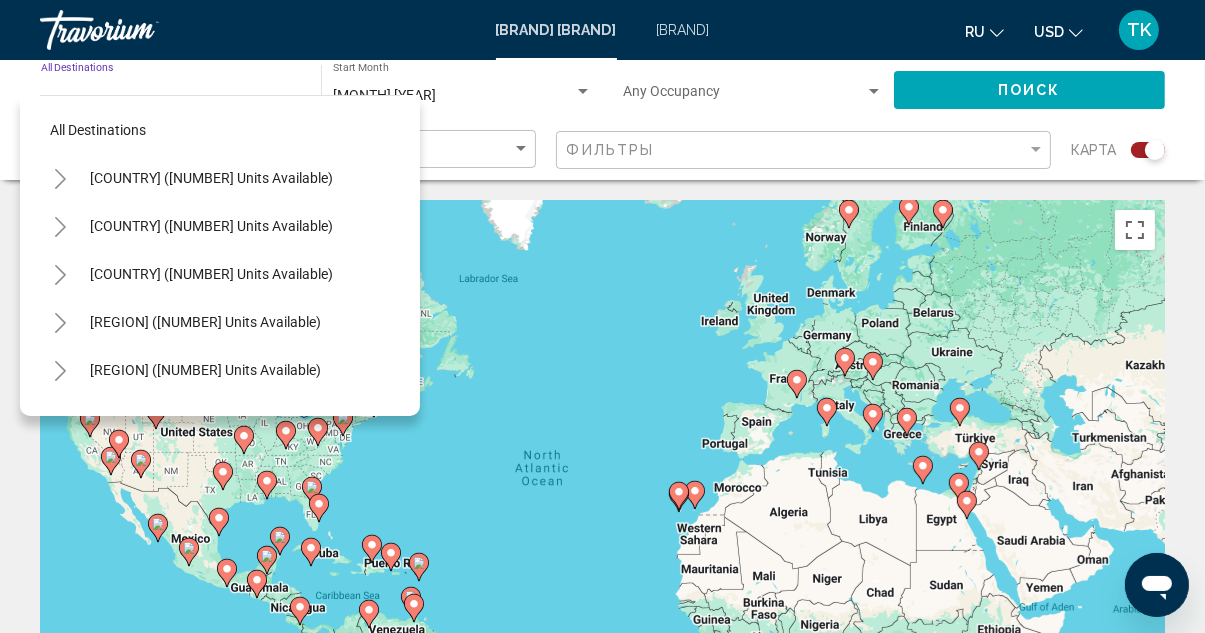 click on "Canada (2,291 units available)" at bounding box center [211, 178] 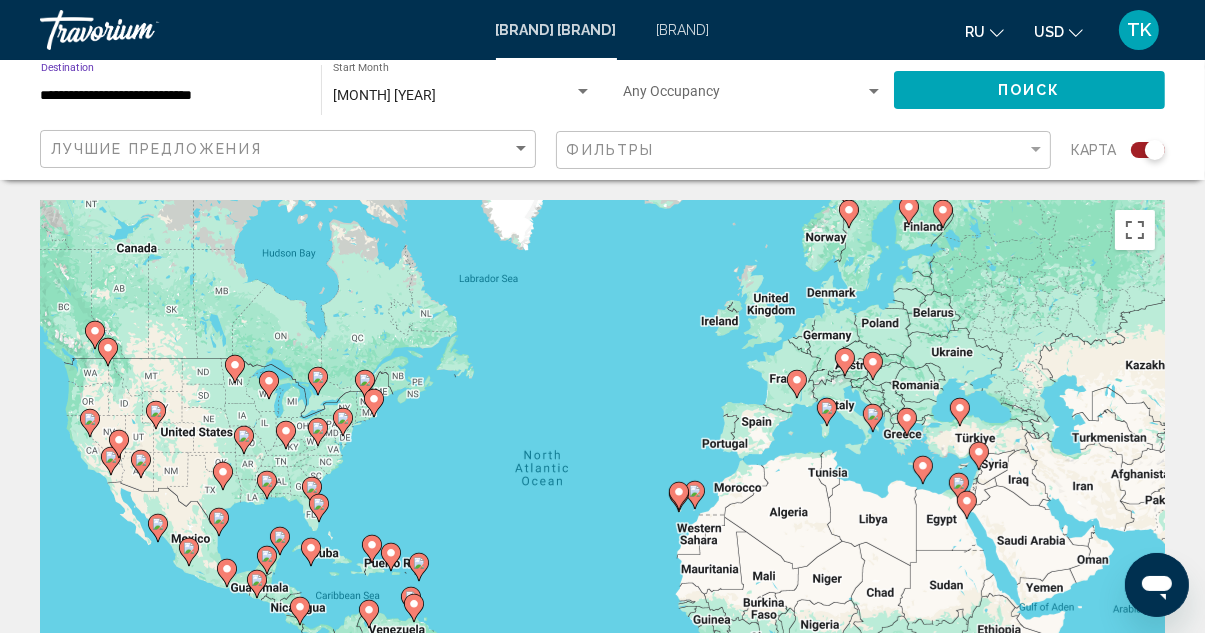 click at bounding box center [874, 92] 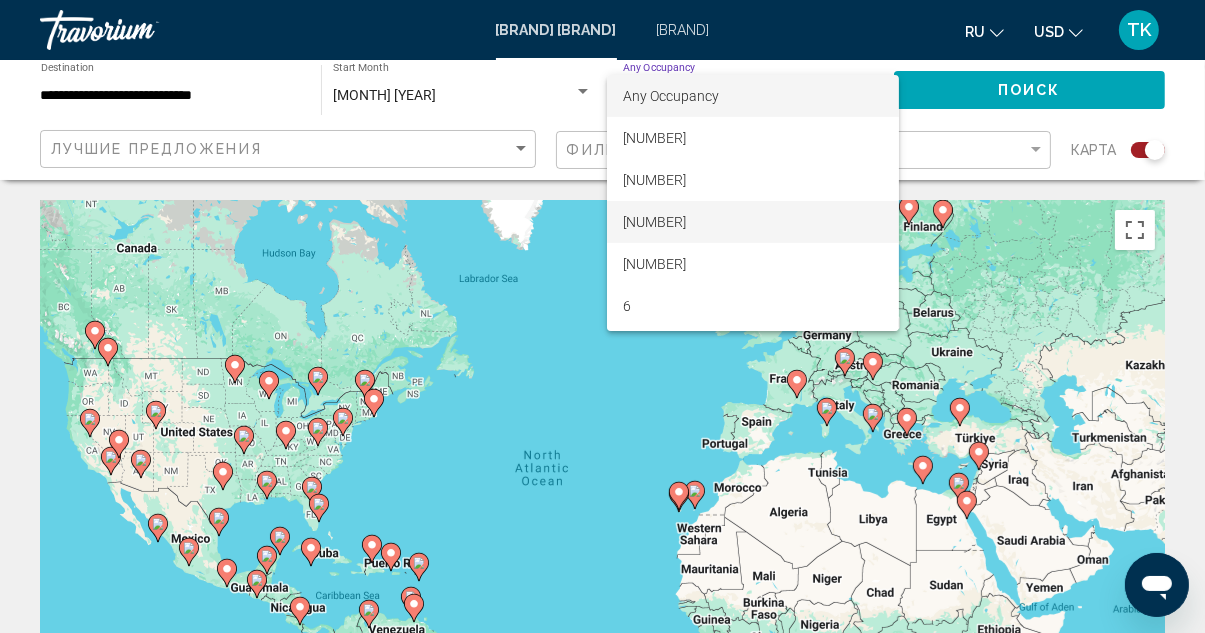 click on "•" at bounding box center (753, 222) 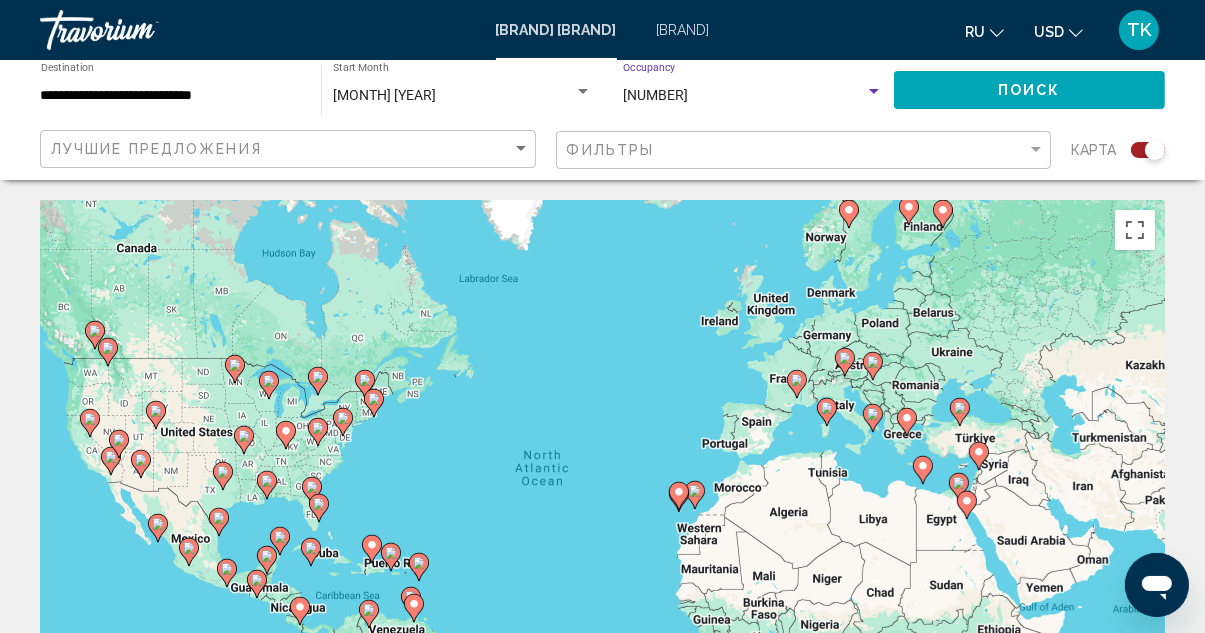 click on "Поиск" at bounding box center (1029, 91) 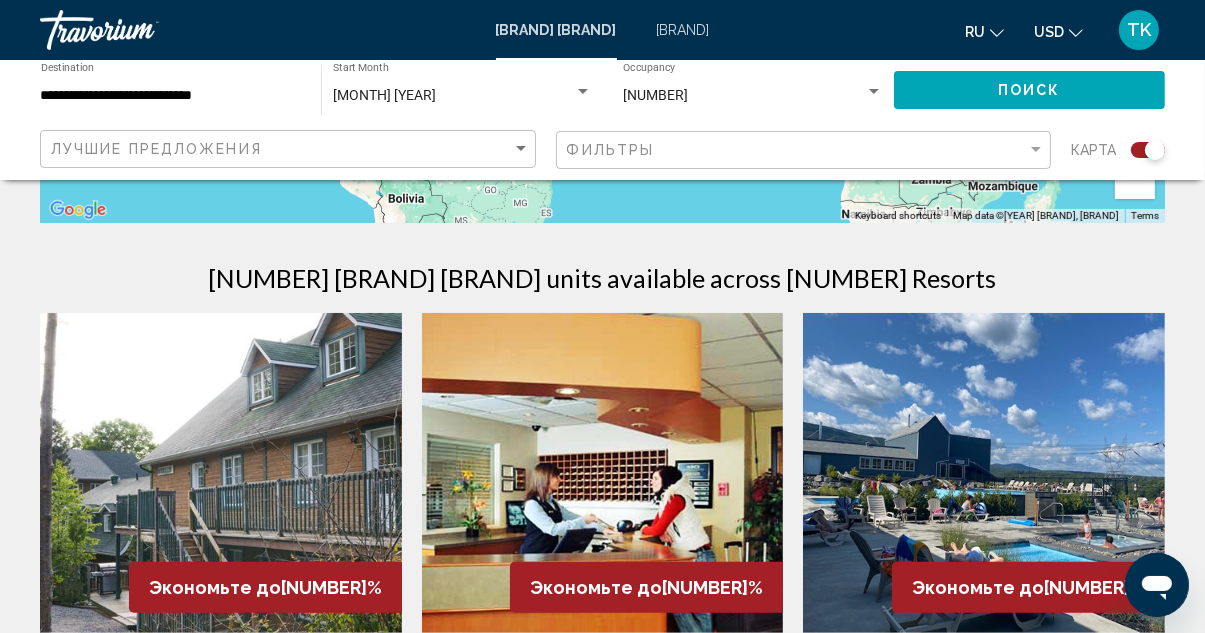 scroll, scrollTop: 576, scrollLeft: 0, axis: vertical 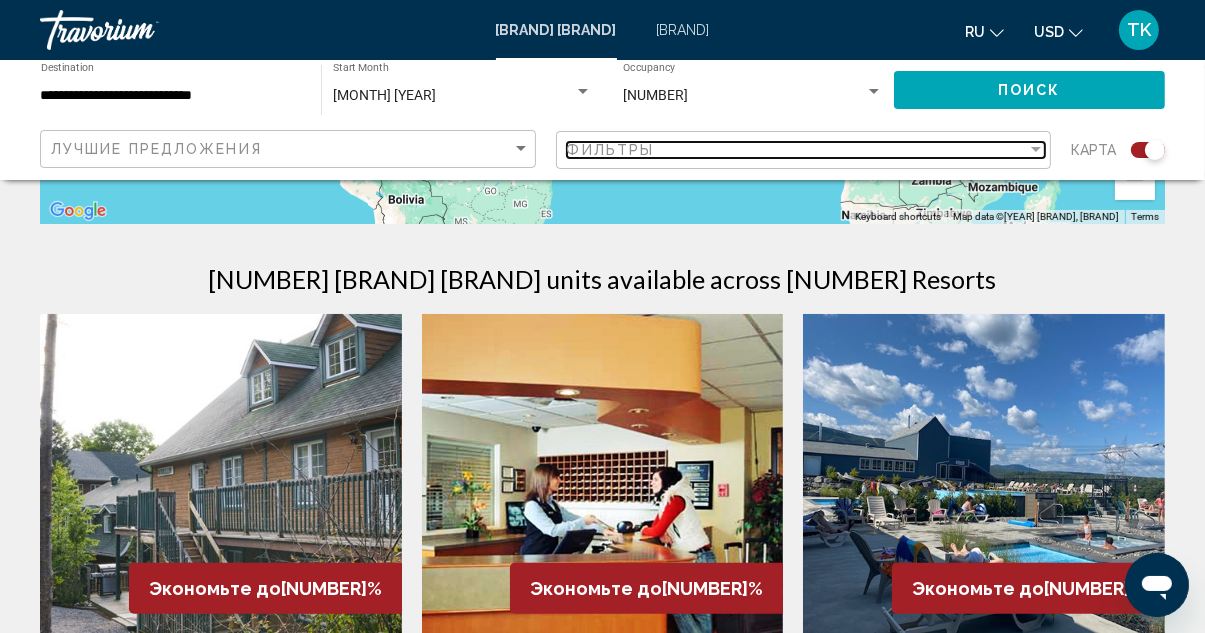 click at bounding box center (1036, 149) 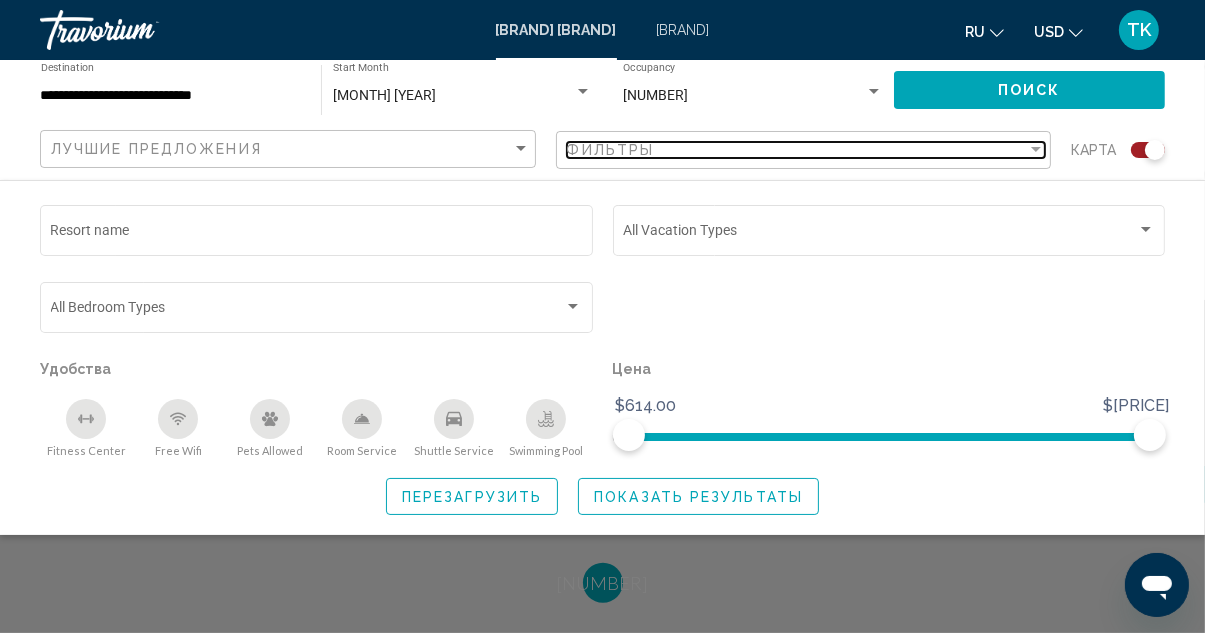 scroll, scrollTop: 1319, scrollLeft: 0, axis: vertical 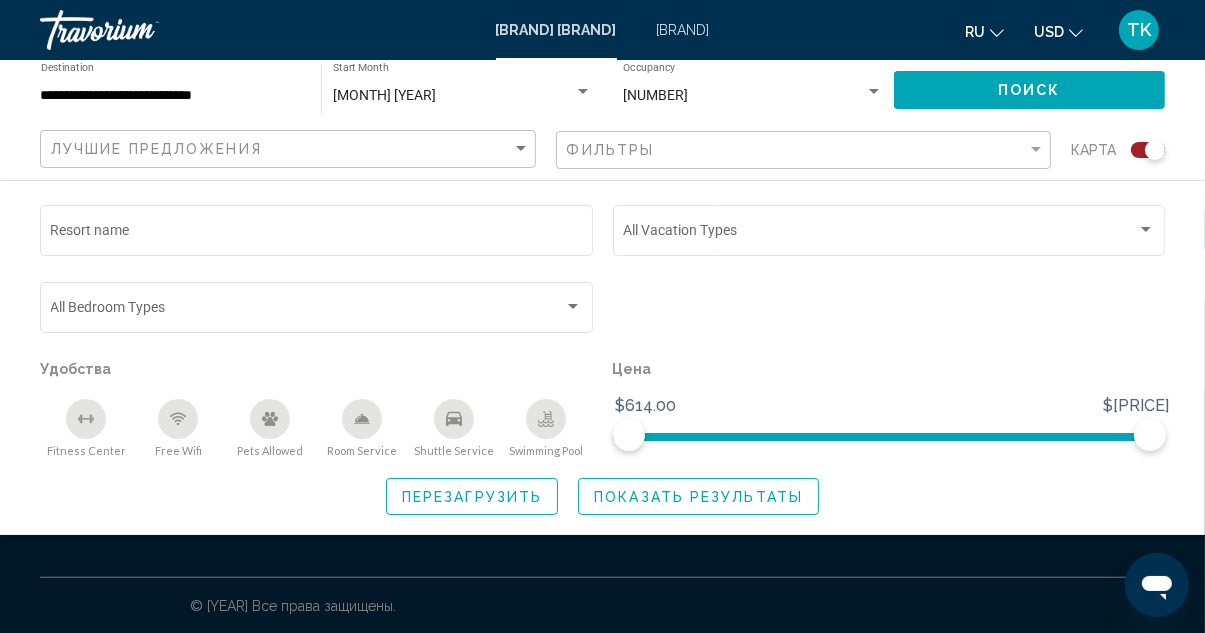 click on "Показать результаты" at bounding box center (698, 496) 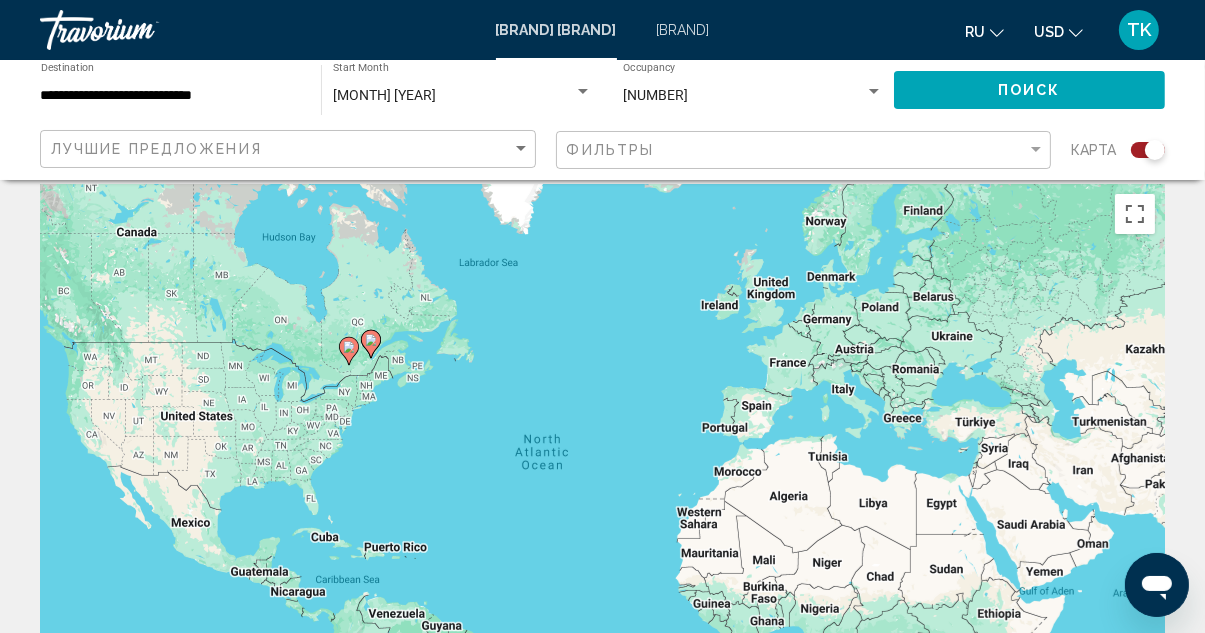 scroll, scrollTop: 0, scrollLeft: 0, axis: both 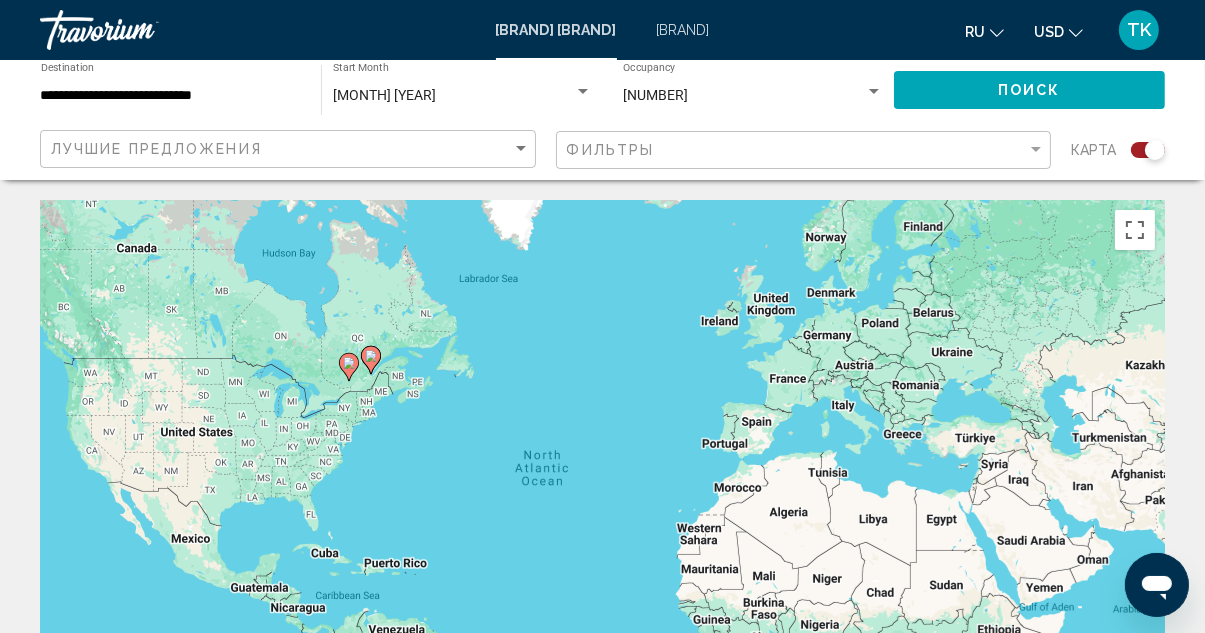 click at bounding box center [874, 92] 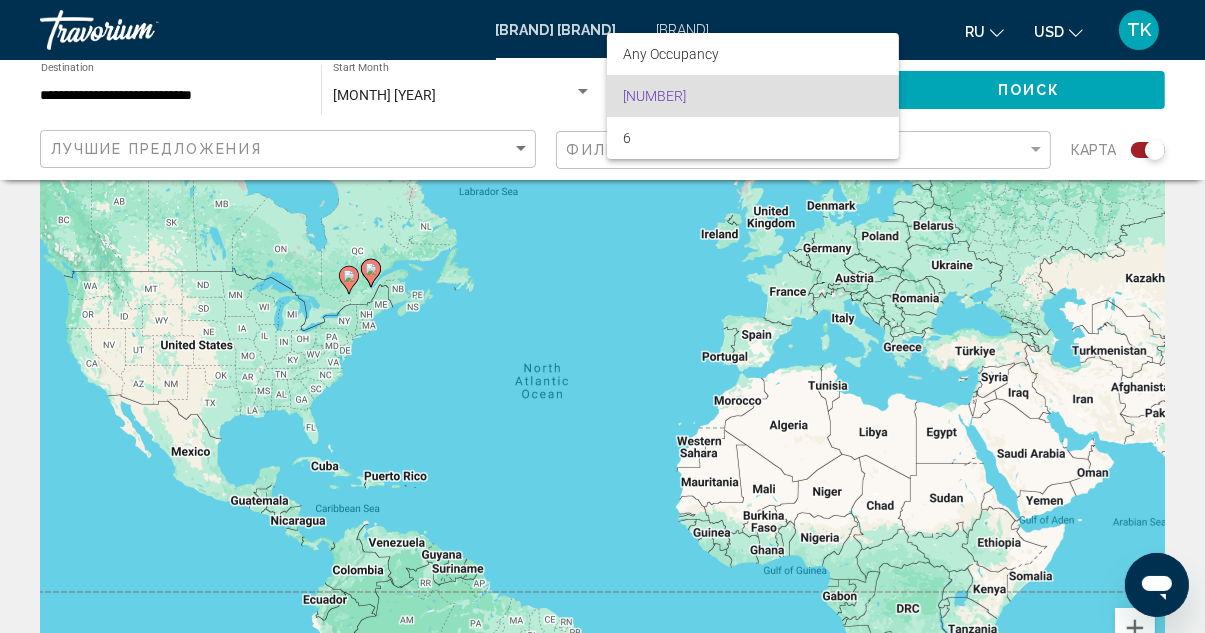 scroll, scrollTop: 0, scrollLeft: 0, axis: both 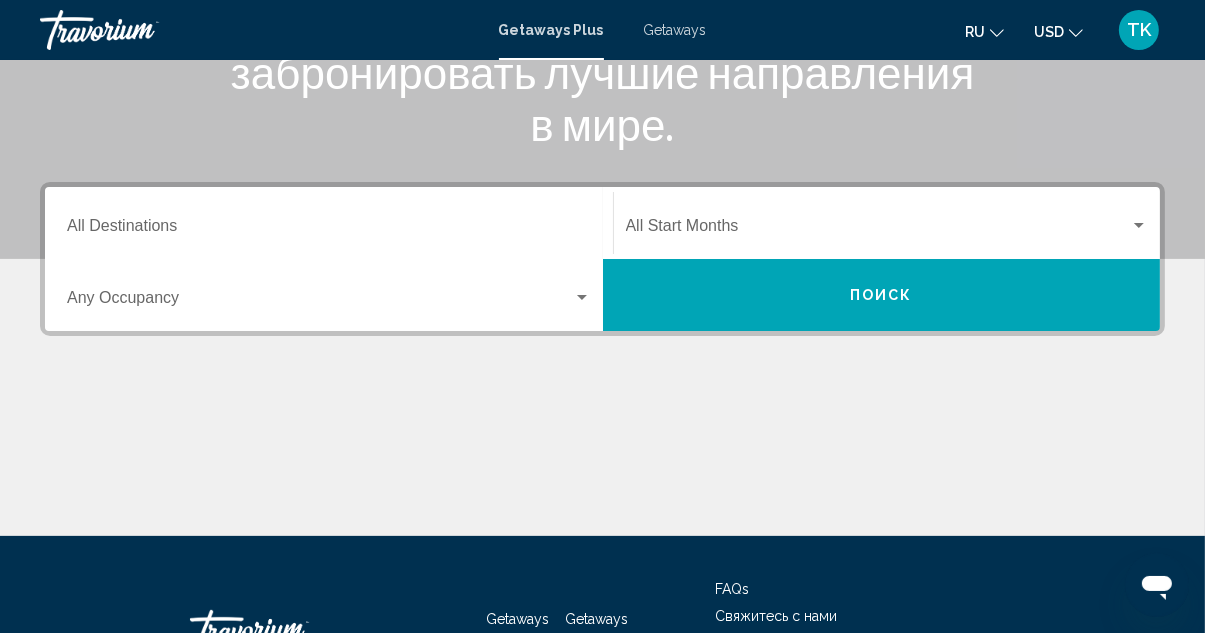 click on "Destination All Destinations" at bounding box center (329, 223) 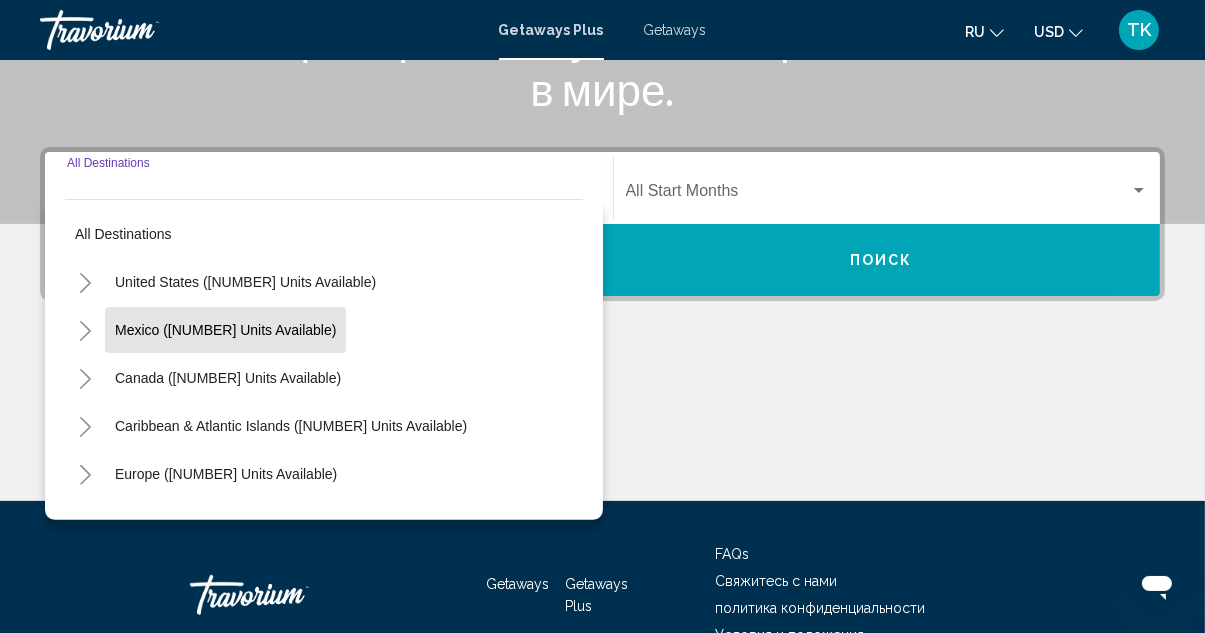 scroll, scrollTop: 457, scrollLeft: 0, axis: vertical 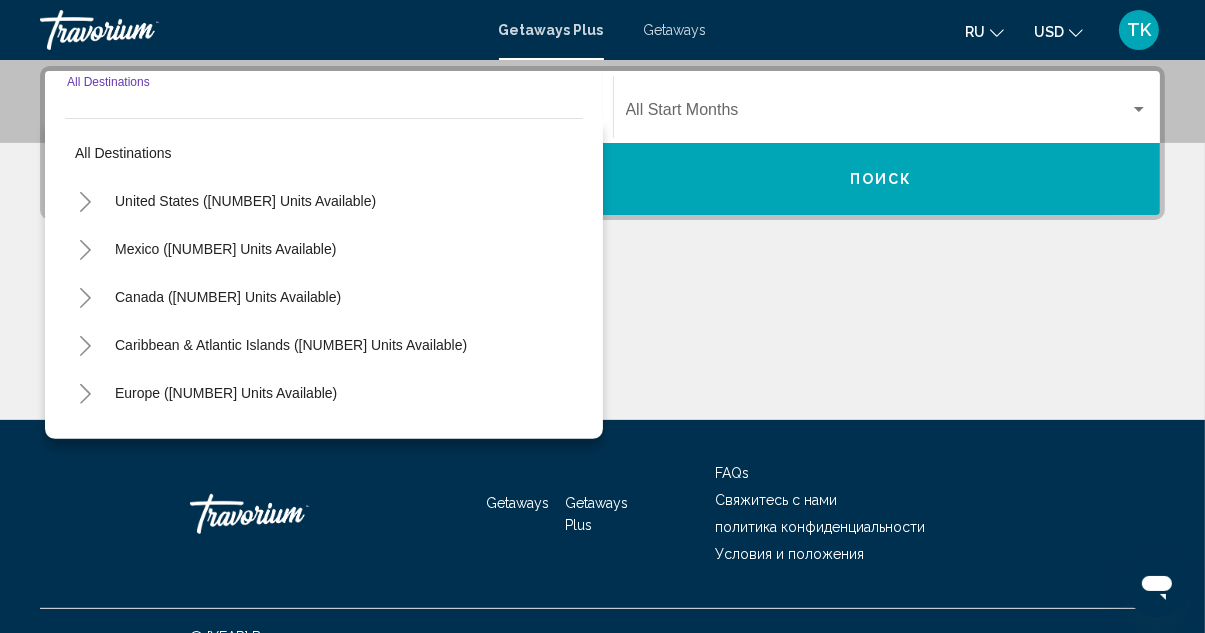 click on "Canada ([NUMBER] units available)" at bounding box center (245, 201) 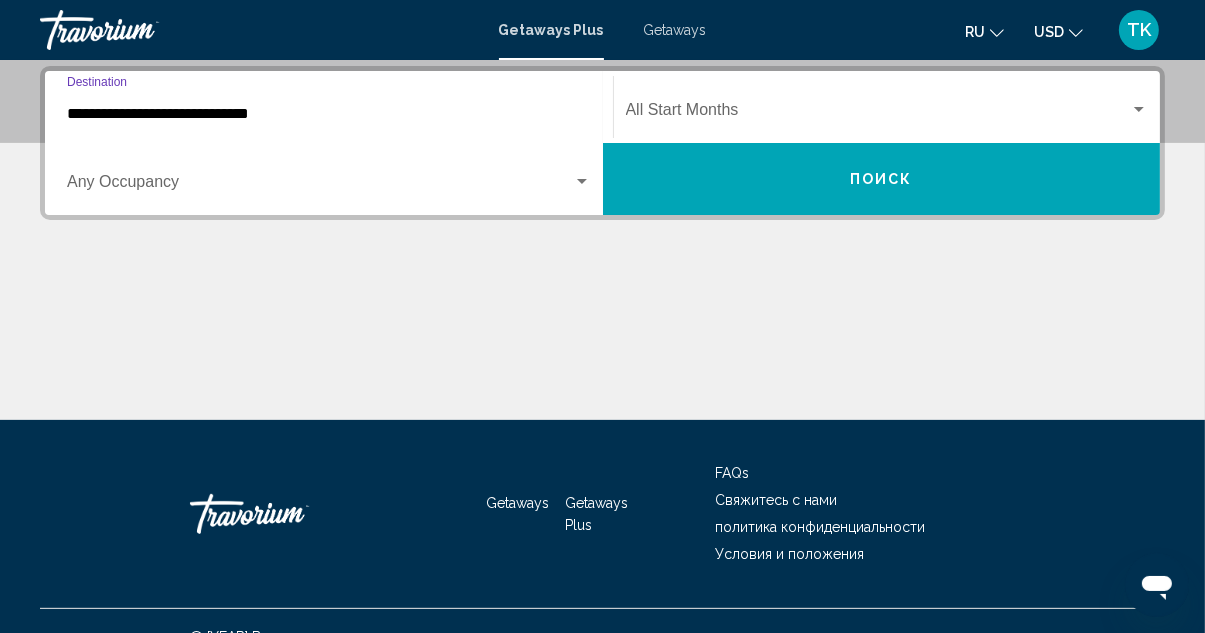 click at bounding box center (582, 182) 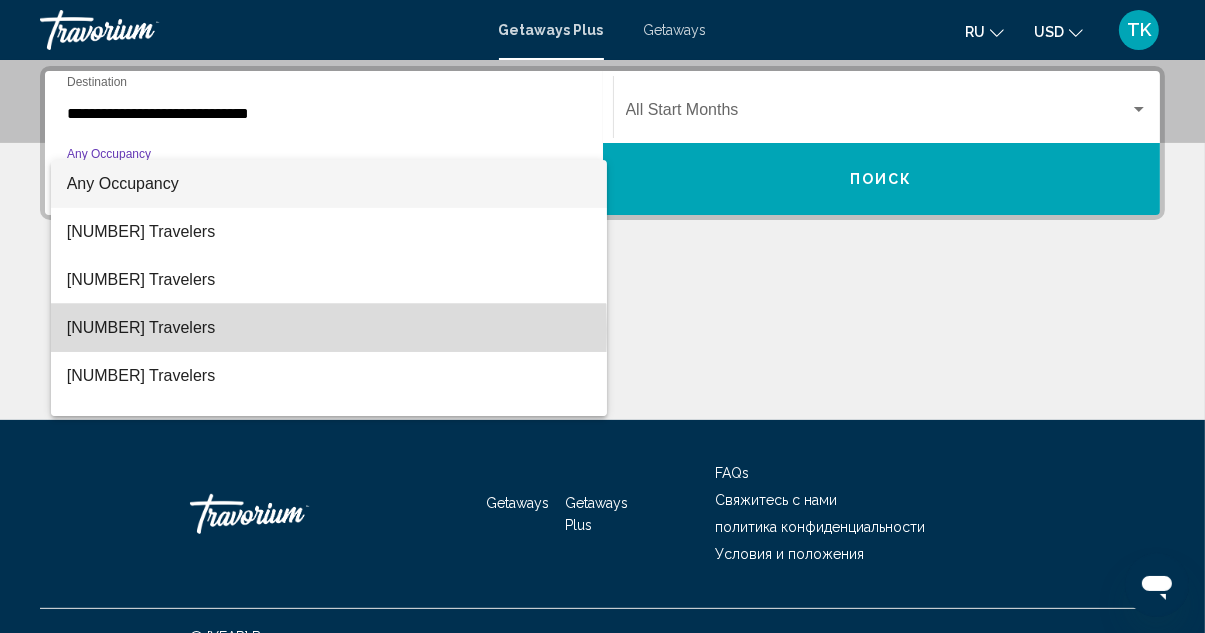 click on "[NUMBER] Travelers" at bounding box center (329, 328) 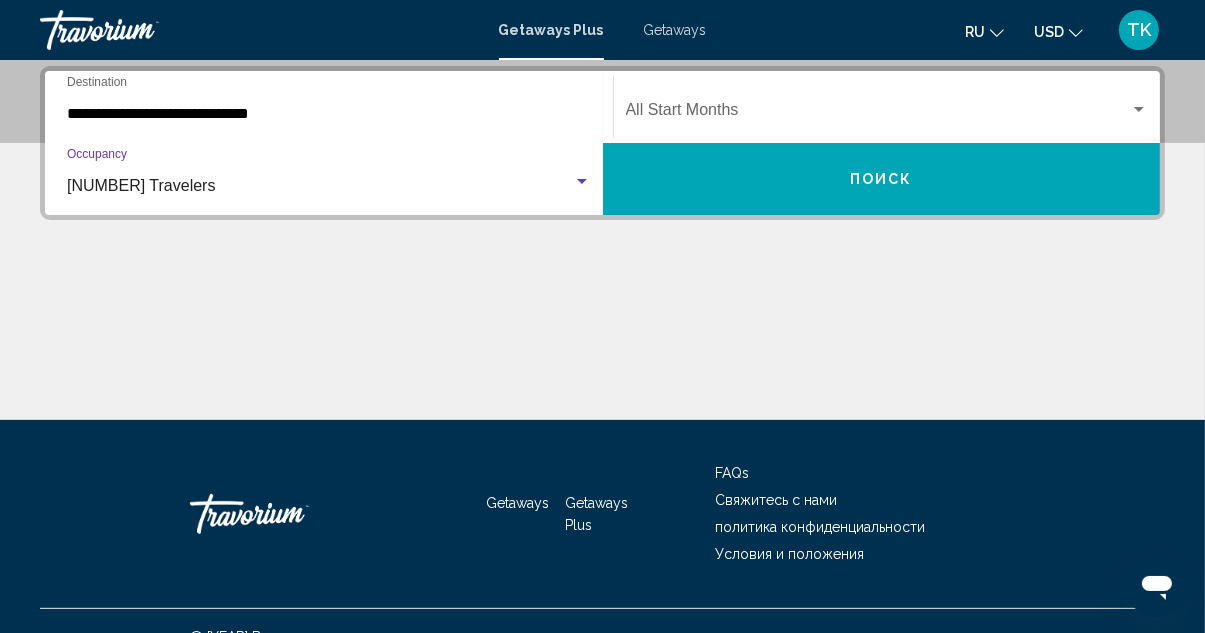 click at bounding box center [1139, 109] 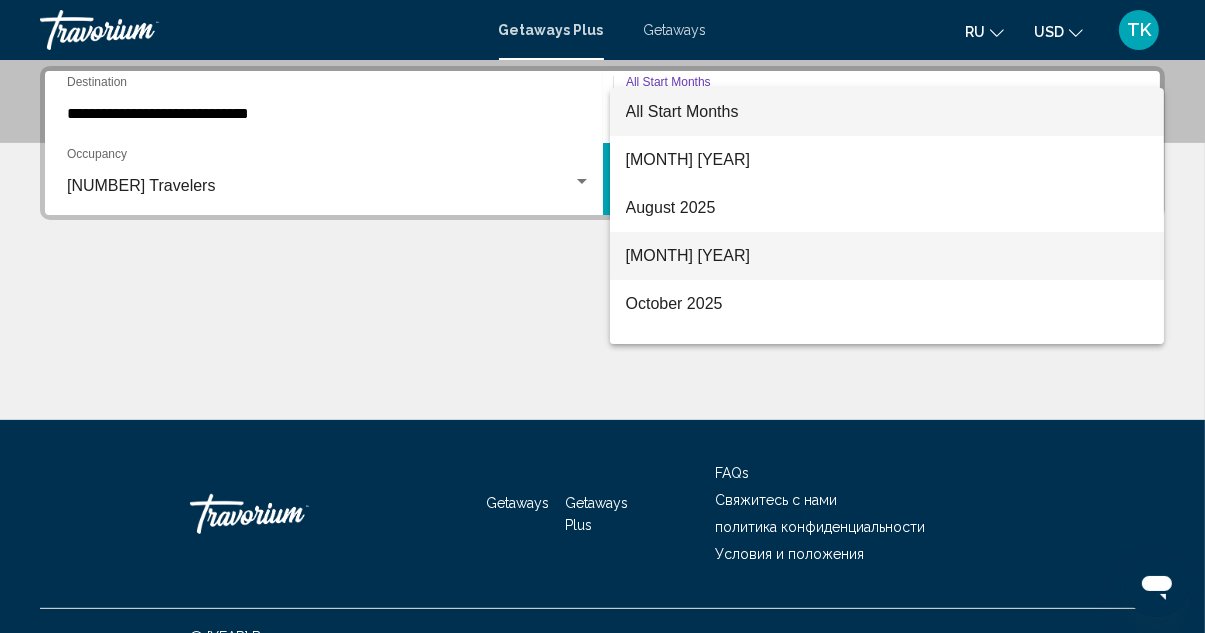 click on "[MONTH] [YEAR]" at bounding box center [887, 256] 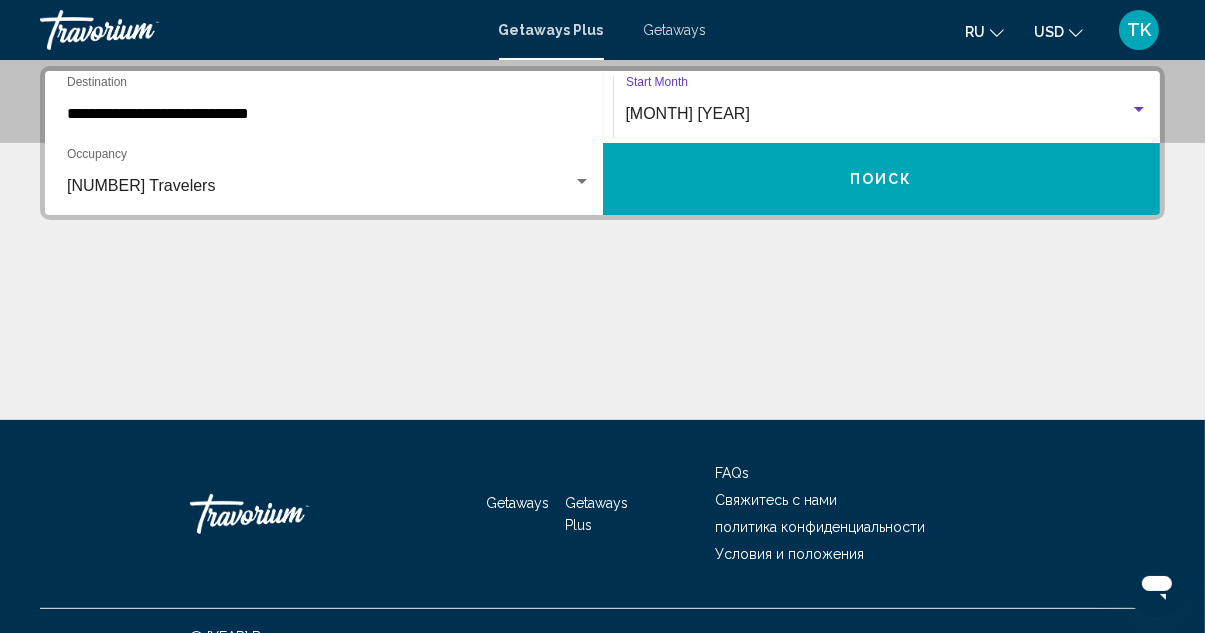 click on "Поиск" at bounding box center (881, 180) 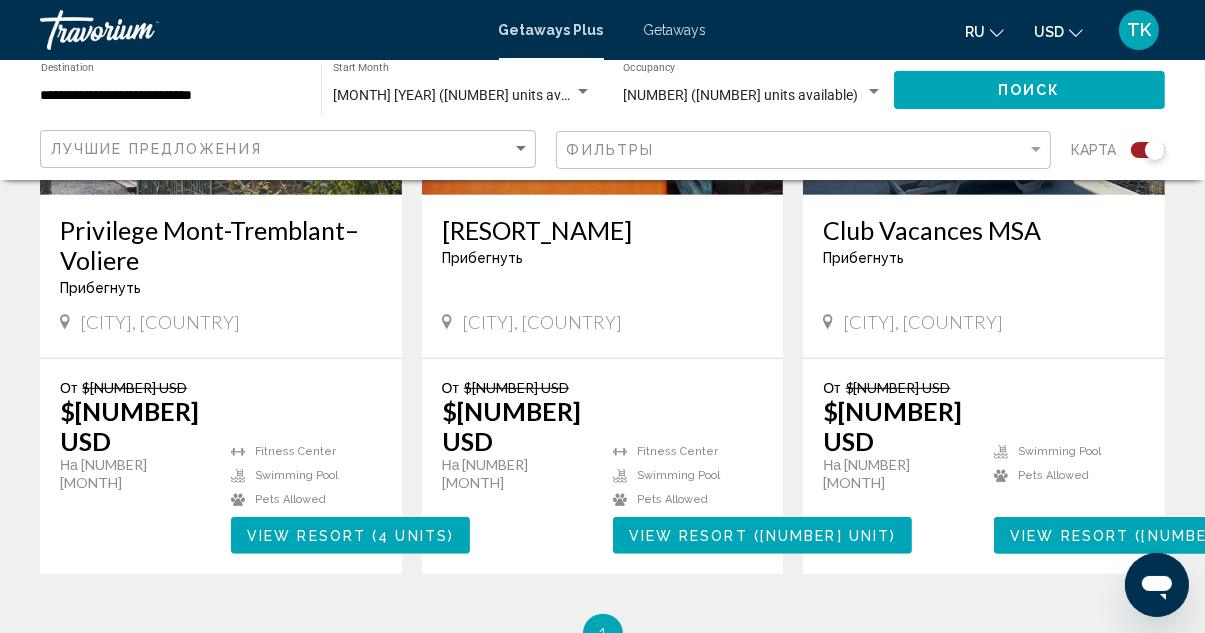 scroll, scrollTop: 1016, scrollLeft: 0, axis: vertical 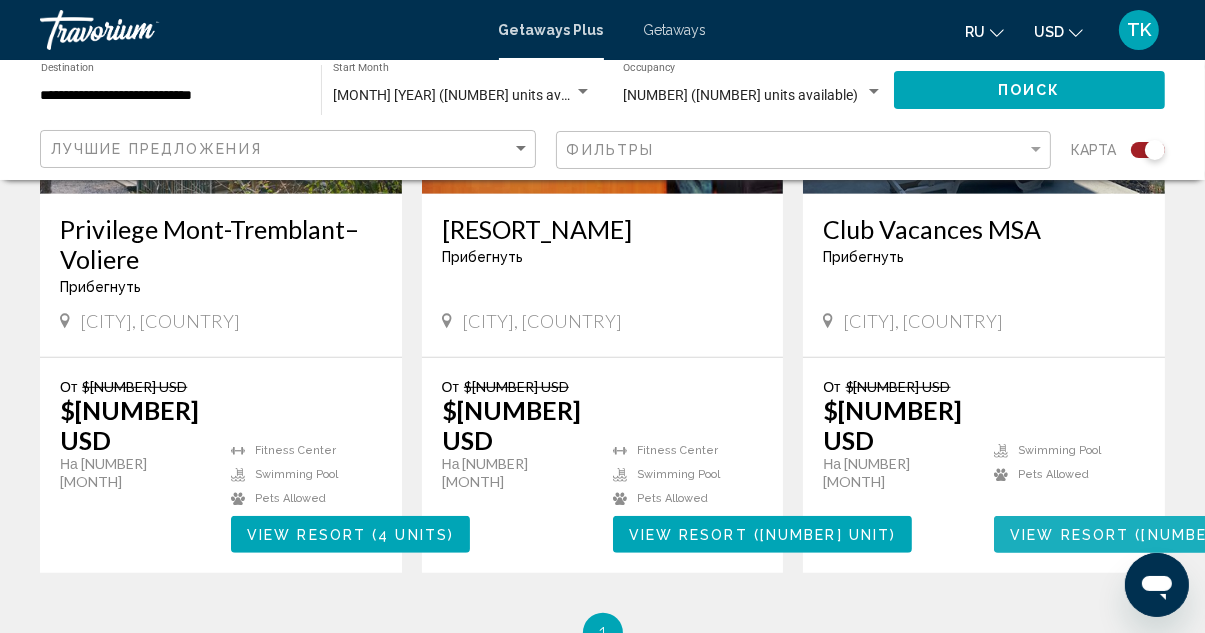click on "View Resort    ( 34 units )" at bounding box center [1149, 534] 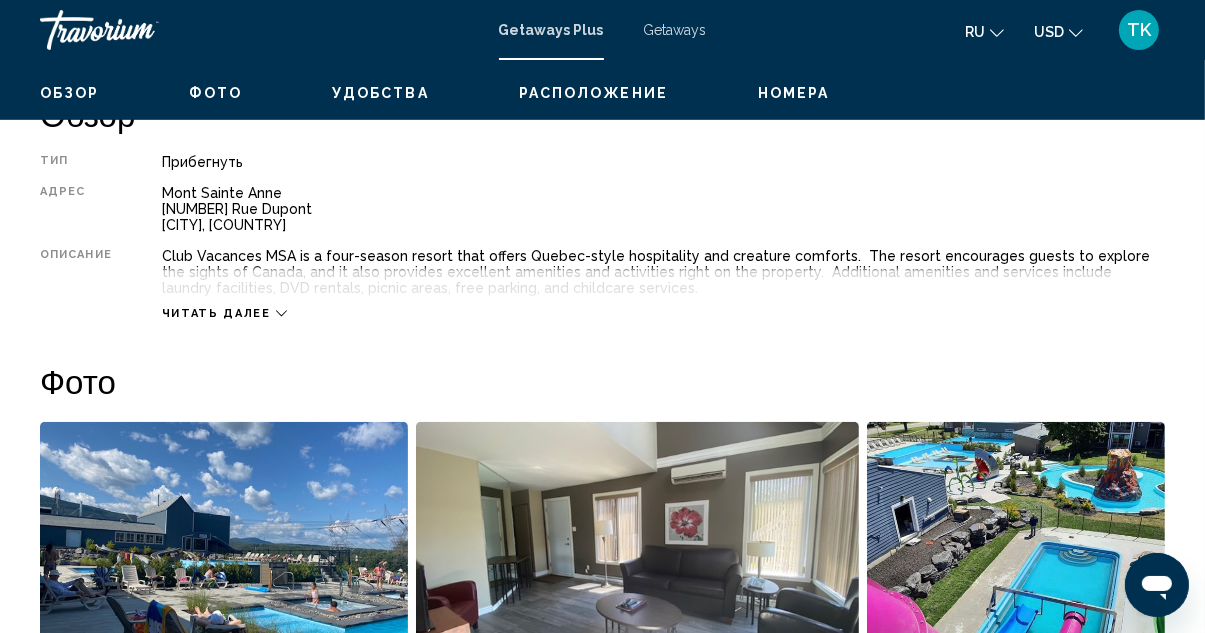 scroll, scrollTop: 218, scrollLeft: 0, axis: vertical 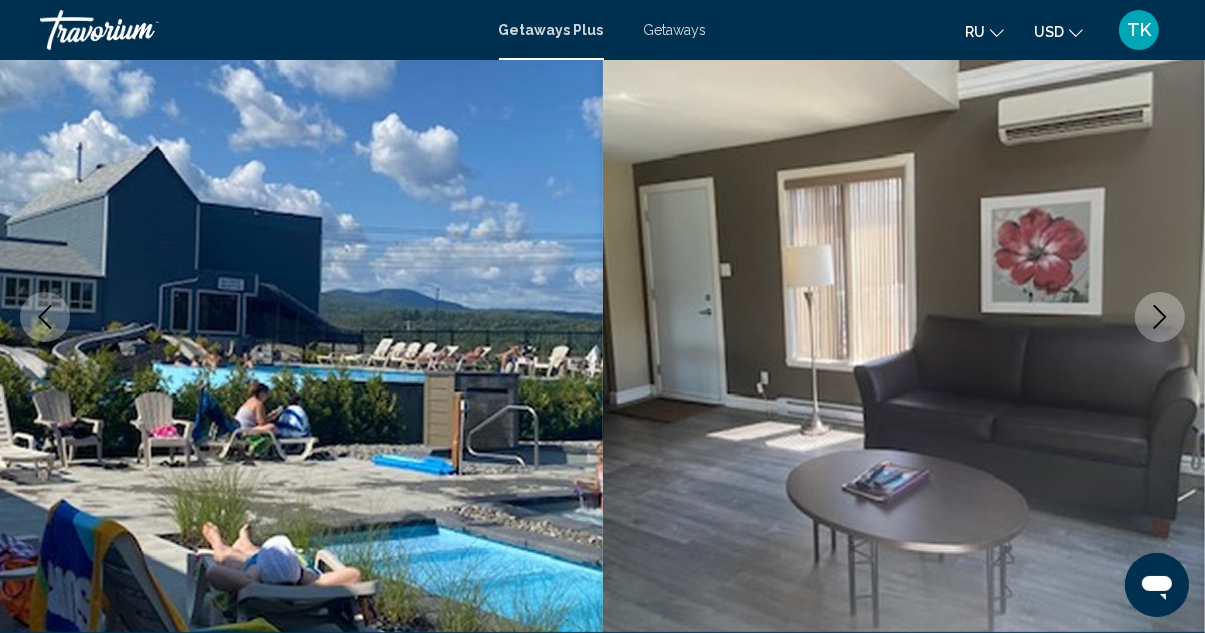 click at bounding box center (1160, 317) 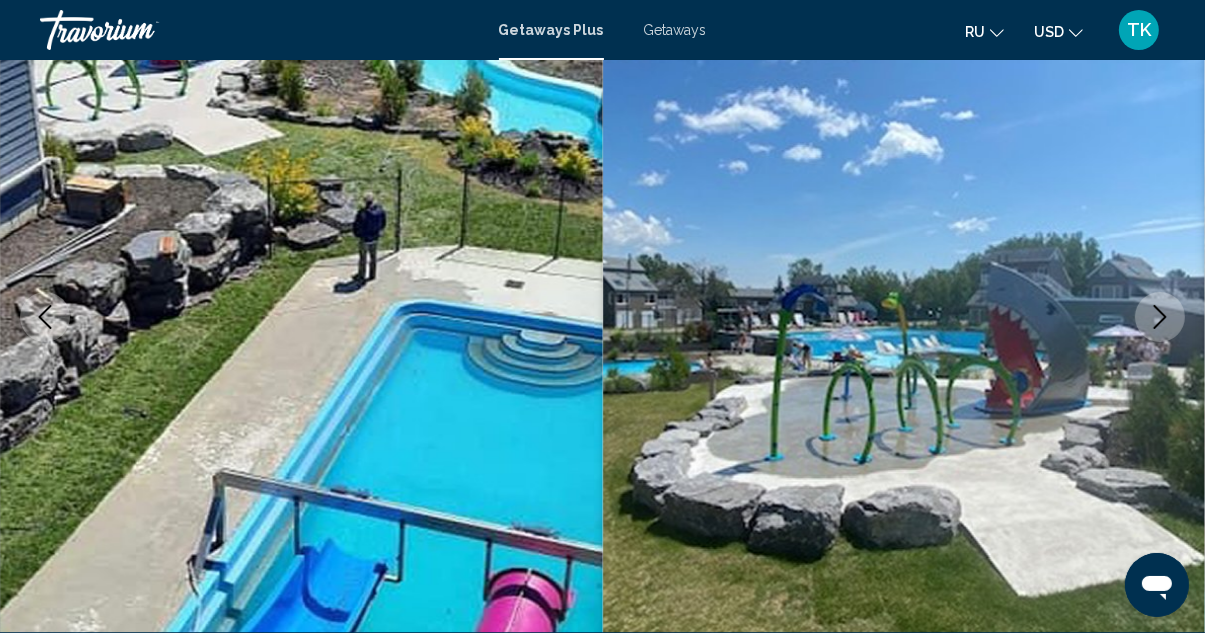 click at bounding box center (1160, 317) 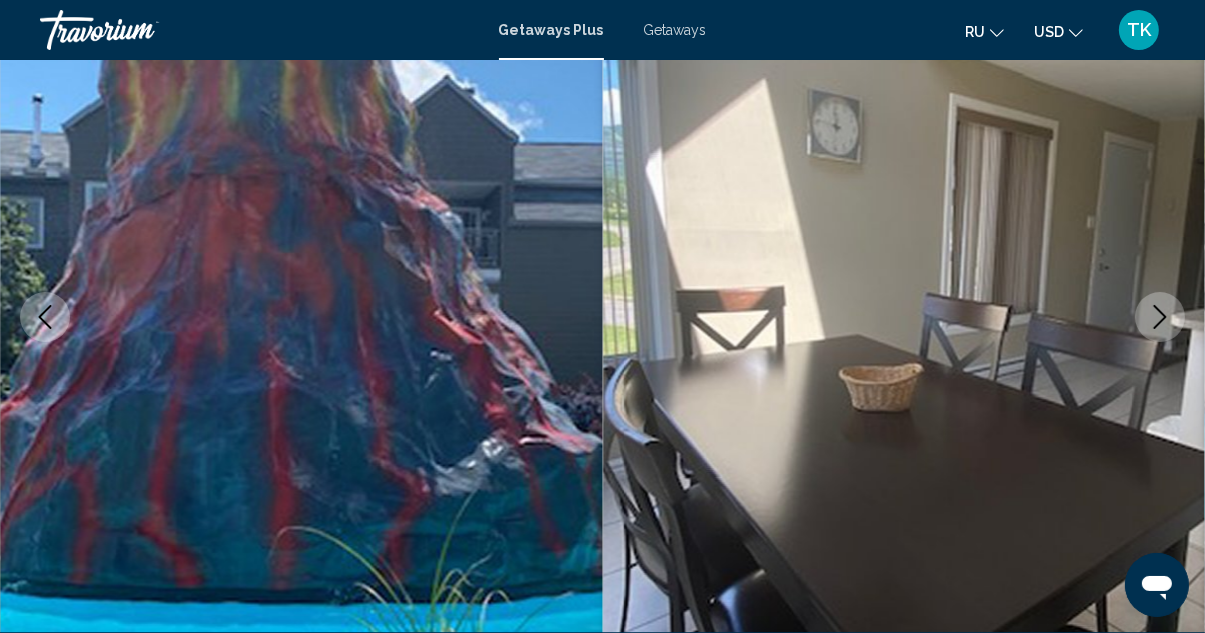 click at bounding box center (1160, 317) 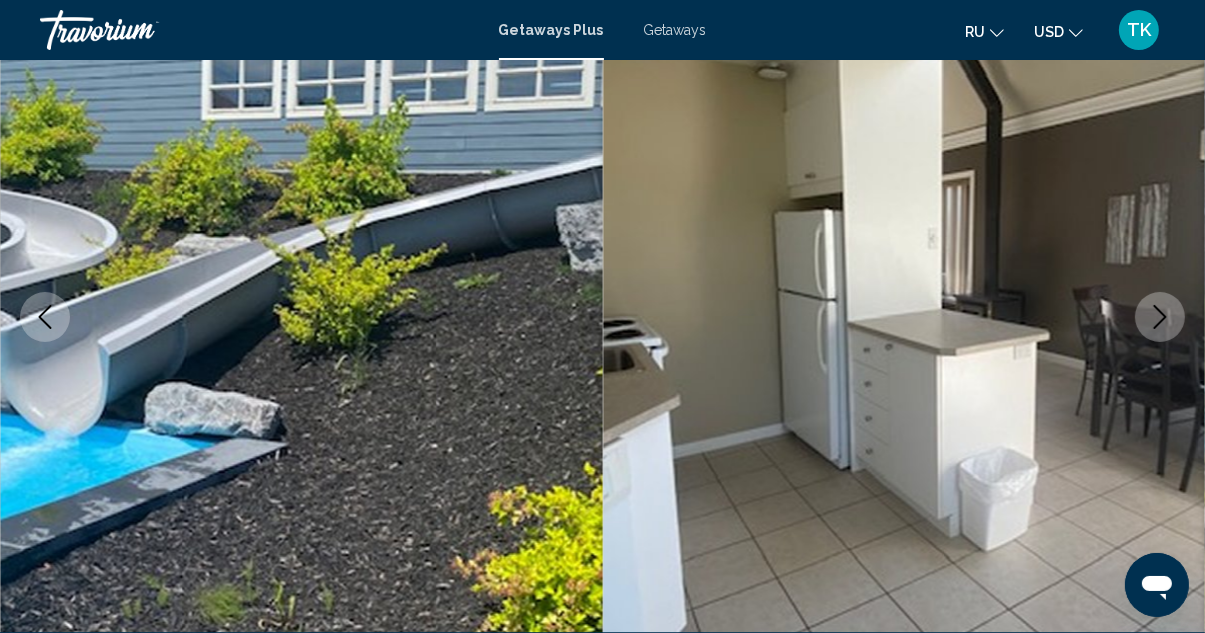 click at bounding box center (1160, 317) 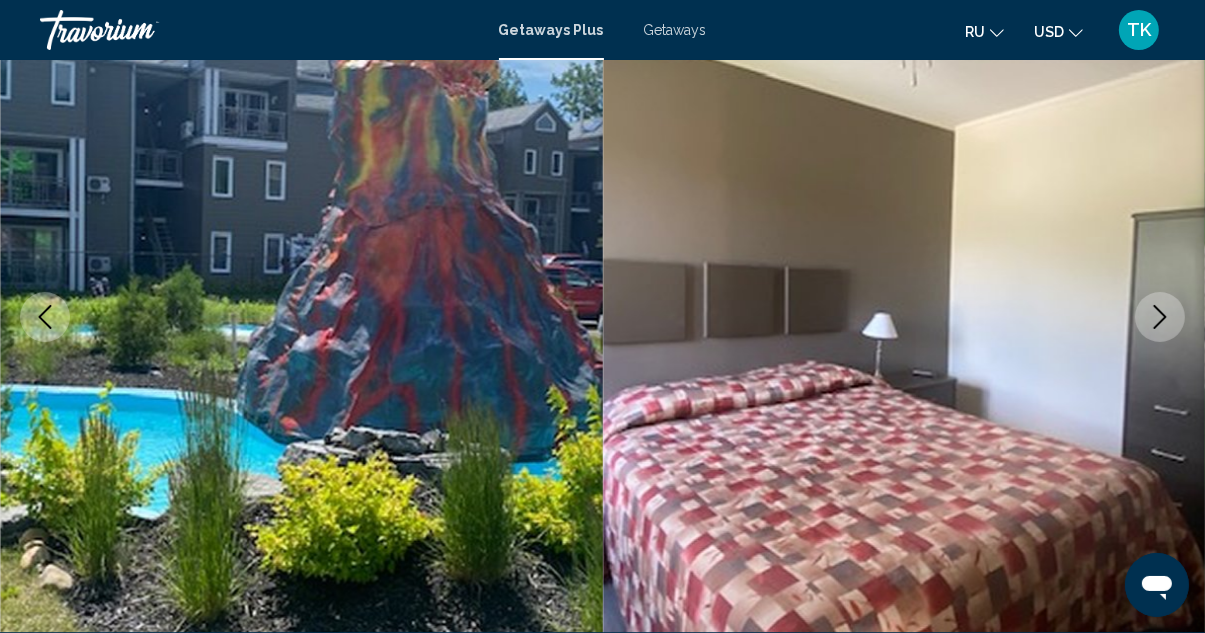 click at bounding box center (1160, 317) 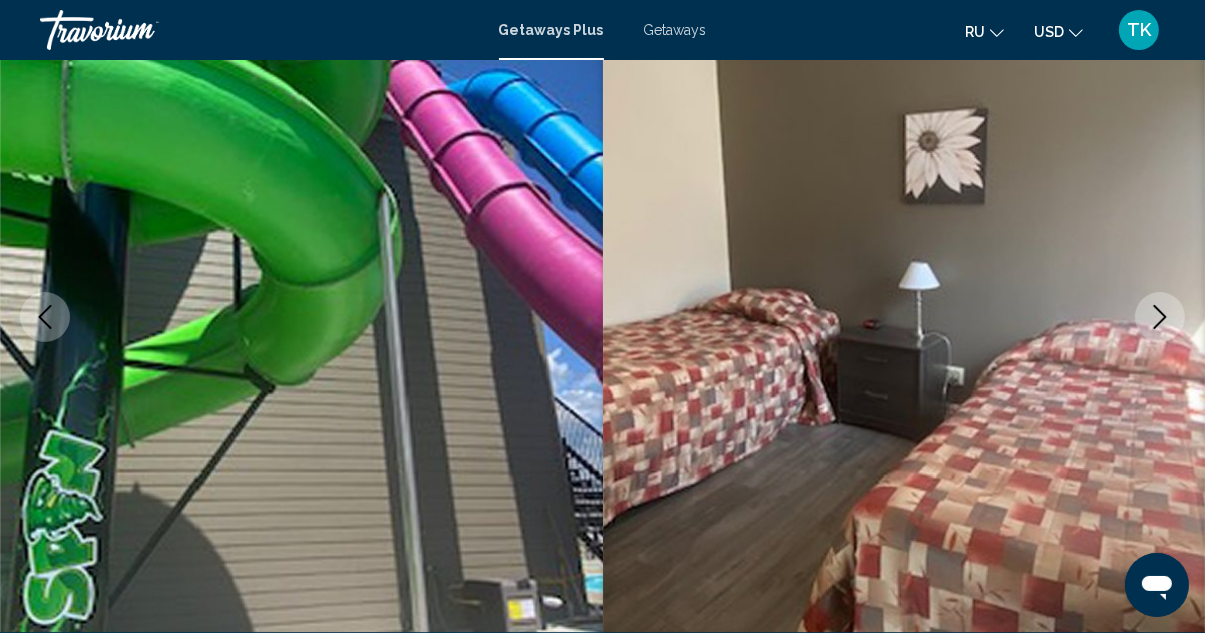 click at bounding box center (1160, 317) 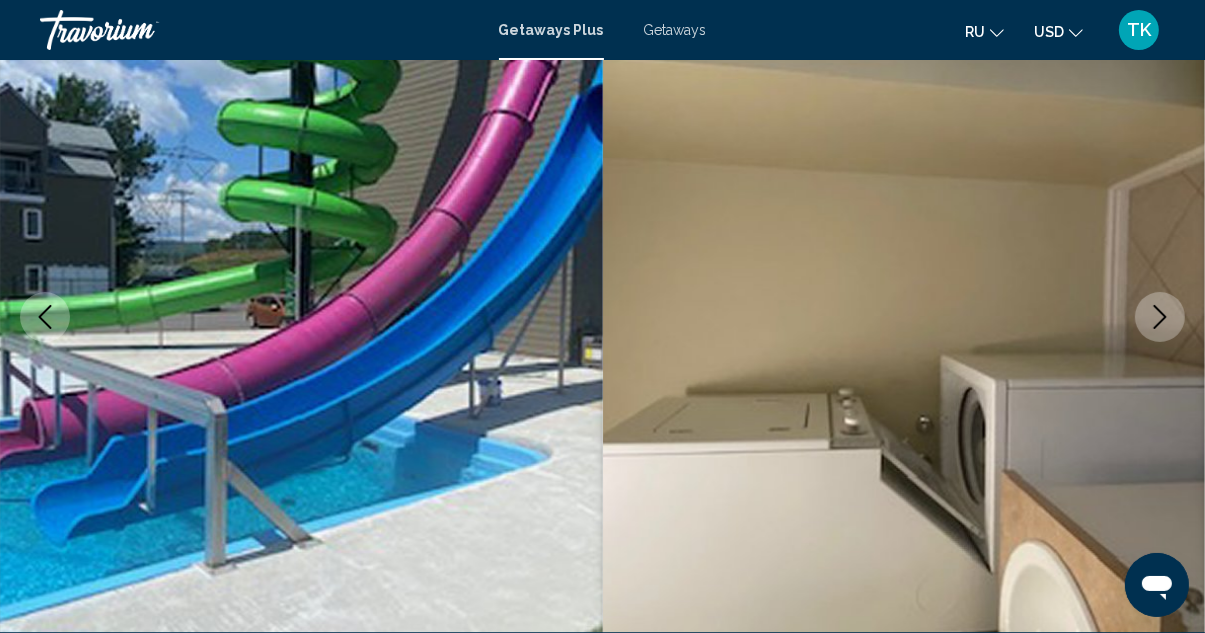 click at bounding box center (1160, 317) 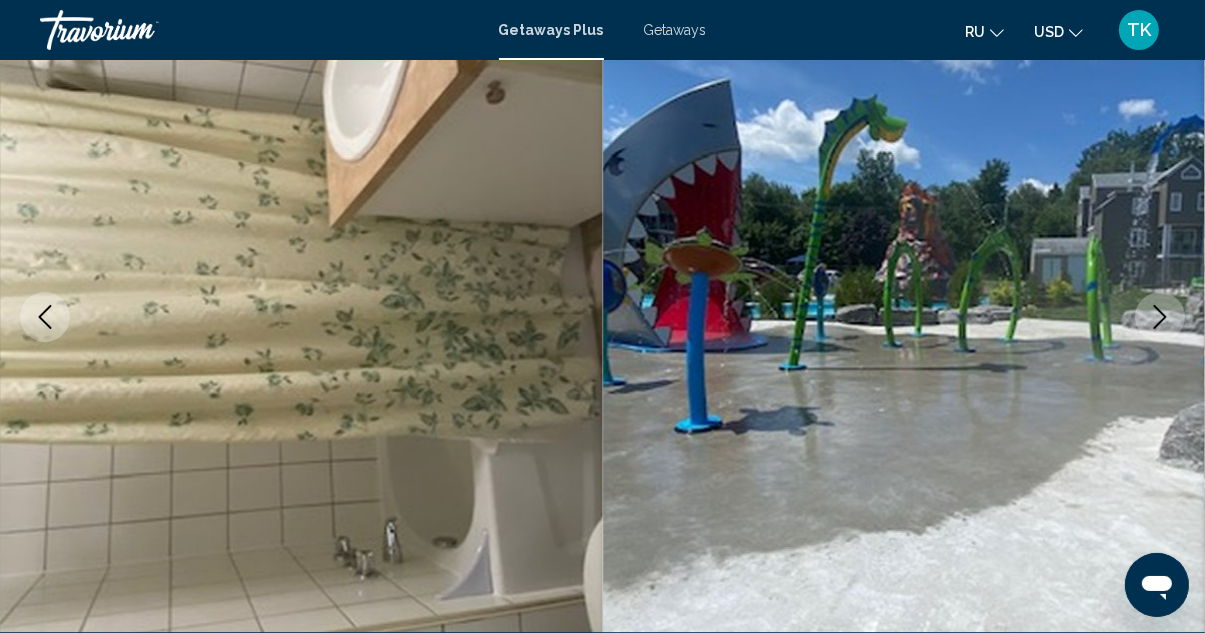 click at bounding box center (1160, 317) 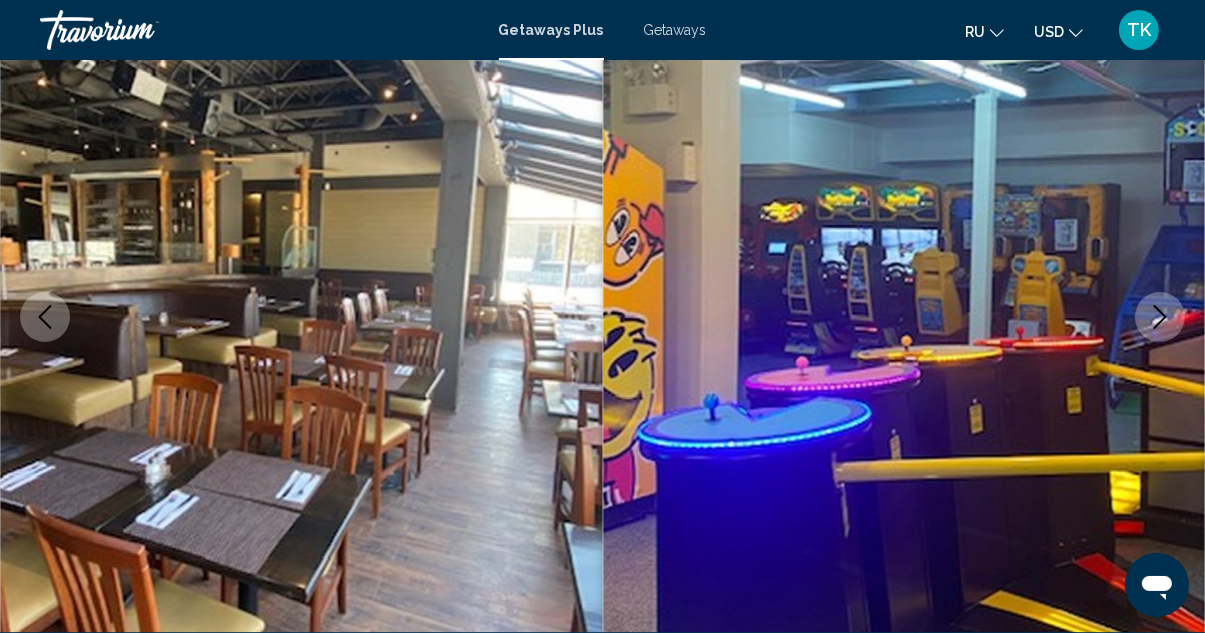 click at bounding box center (1160, 317) 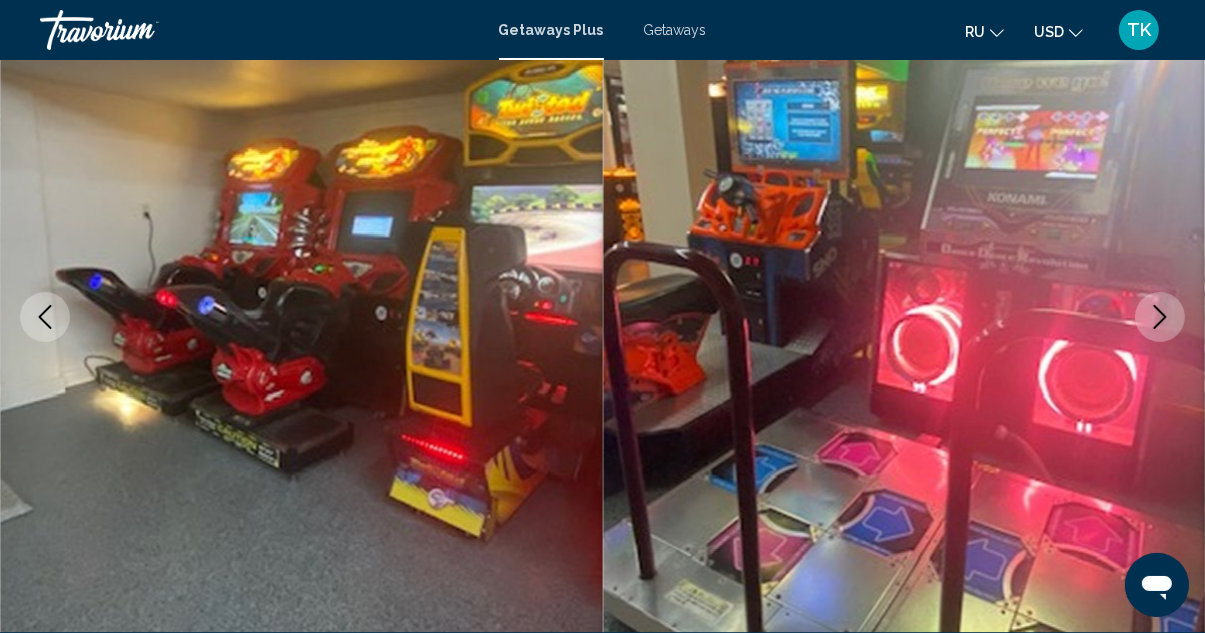 click at bounding box center (1160, 317) 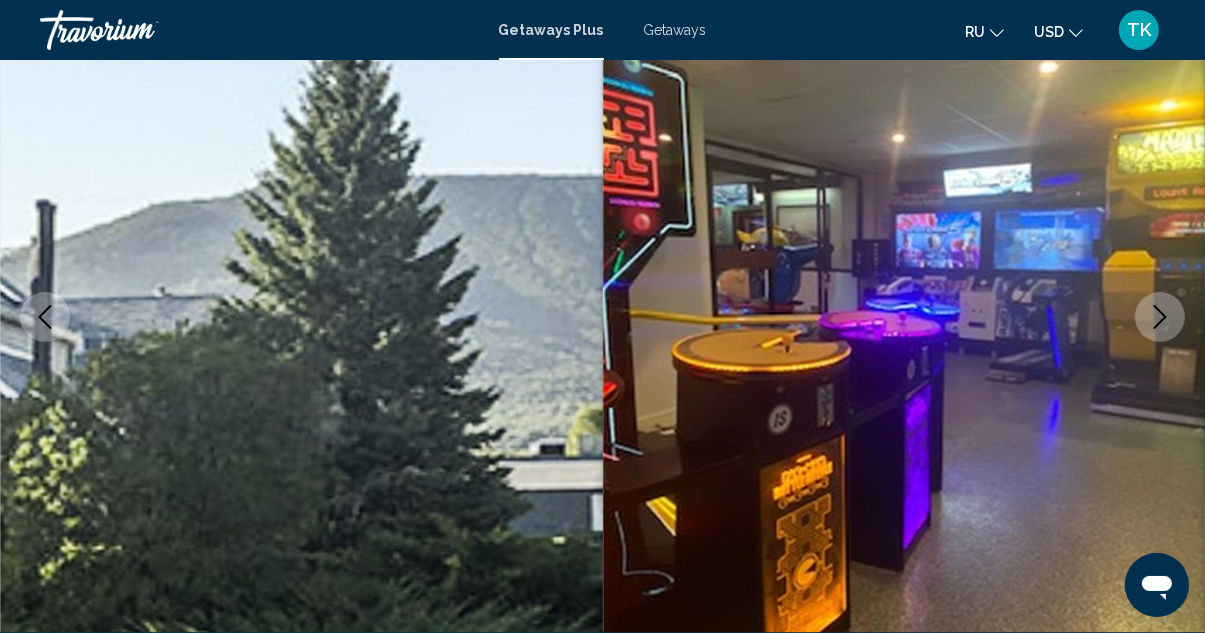 click at bounding box center [1160, 317] 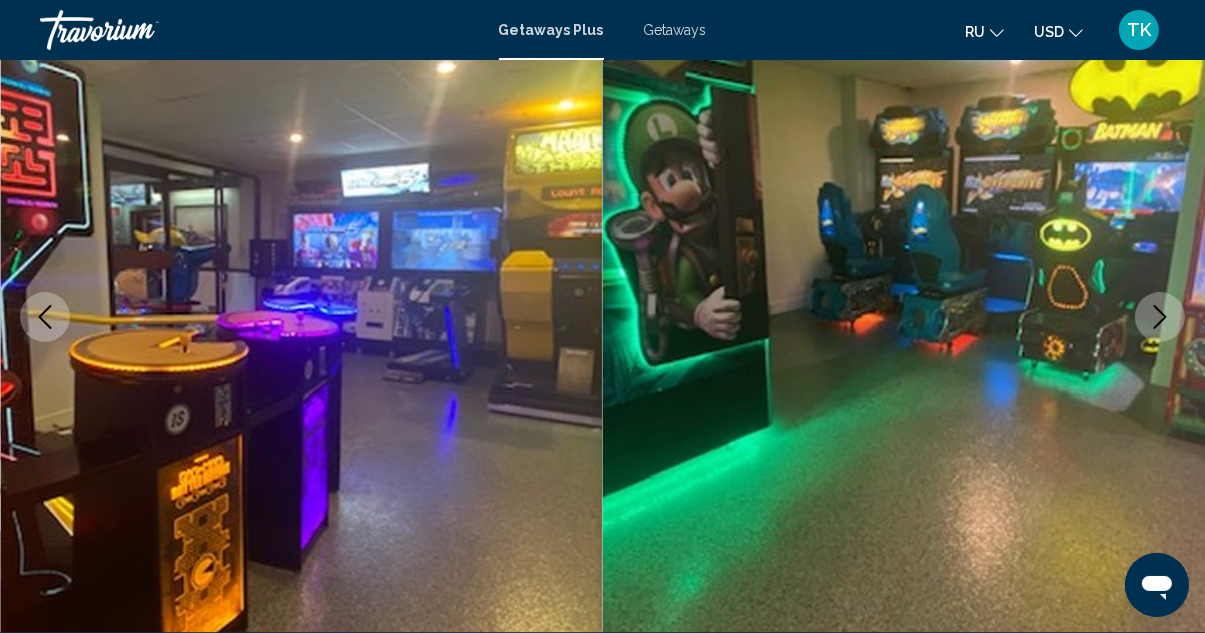 click at bounding box center [1160, 317] 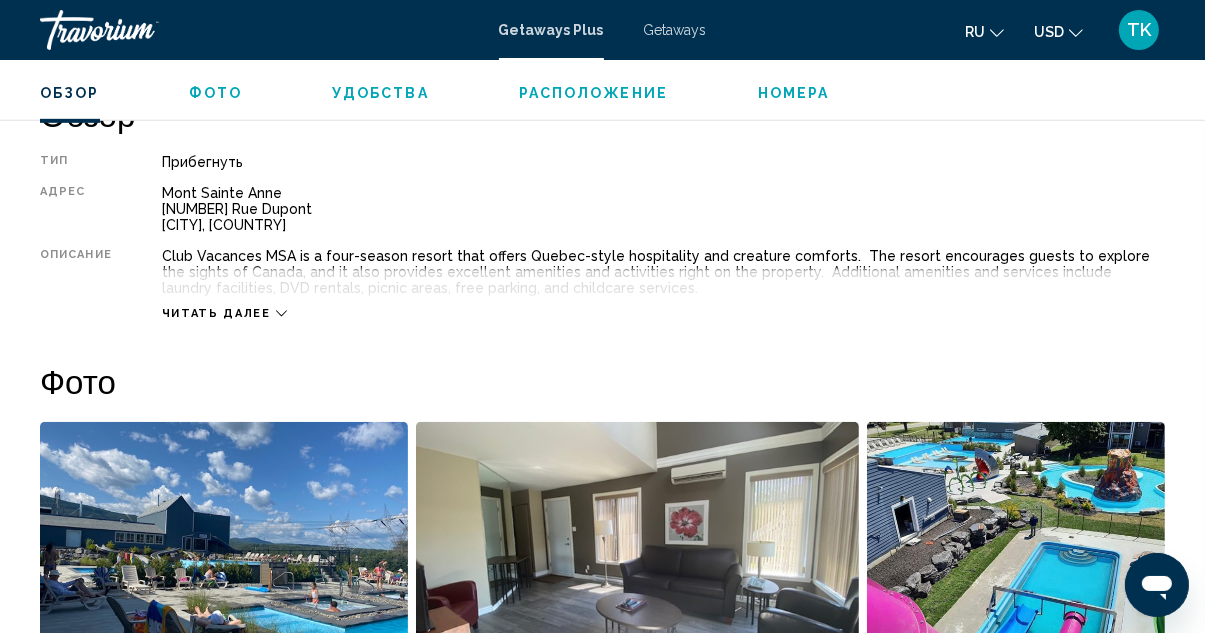 scroll, scrollTop: 1022, scrollLeft: 0, axis: vertical 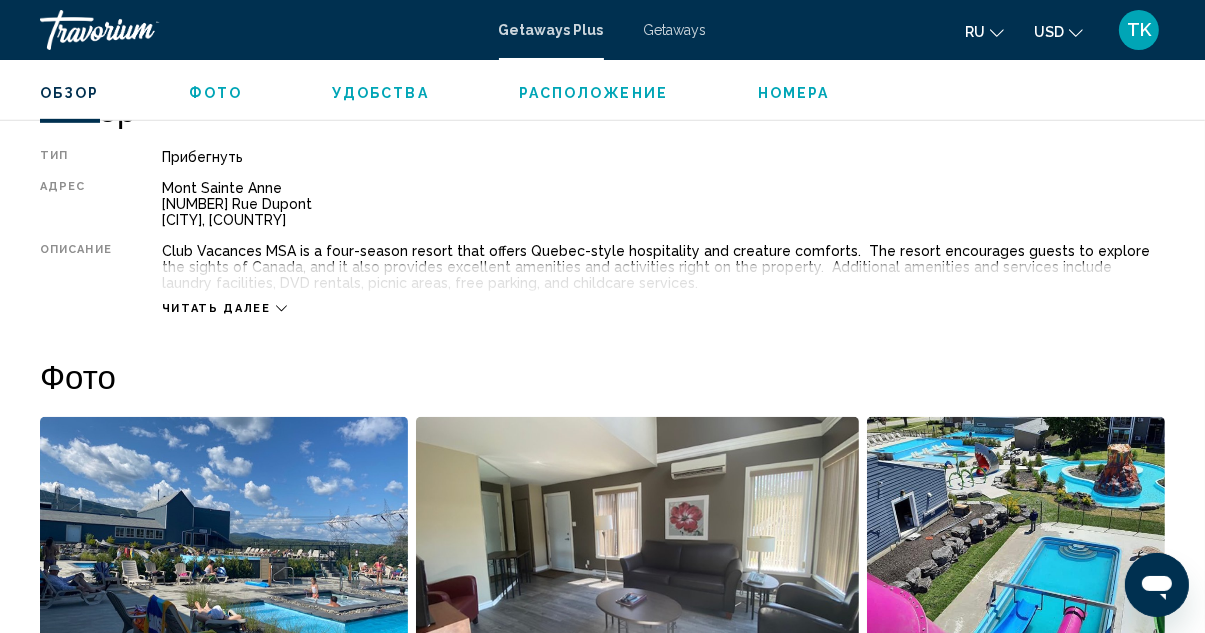 click at bounding box center [281, 308] 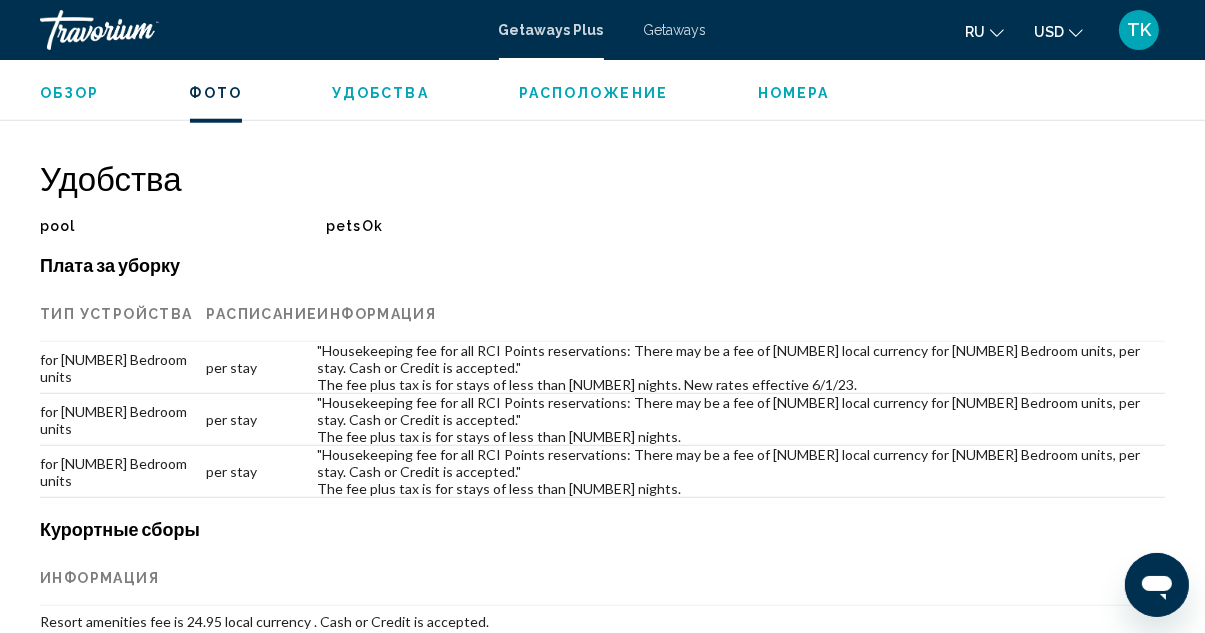 scroll, scrollTop: 1836, scrollLeft: 0, axis: vertical 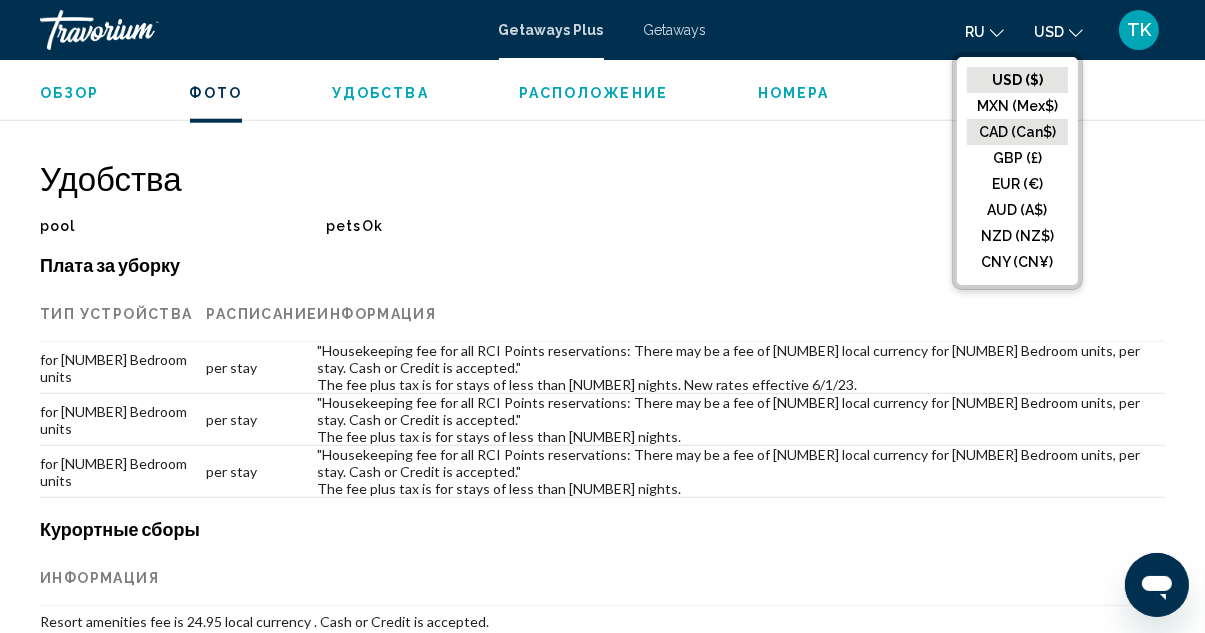 click on "••• ••••••" at bounding box center (1017, 80) 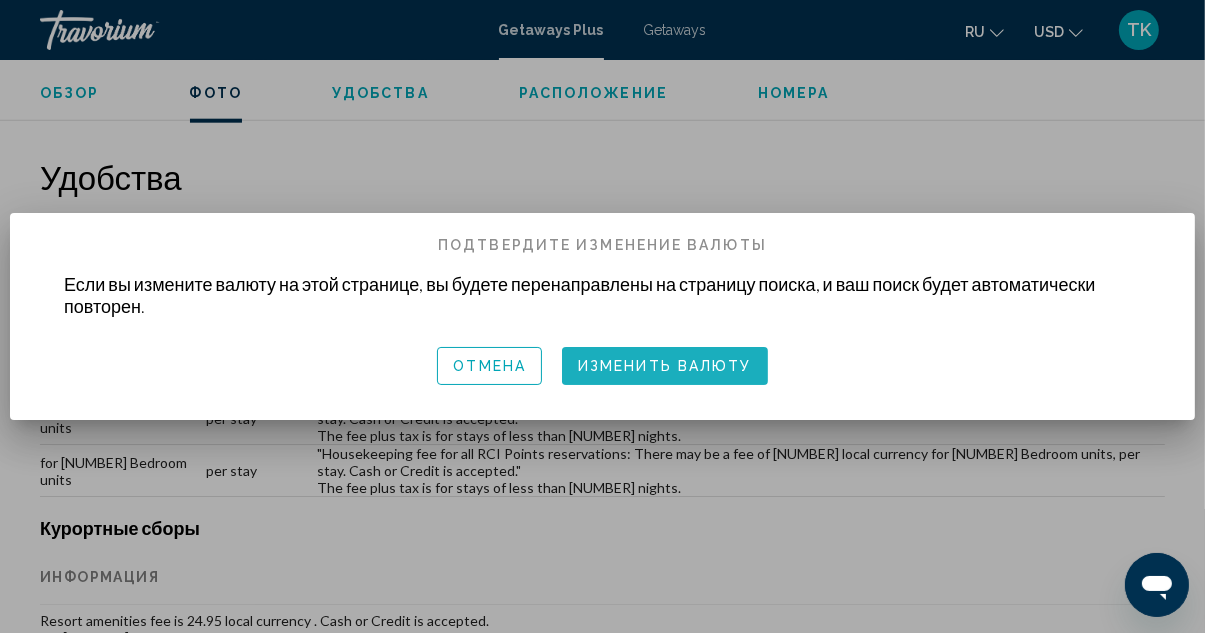 click on "•••••••• ••••••" at bounding box center [665, 367] 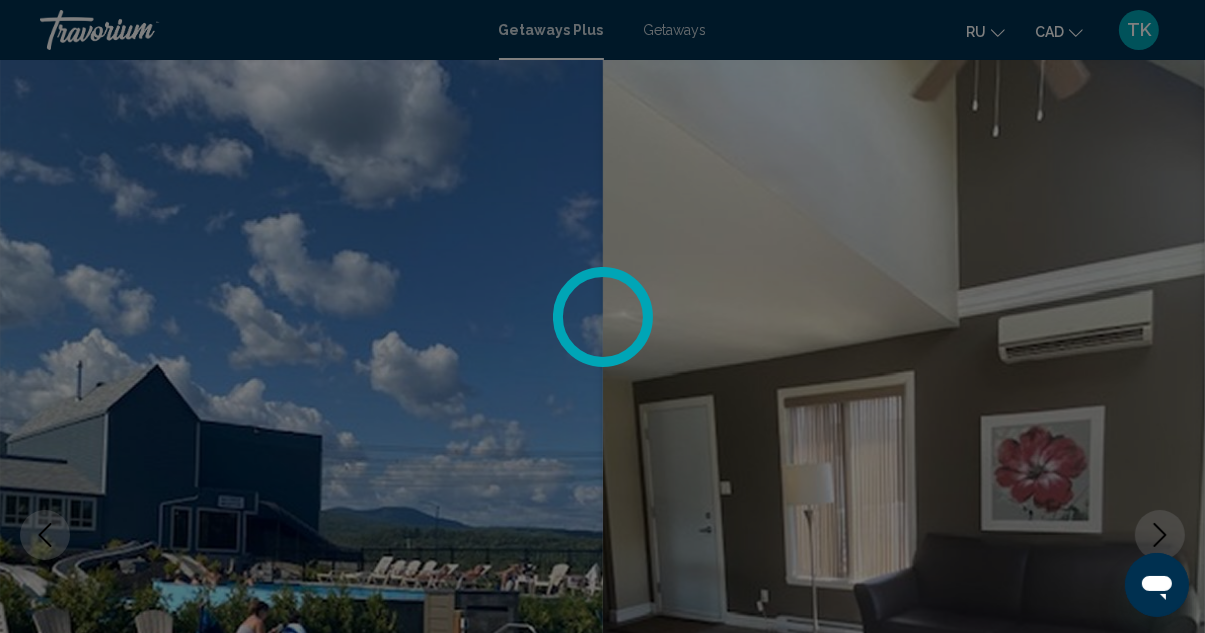 scroll, scrollTop: 1836, scrollLeft: 0, axis: vertical 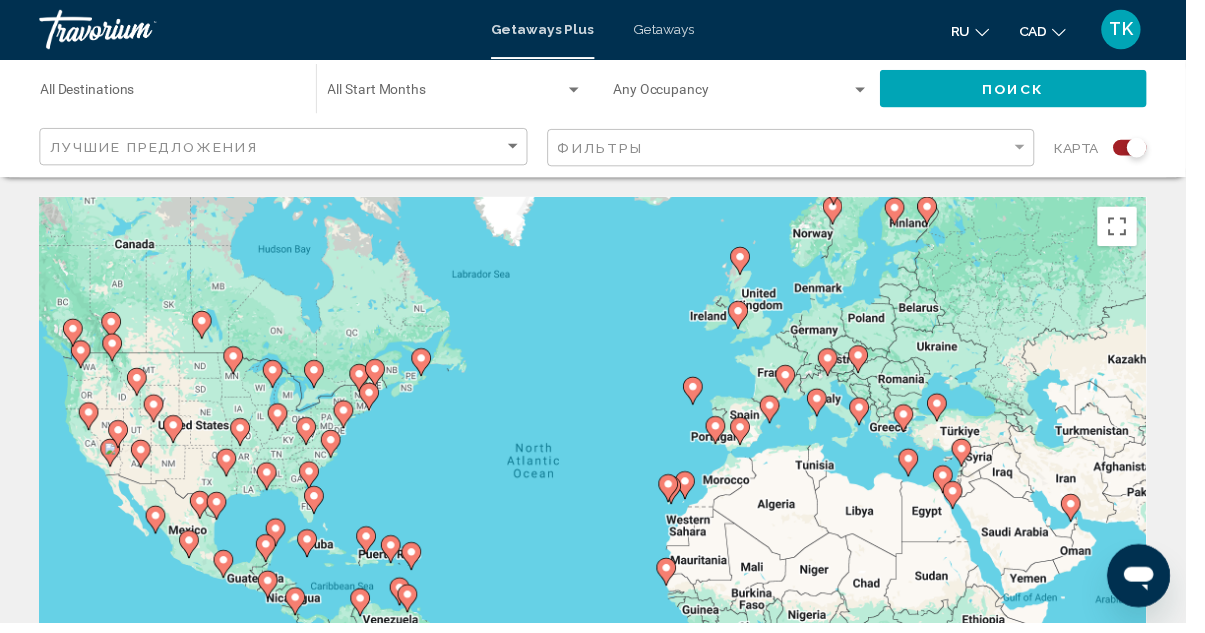 click on "Destination All Destinations" at bounding box center [171, 90] 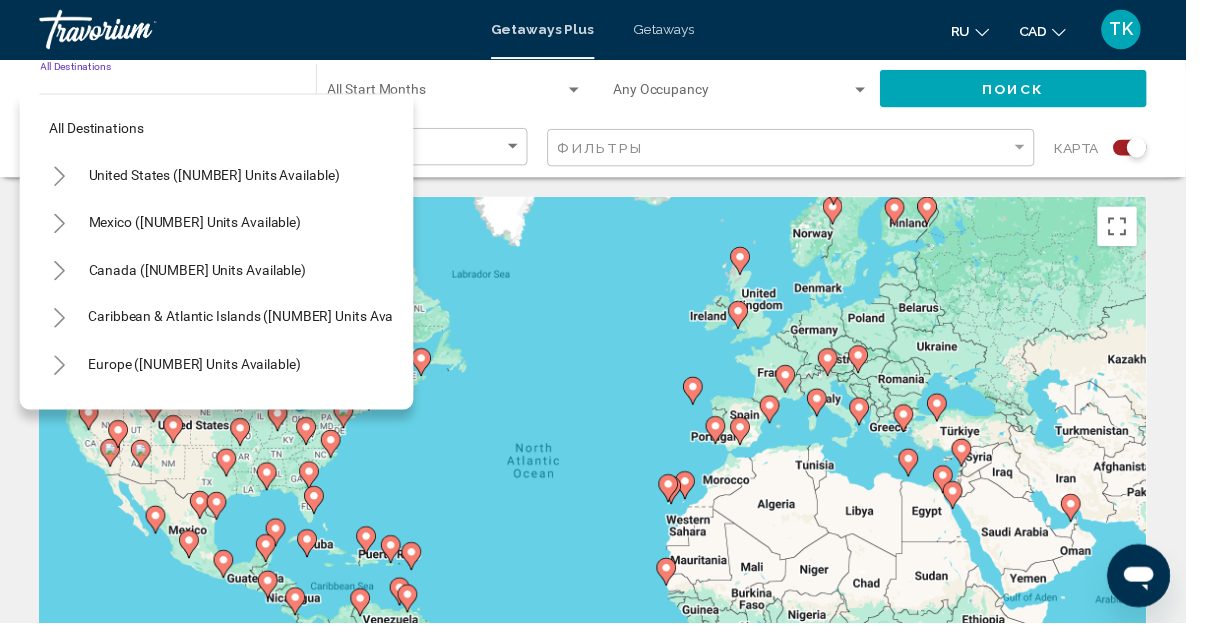 click on "Canada (2,280 units available)" at bounding box center (217, 178) 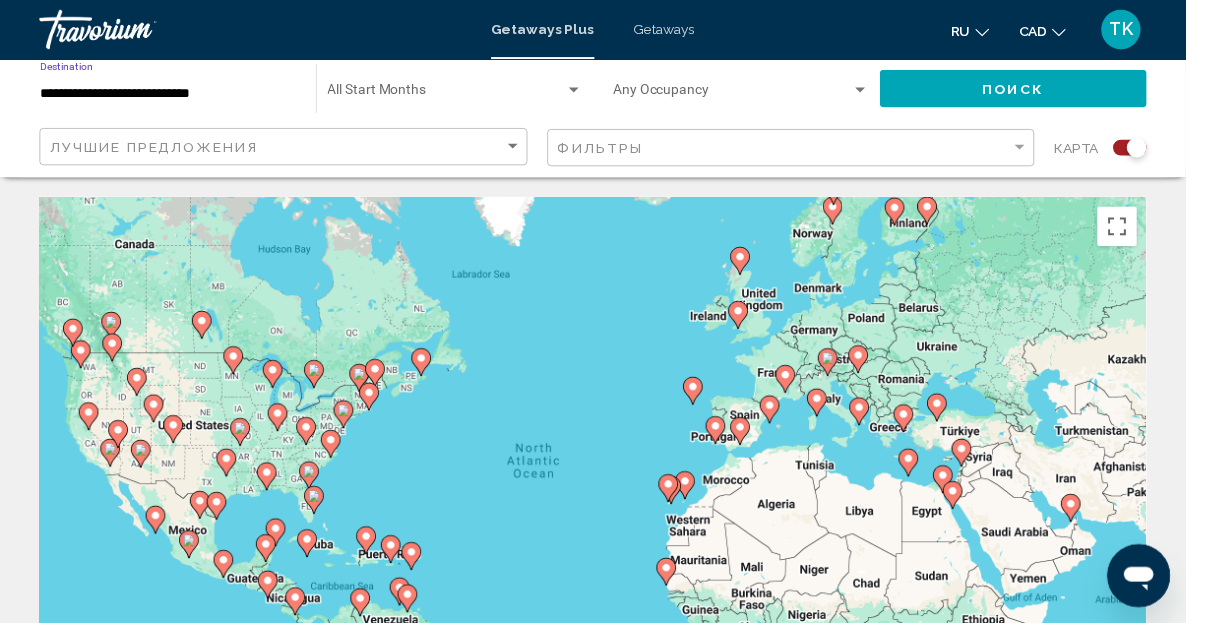 click at bounding box center [453, 96] 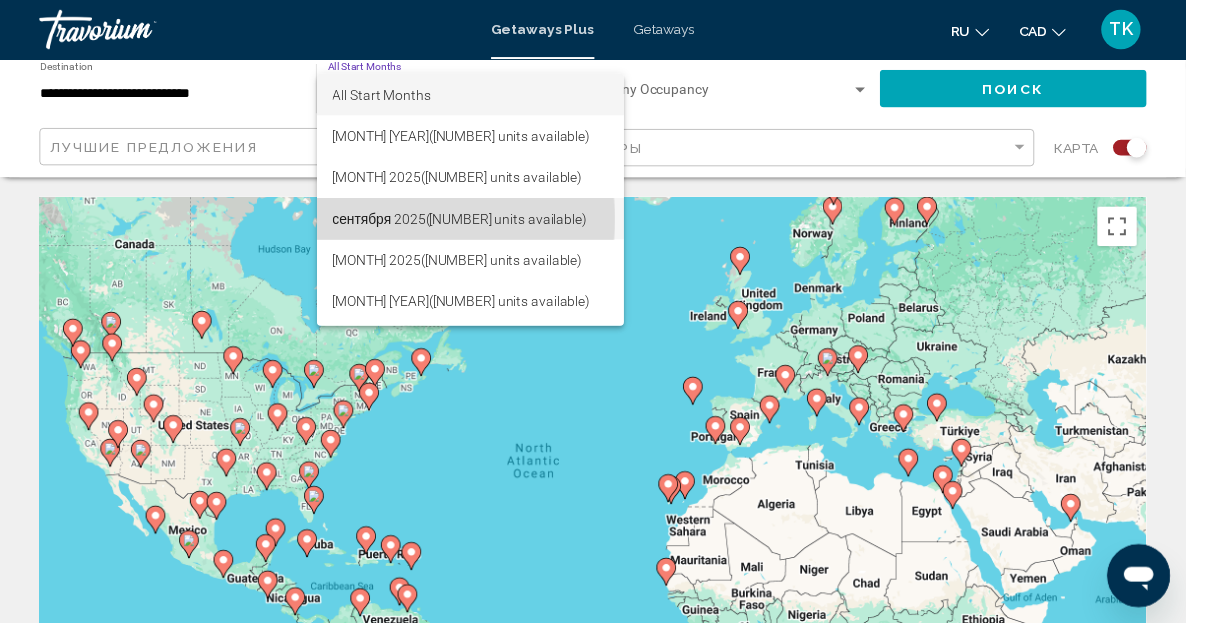 click on "сентября 2025  (10,245 units available)" at bounding box center [478, 222] 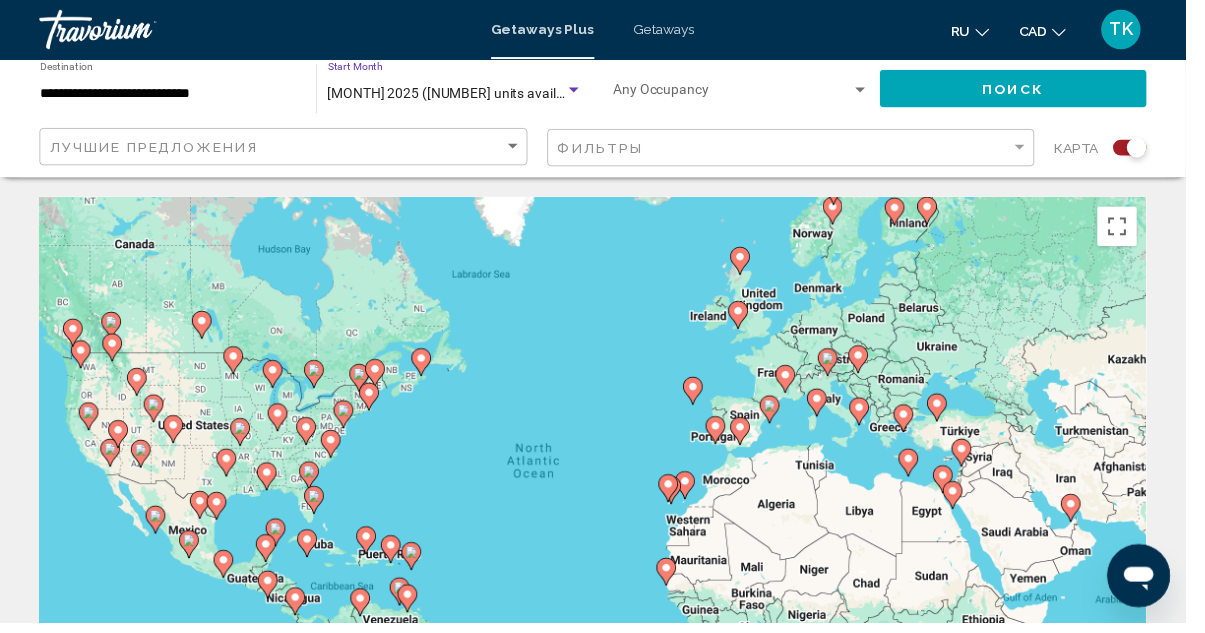 click at bounding box center (874, 92) 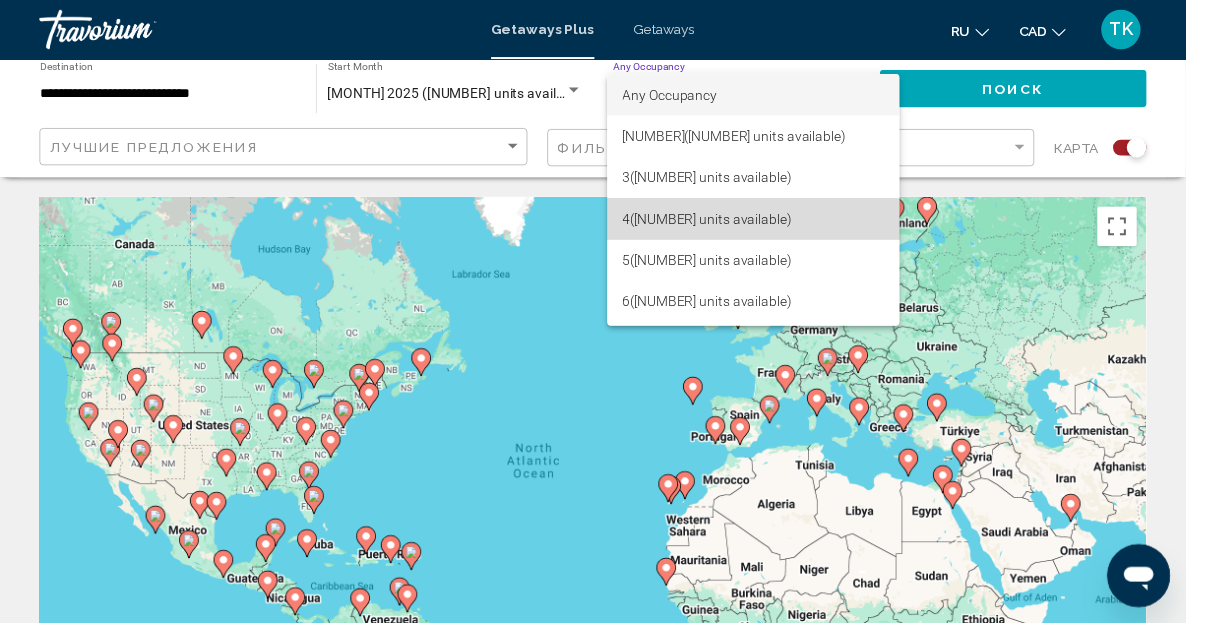 click on "4  (30,021 units available)" at bounding box center [765, 222] 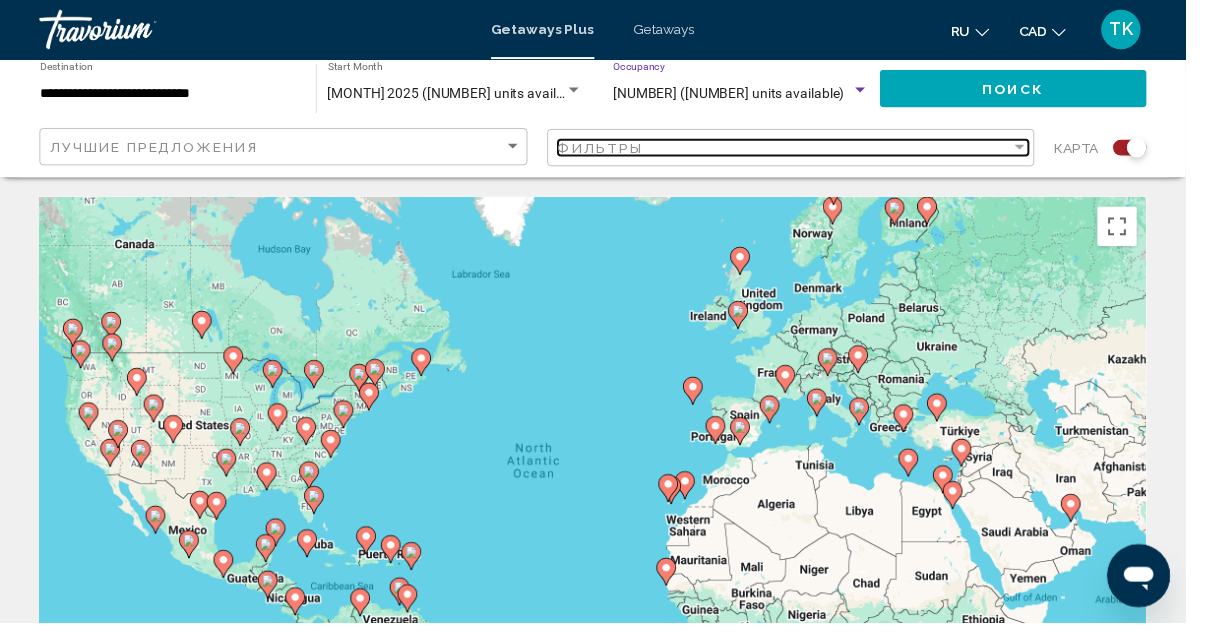 click at bounding box center [1036, 149] 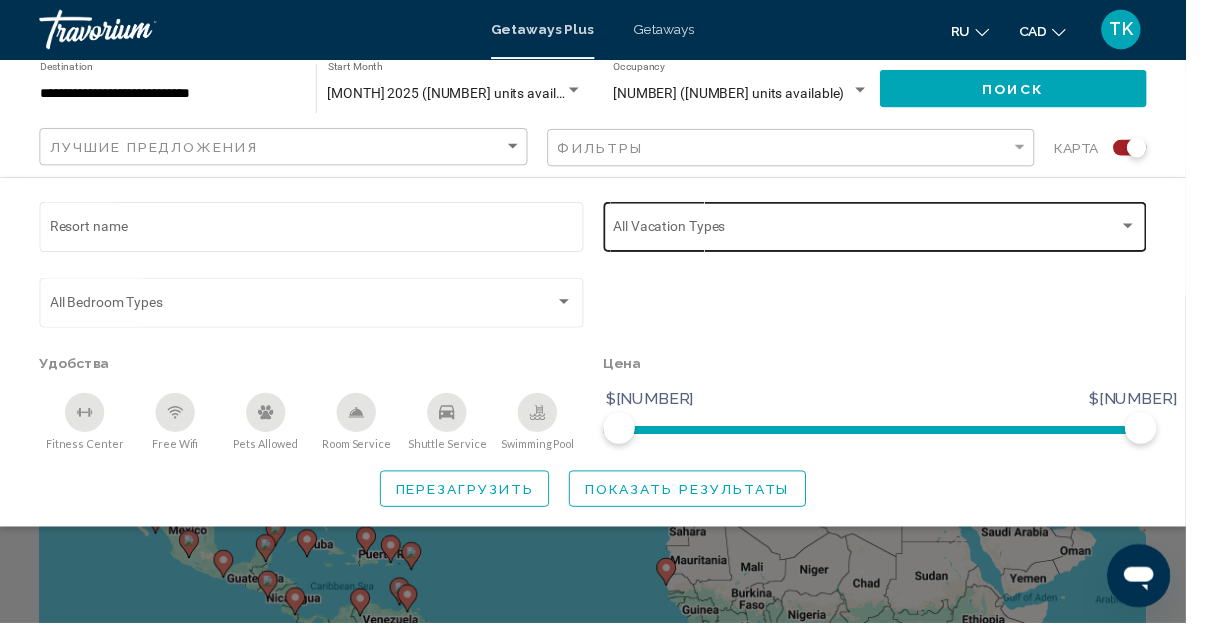 click at bounding box center (1146, 229) 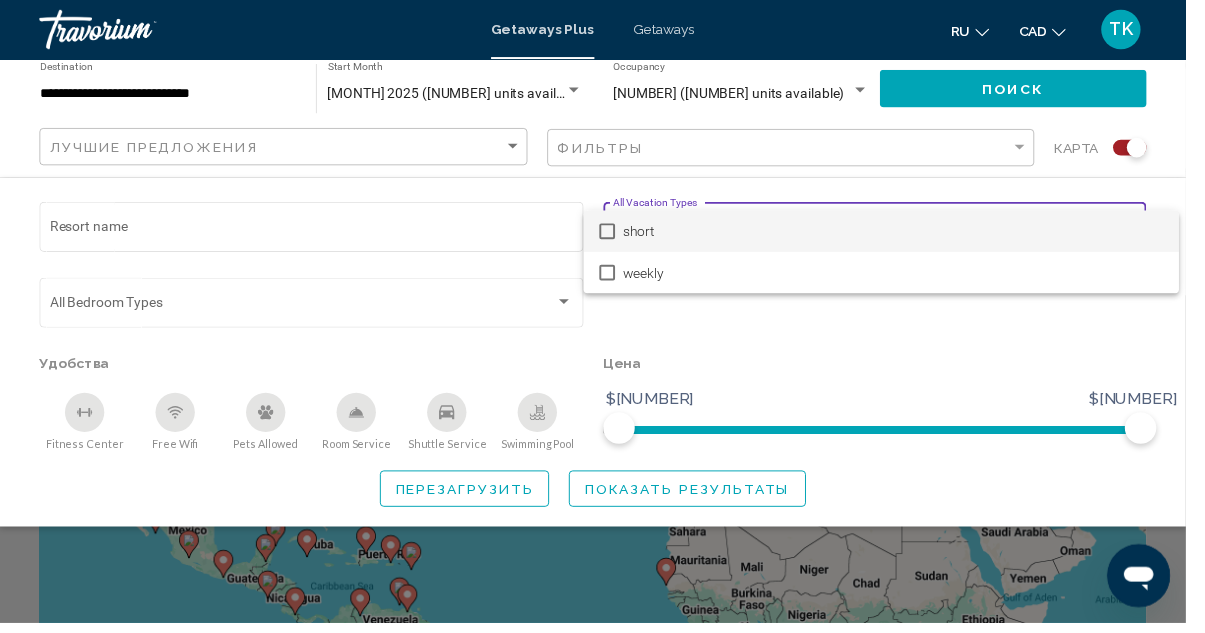 click at bounding box center [602, 316] 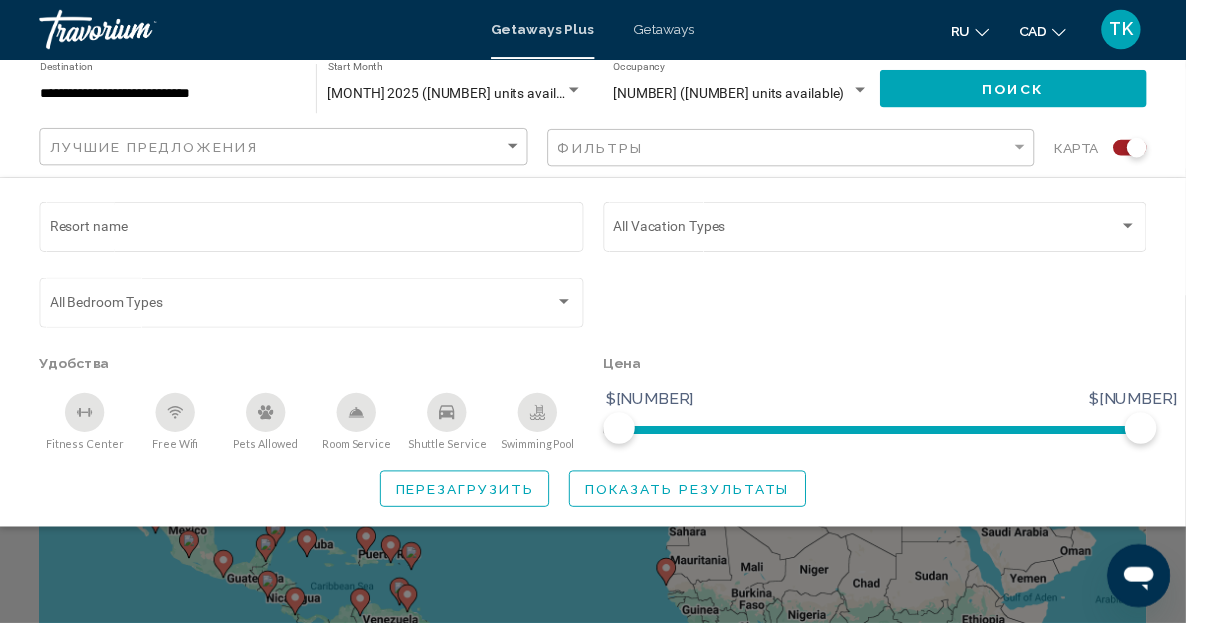 click on "Показать результаты" at bounding box center [698, 497] 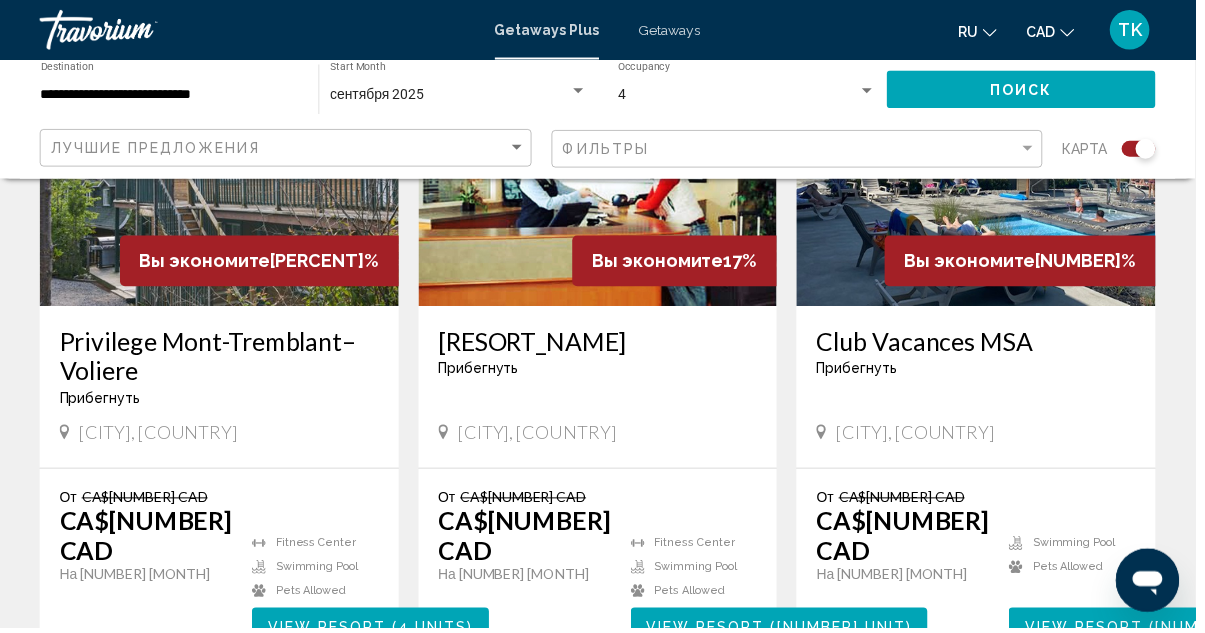 scroll, scrollTop: 904, scrollLeft: 0, axis: vertical 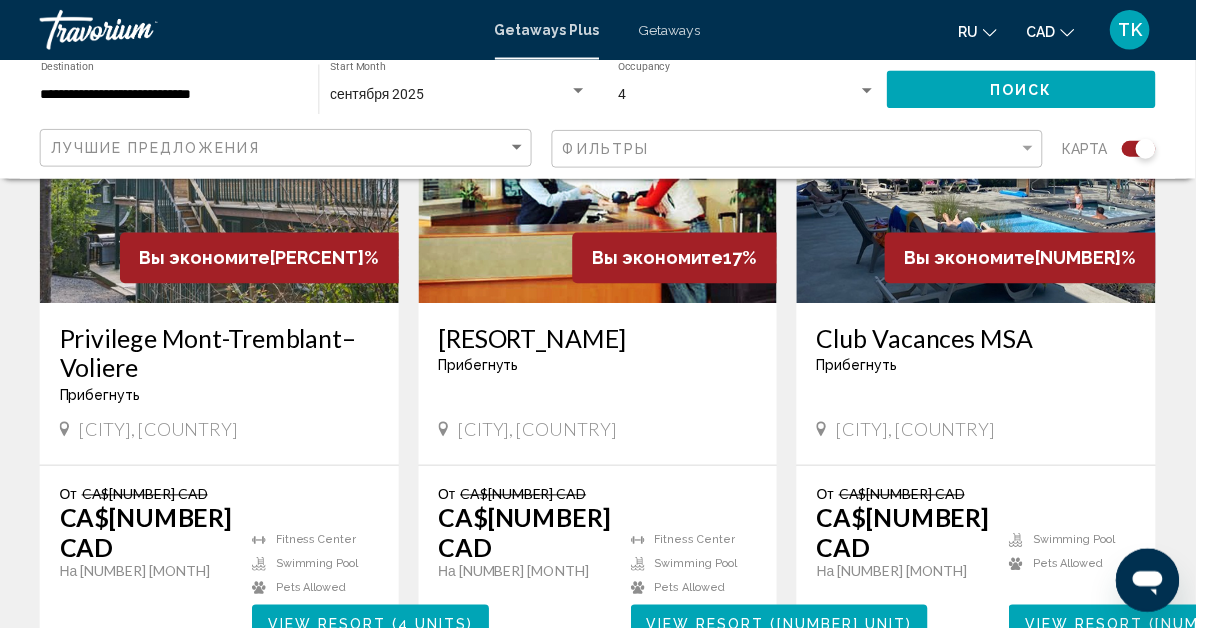 click on "Экономьте до  17%" at bounding box center (261, 260) 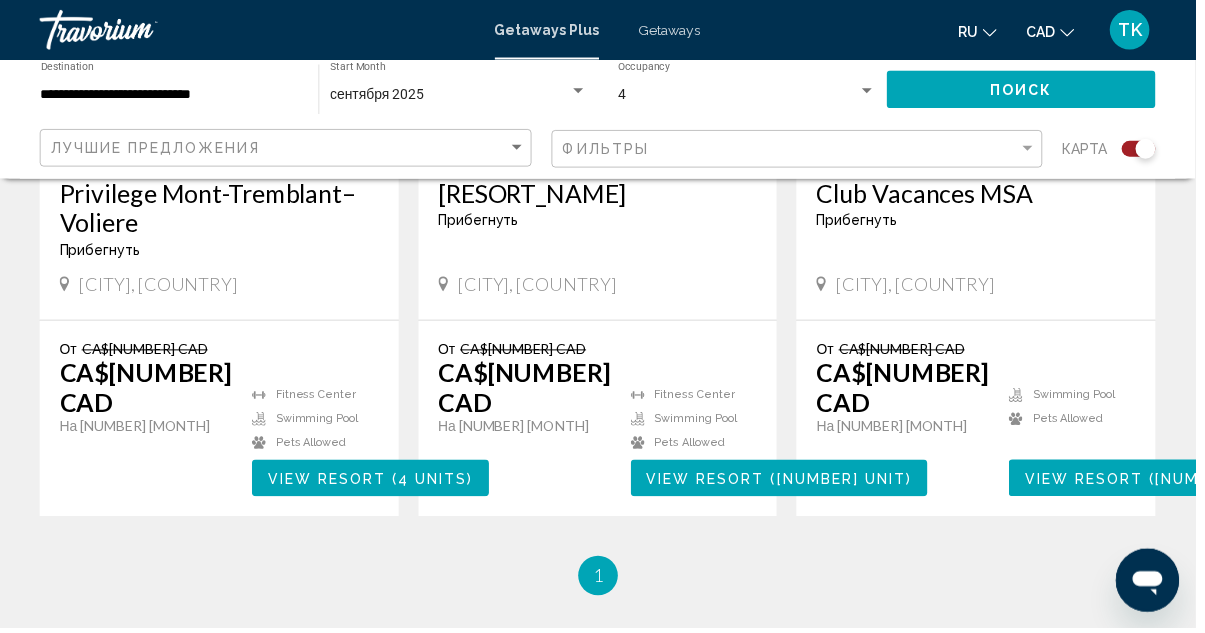 scroll, scrollTop: 1053, scrollLeft: 0, axis: vertical 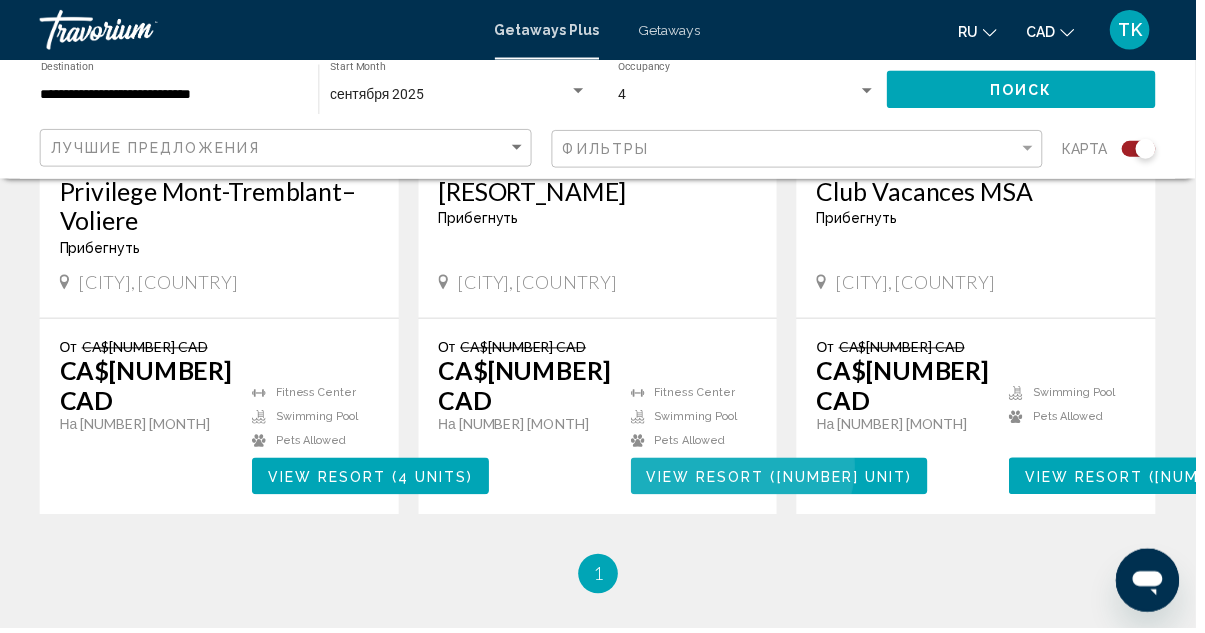 click on "View Resort" at bounding box center (711, 480) 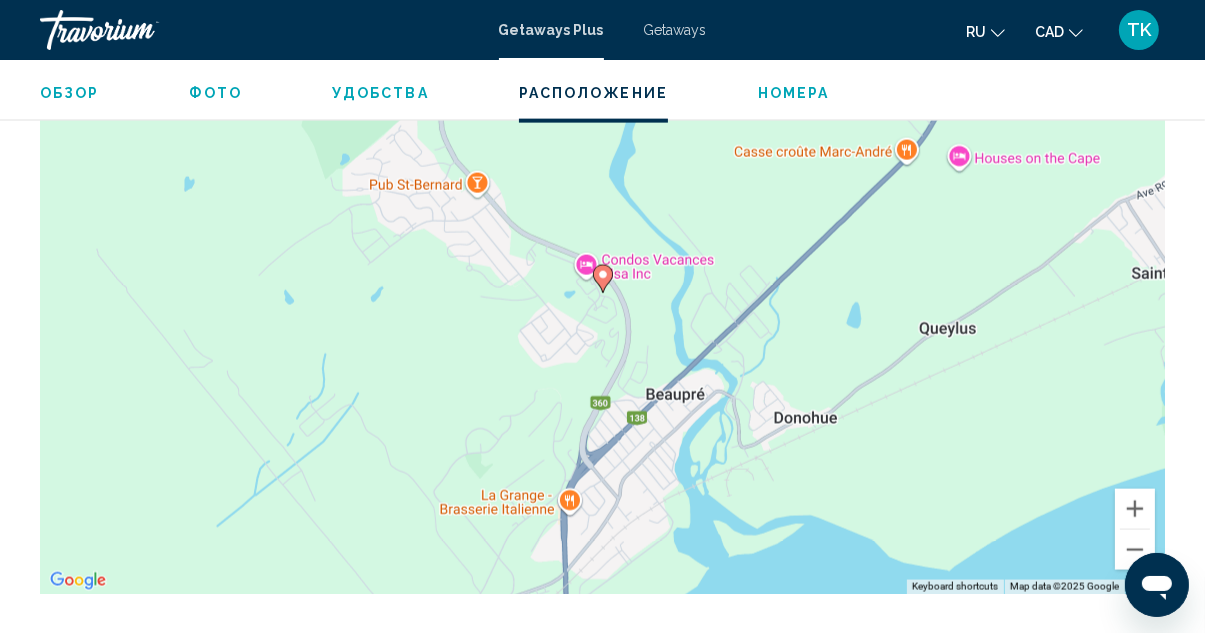 scroll, scrollTop: 2471, scrollLeft: 0, axis: vertical 